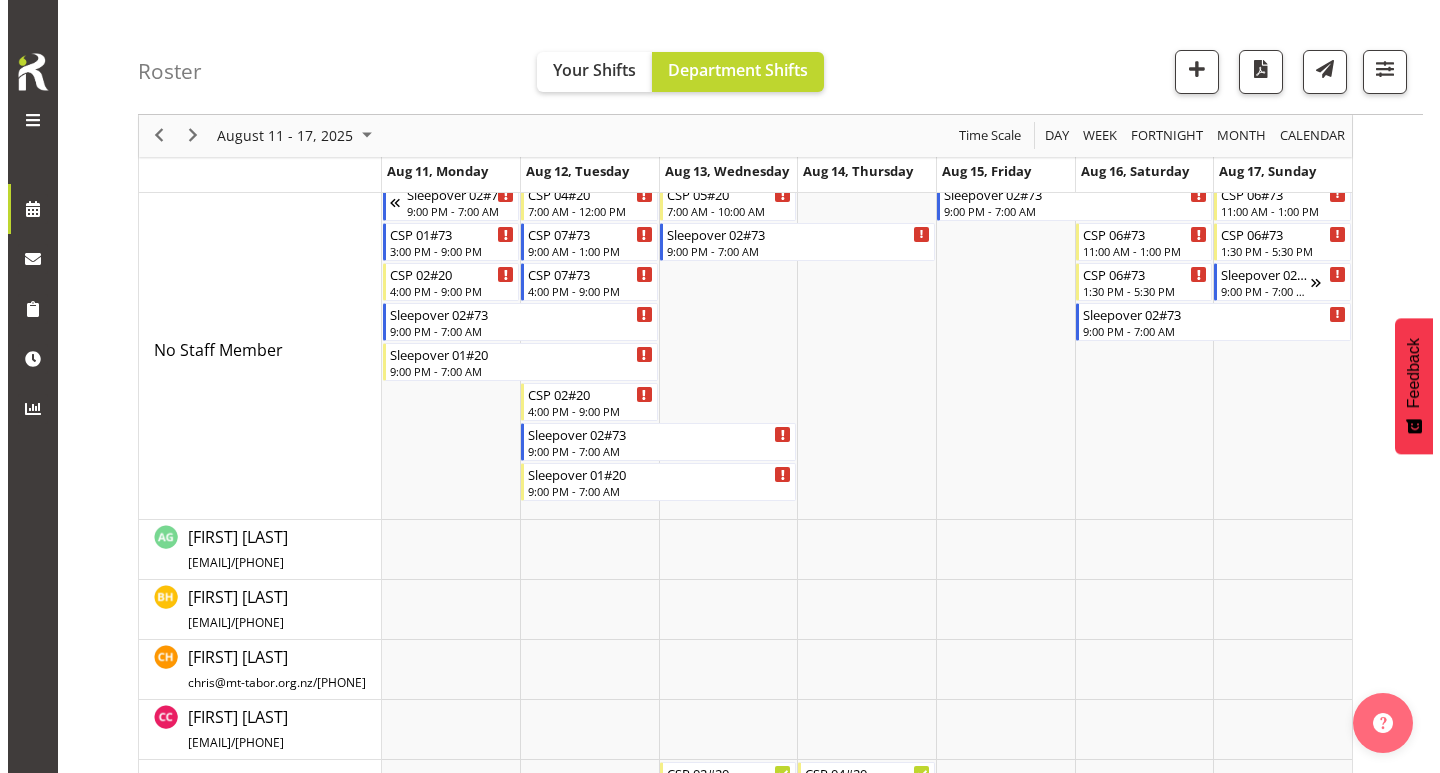 scroll, scrollTop: 99, scrollLeft: 0, axis: vertical 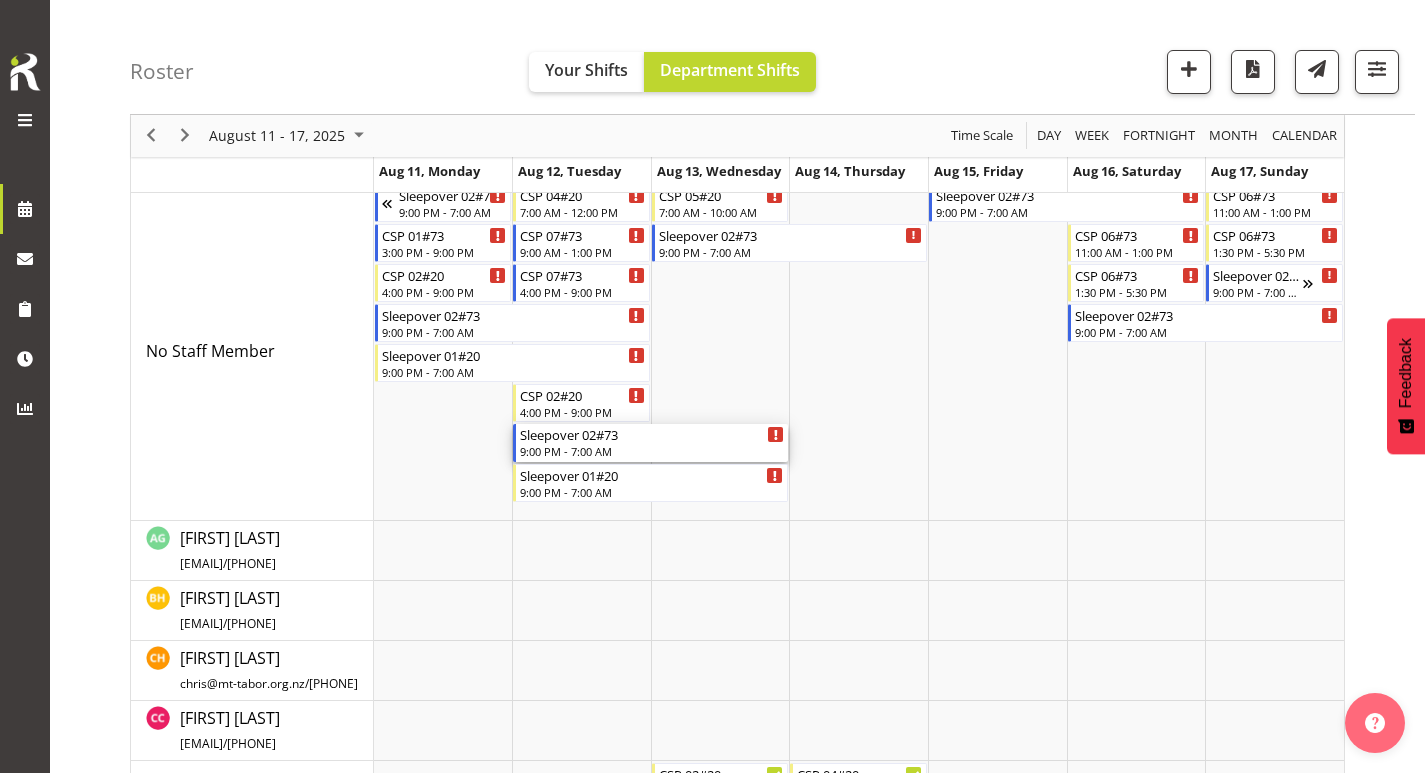 click on "9:00 PM - 7:00 AM" at bounding box center [652, 451] 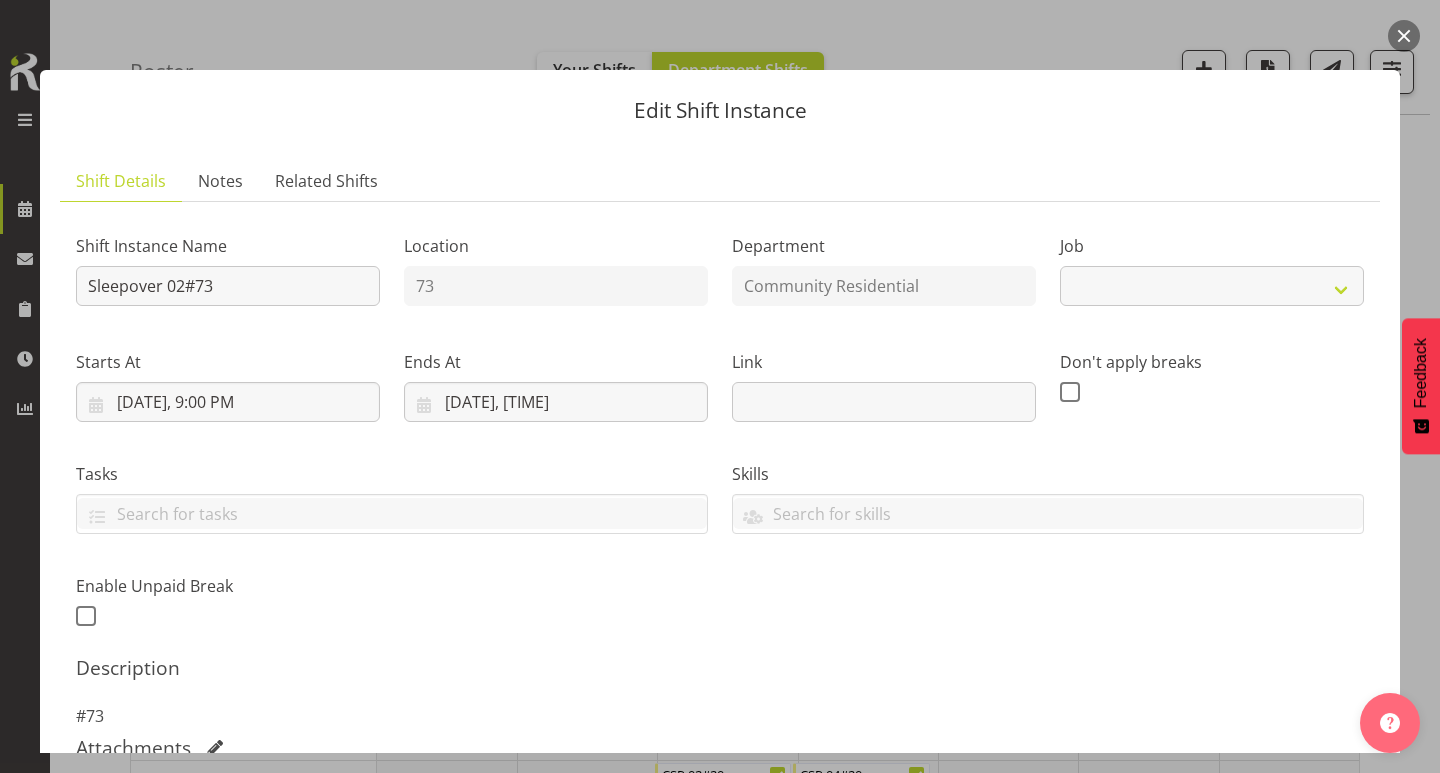 select on "2" 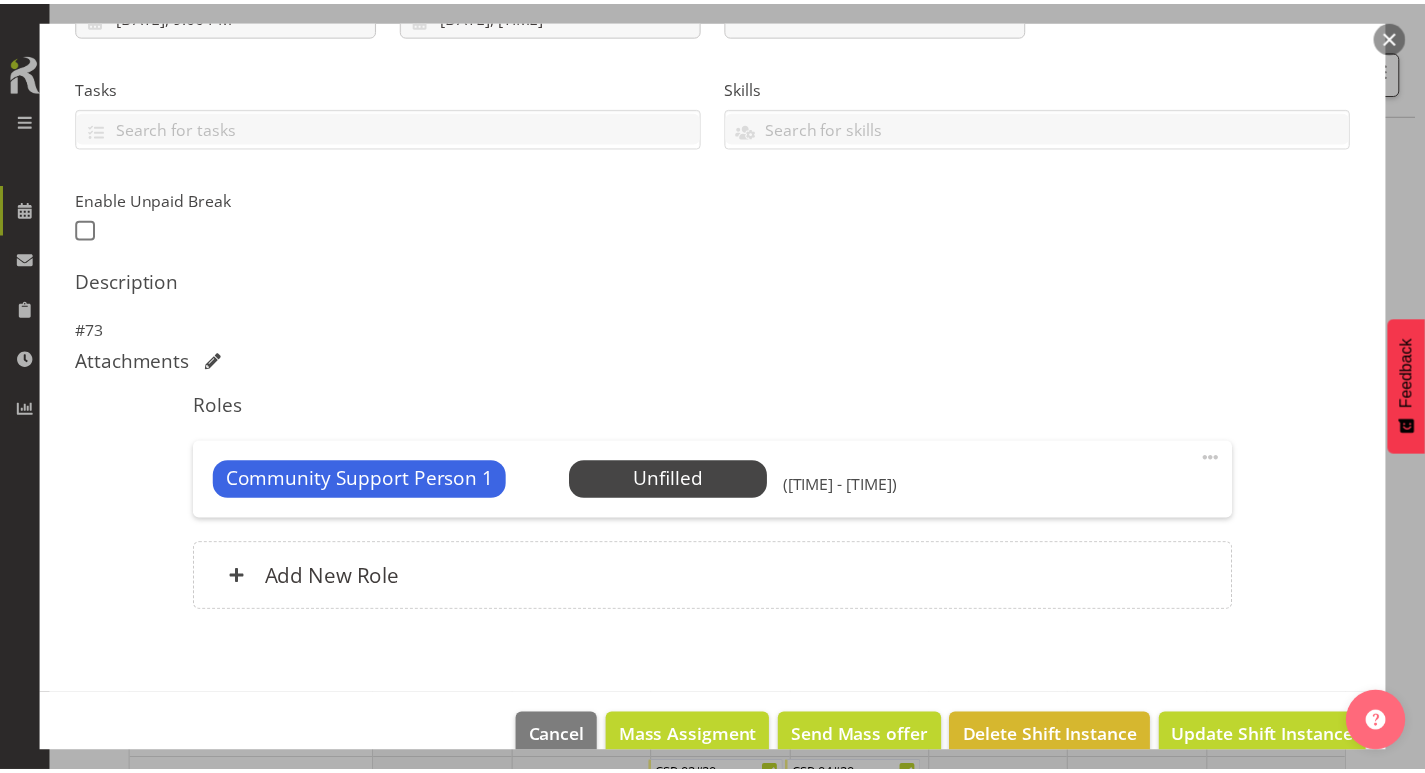 scroll, scrollTop: 423, scrollLeft: 0, axis: vertical 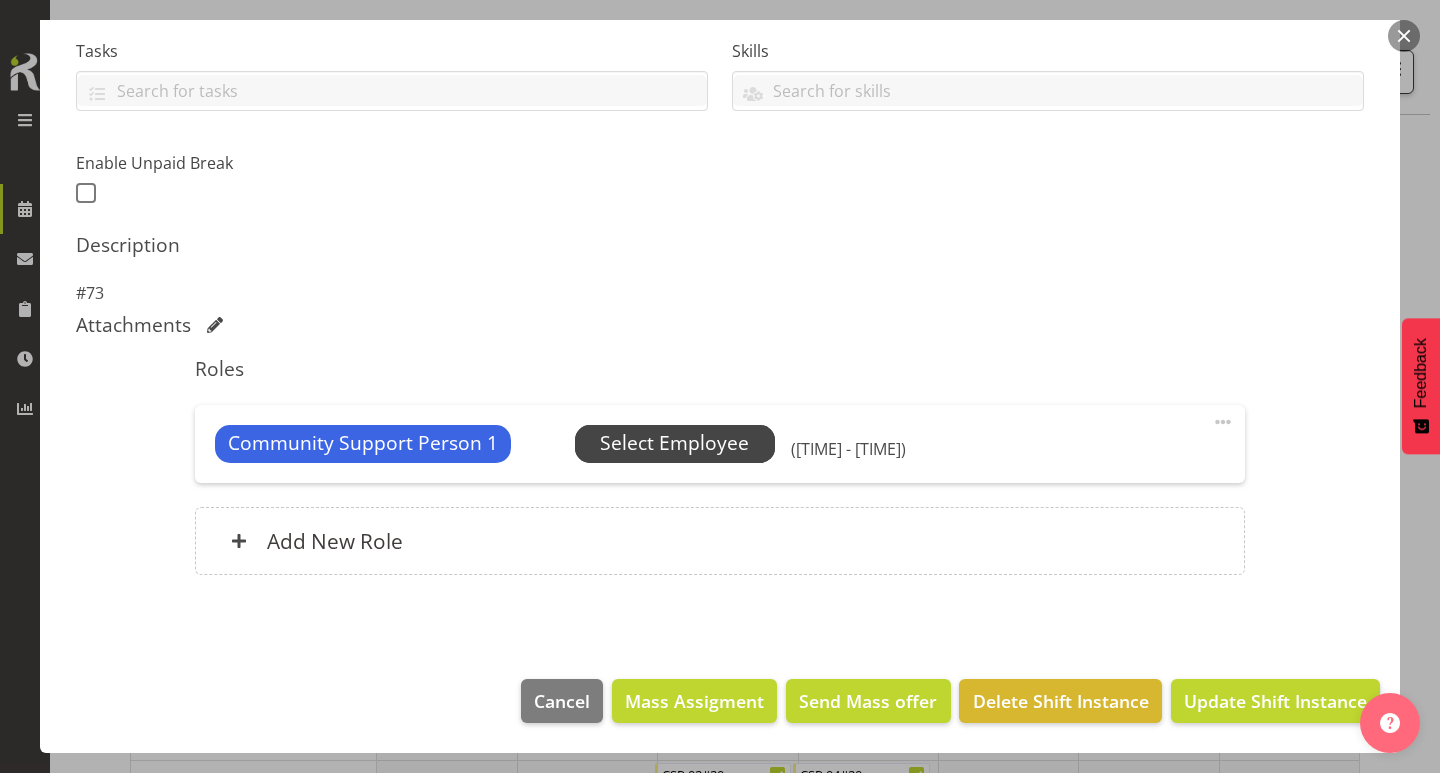 click on "Select Employee" at bounding box center [674, 443] 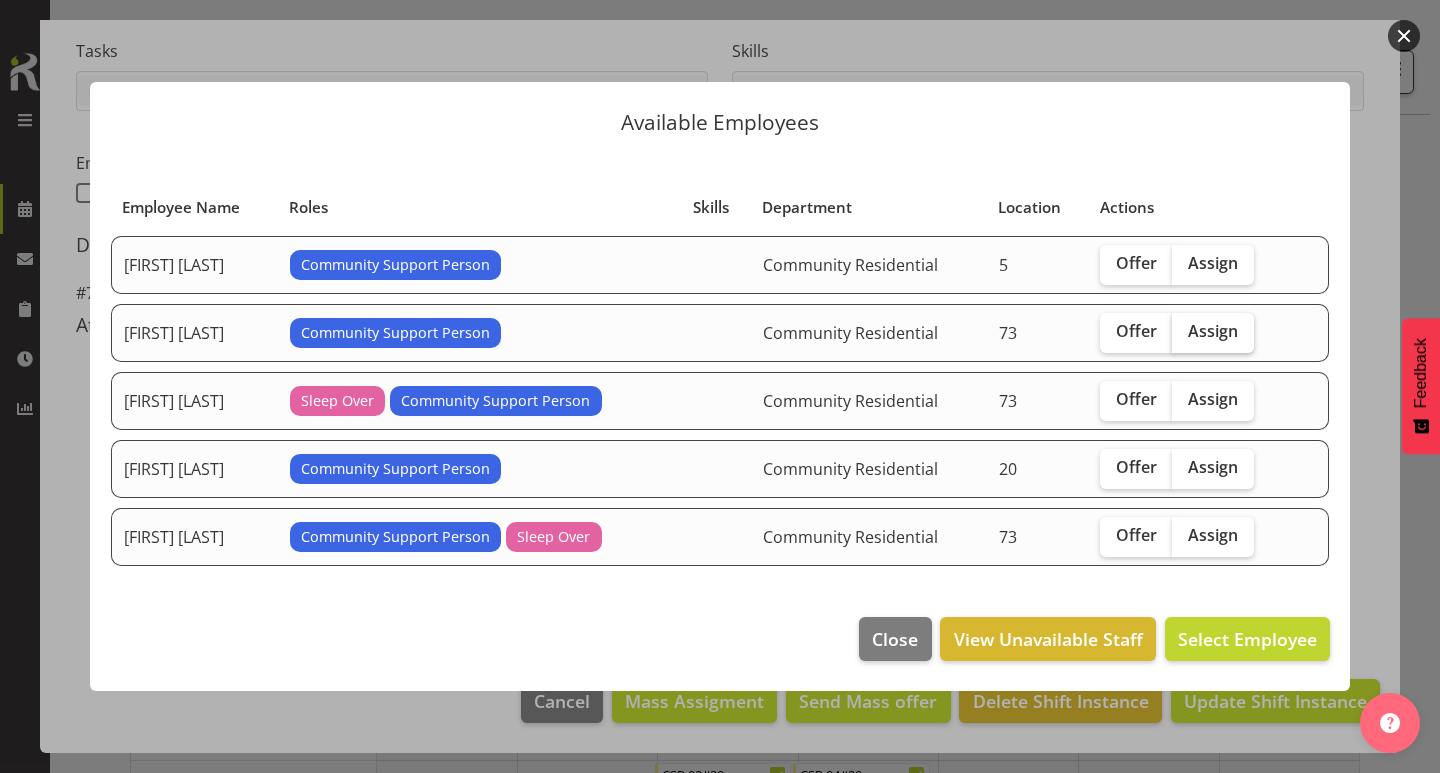 click on "Assign" at bounding box center (1213, 331) 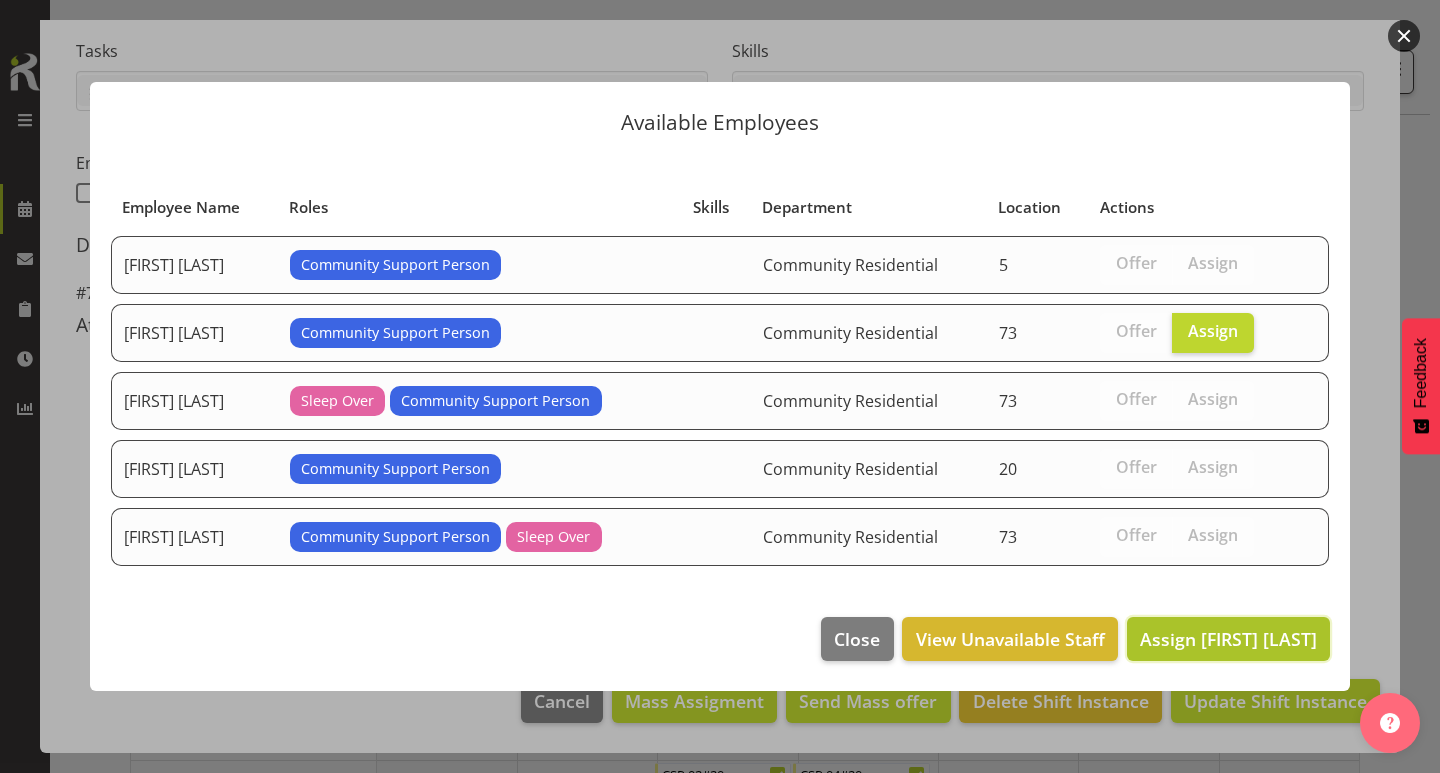 click on "Assign [FIRST] [LAST]" at bounding box center [1228, 639] 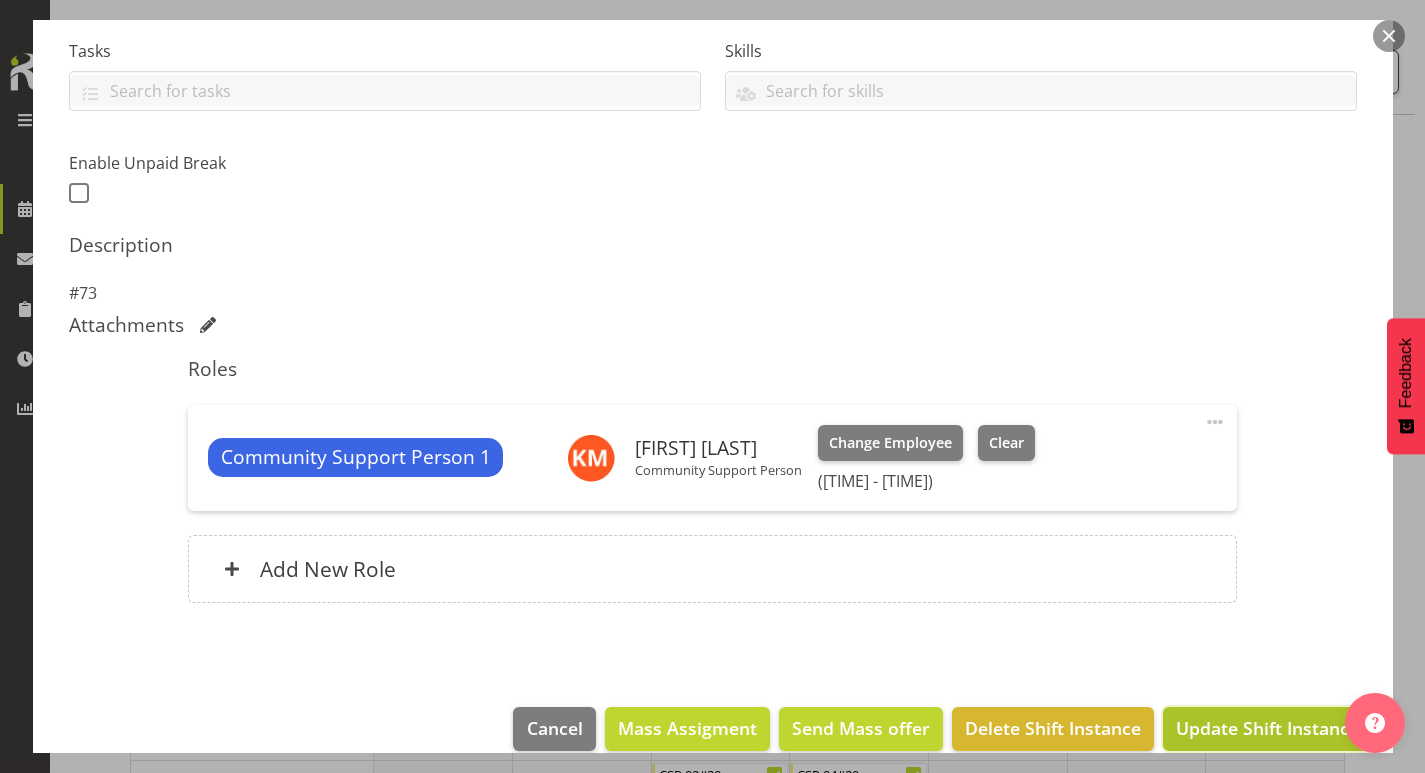 click on "Update Shift Instance" at bounding box center (1267, 728) 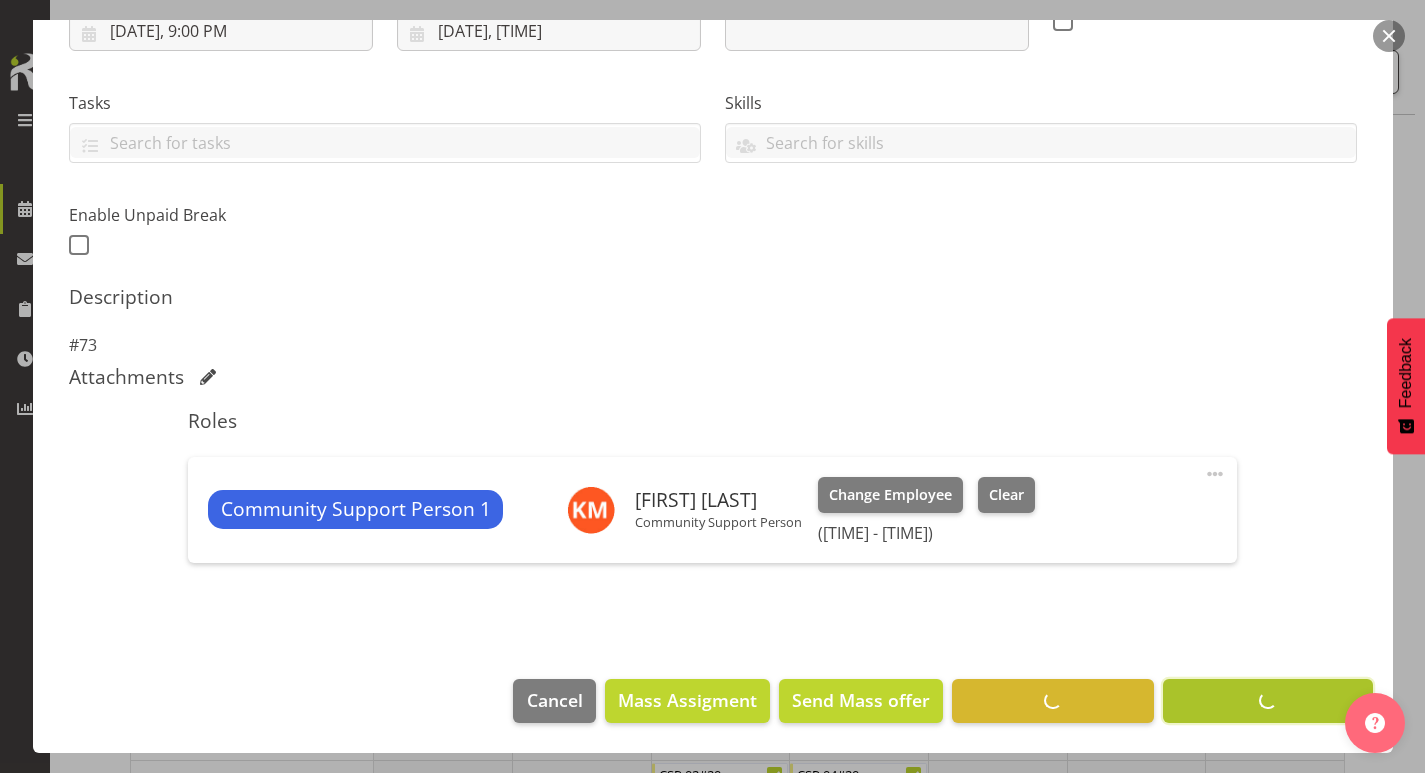 scroll, scrollTop: 370, scrollLeft: 0, axis: vertical 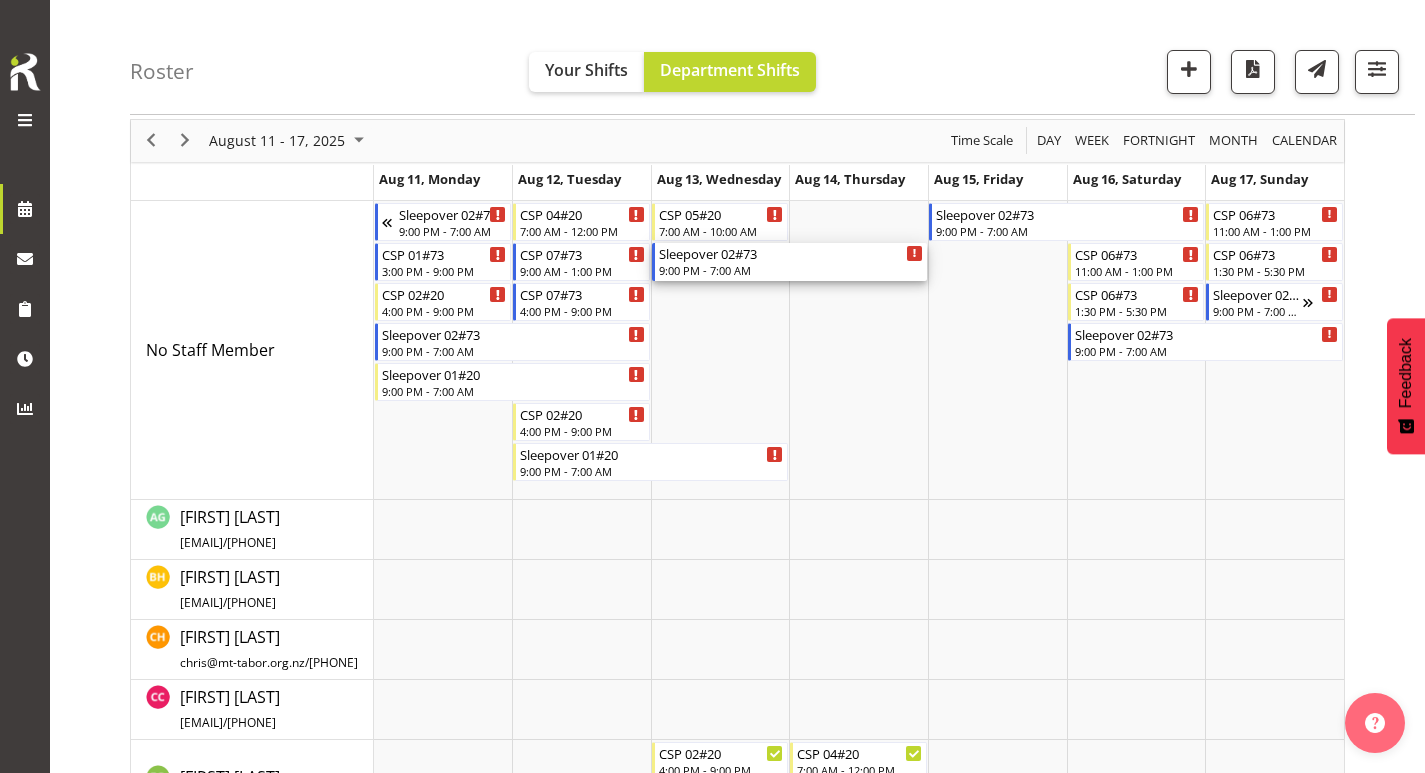 click on "Sleepover 02#73" at bounding box center (791, 253) 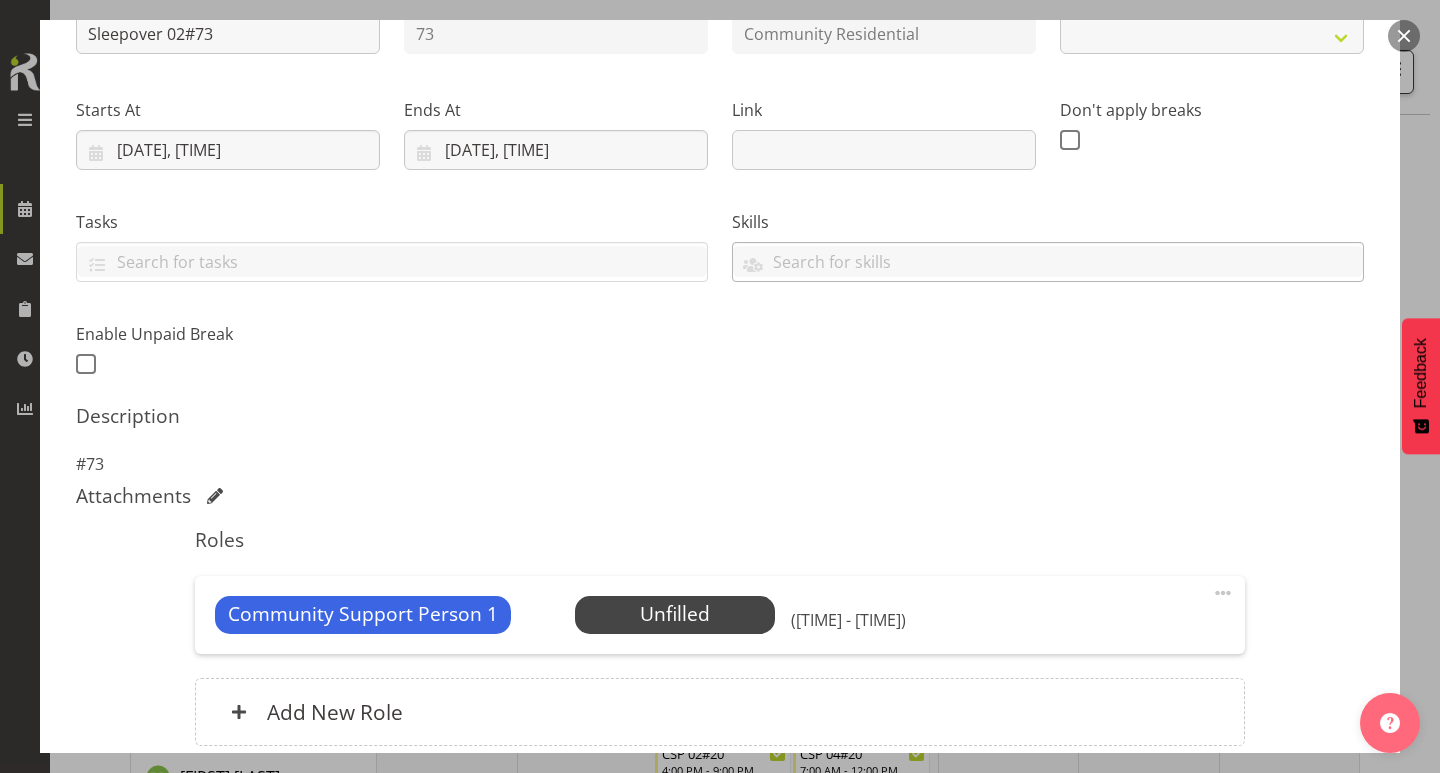 select on "2" 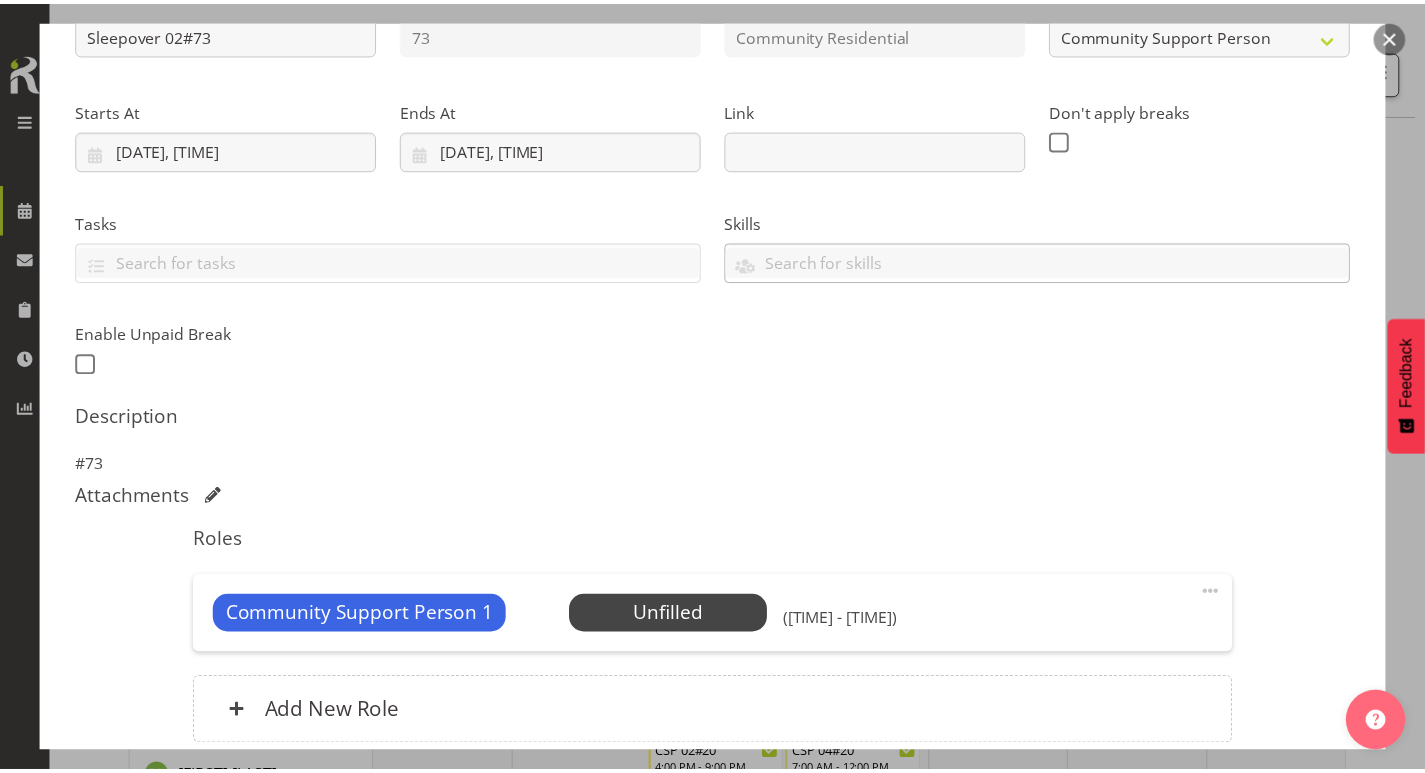 scroll, scrollTop: 290, scrollLeft: 0, axis: vertical 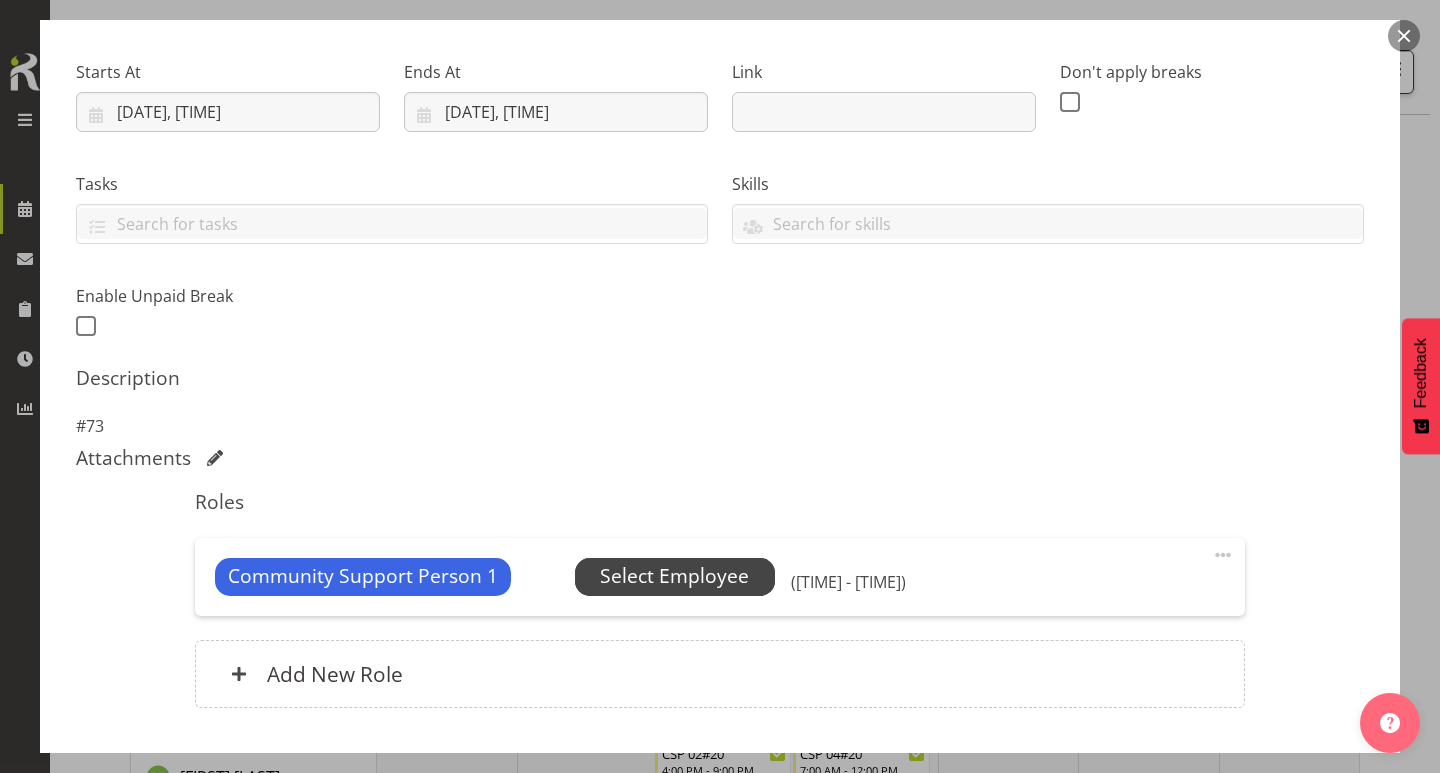 click on "Select Employee" at bounding box center (674, 576) 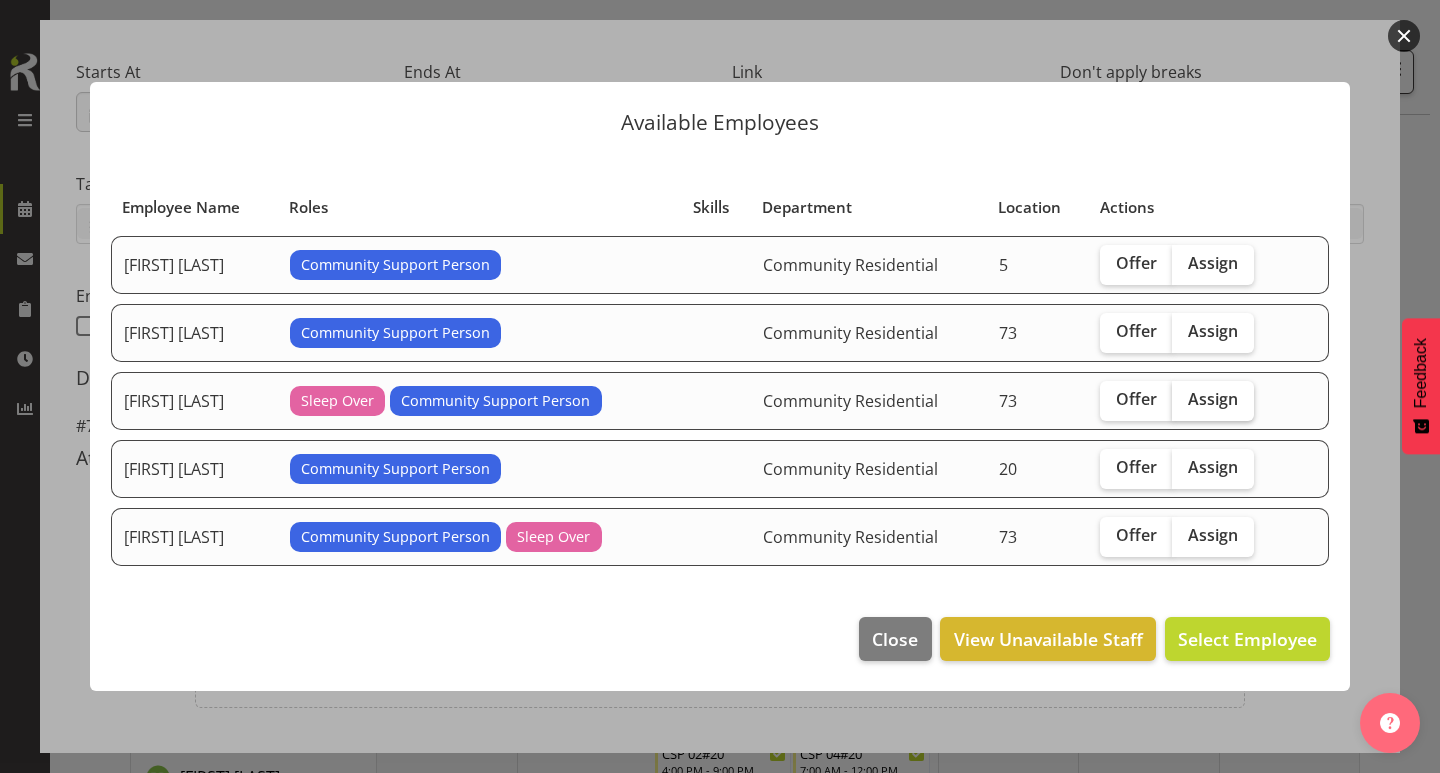 click on "Assign" at bounding box center (1213, 399) 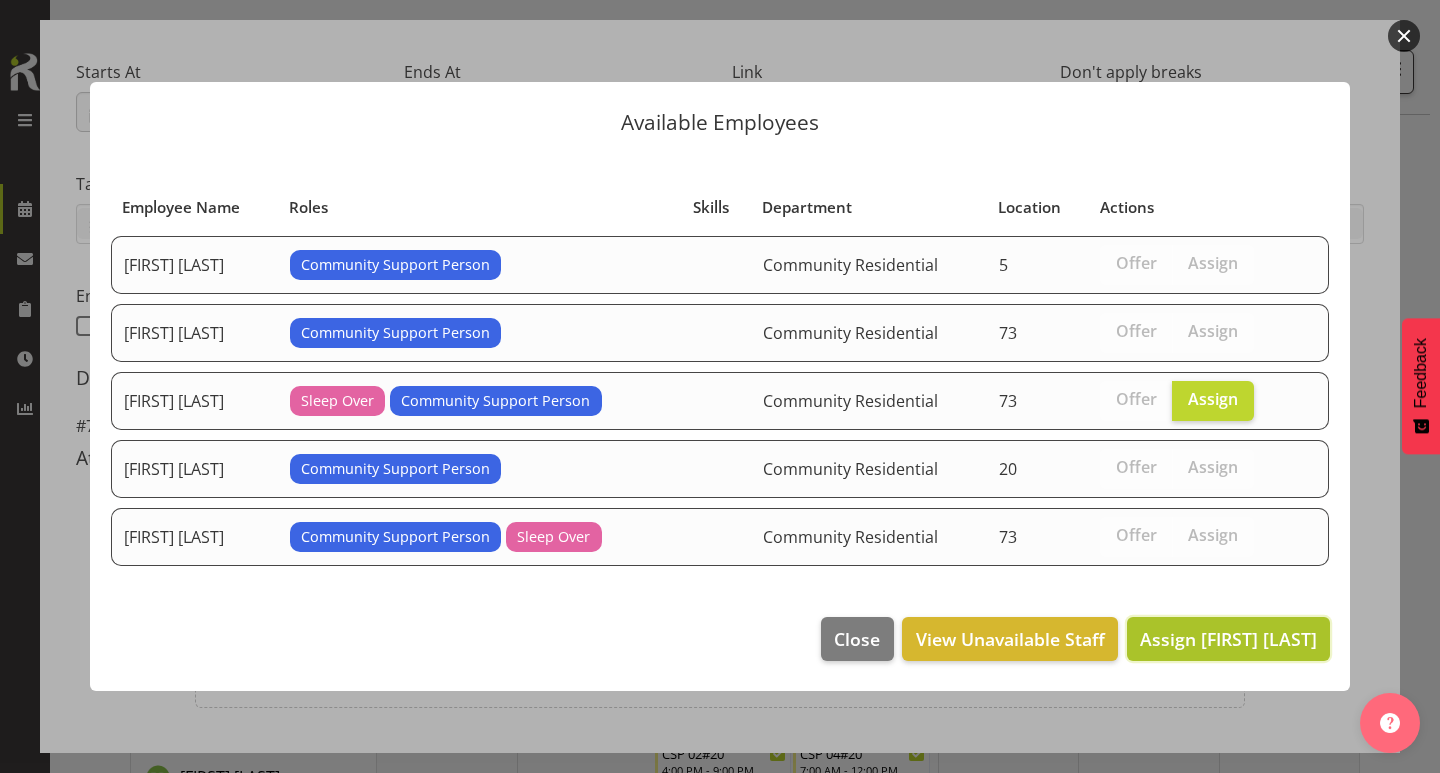click on "Assign [FIRST] [LAST]" at bounding box center (1228, 639) 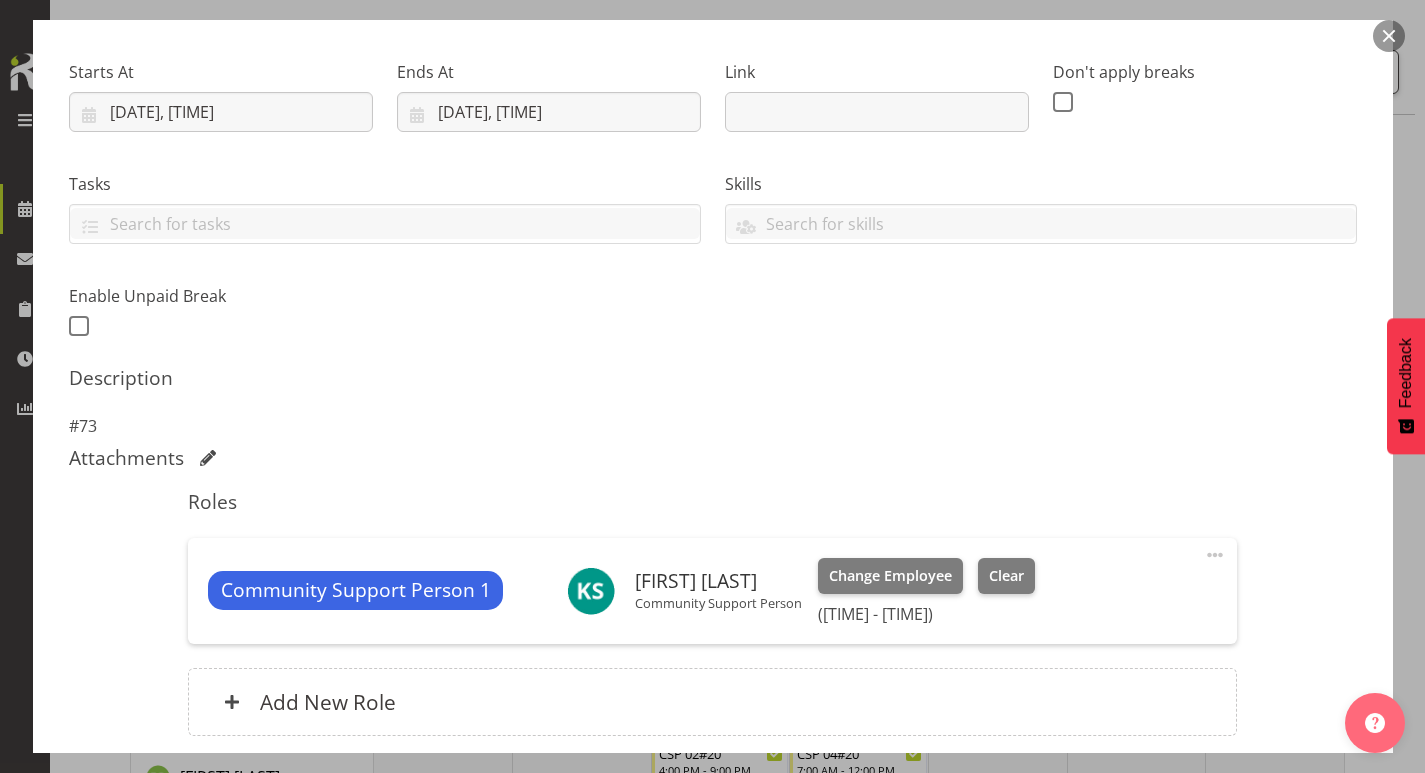 scroll, scrollTop: 450, scrollLeft: 0, axis: vertical 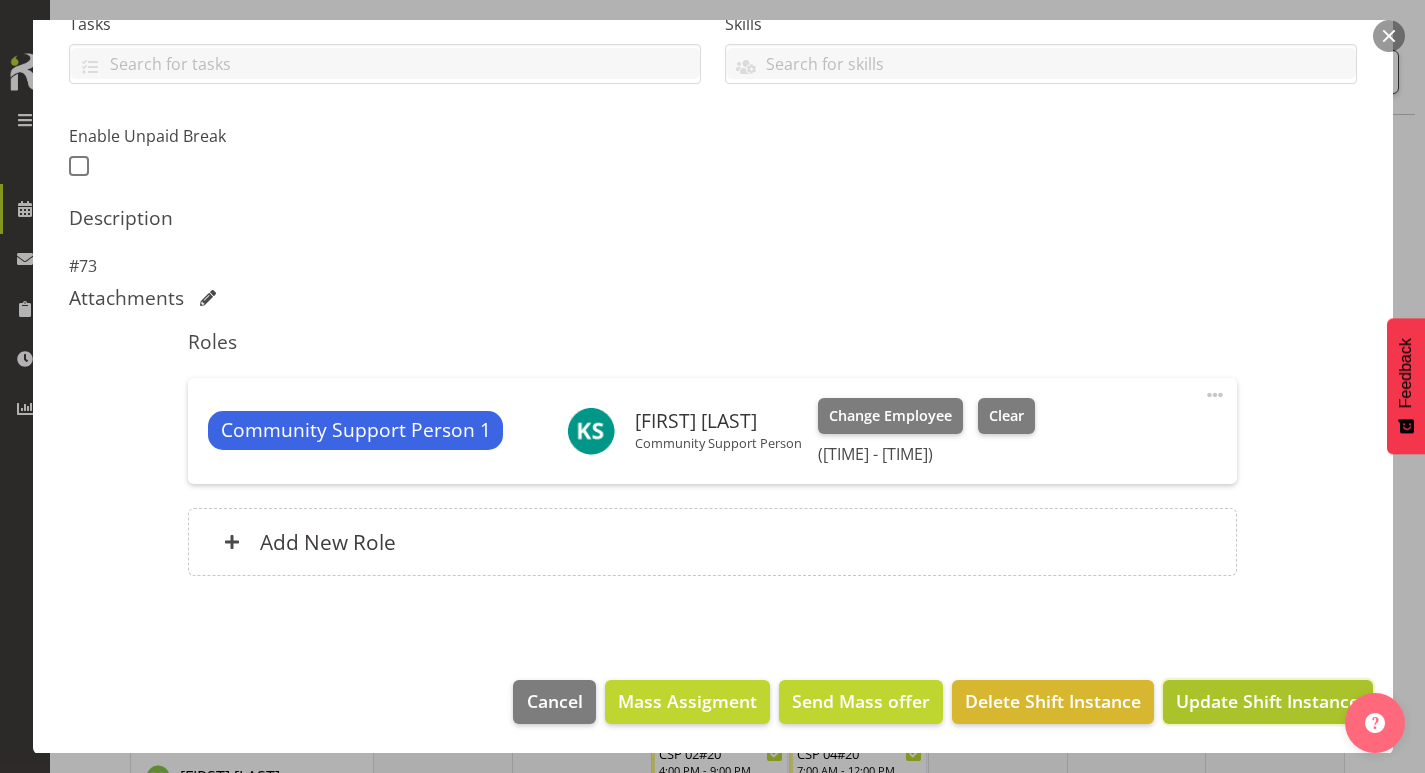 click on "Update Shift Instance" at bounding box center [1267, 701] 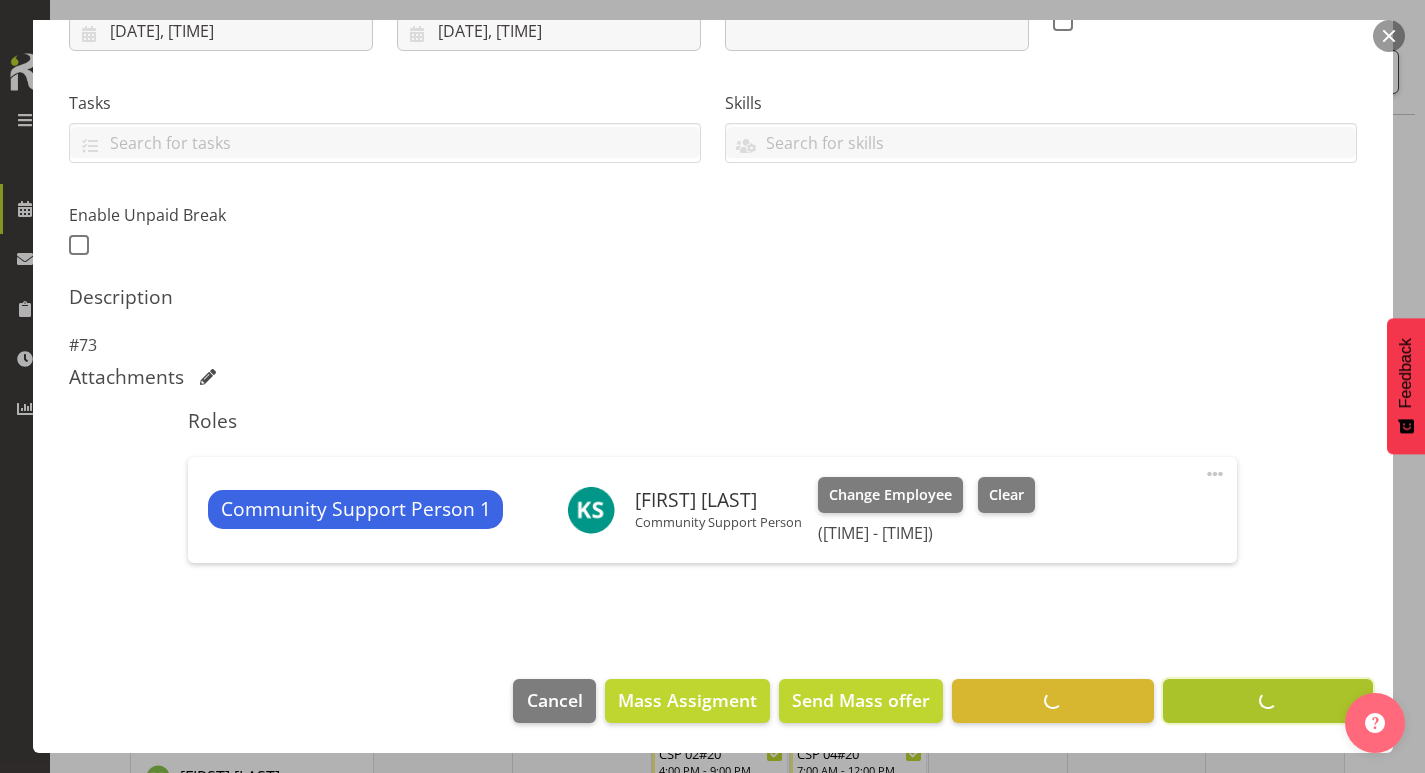 scroll, scrollTop: 370, scrollLeft: 0, axis: vertical 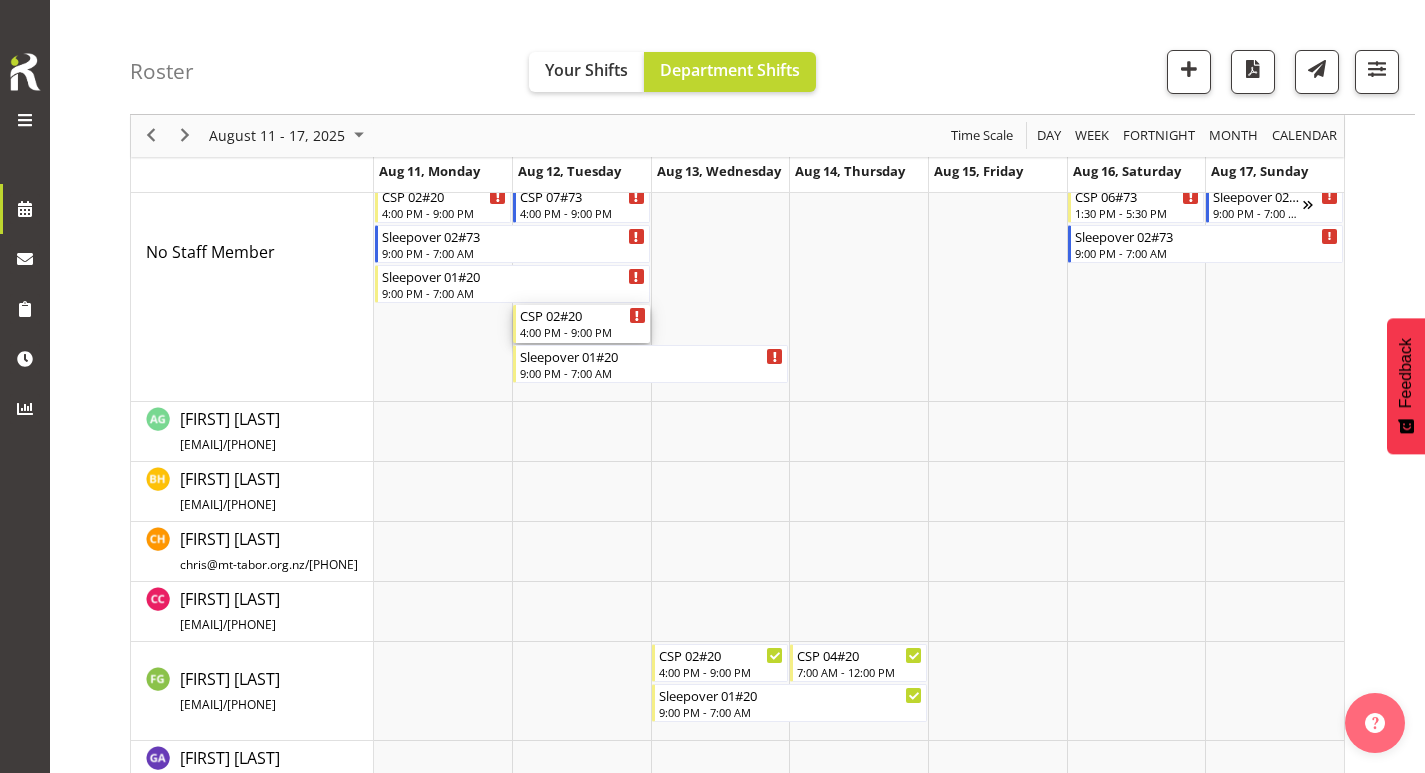 click on "4:00 PM - 9:00 PM" at bounding box center [583, 332] 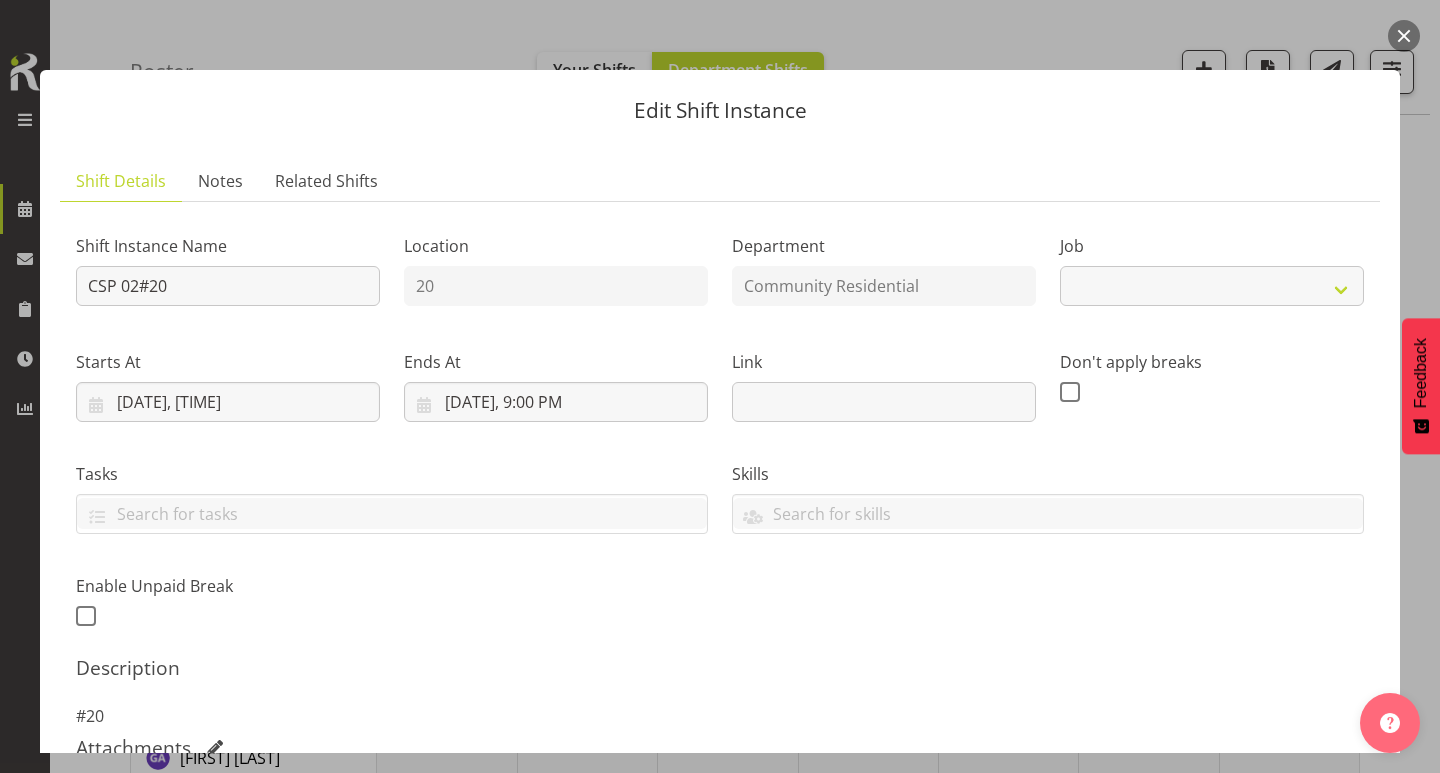select on "3" 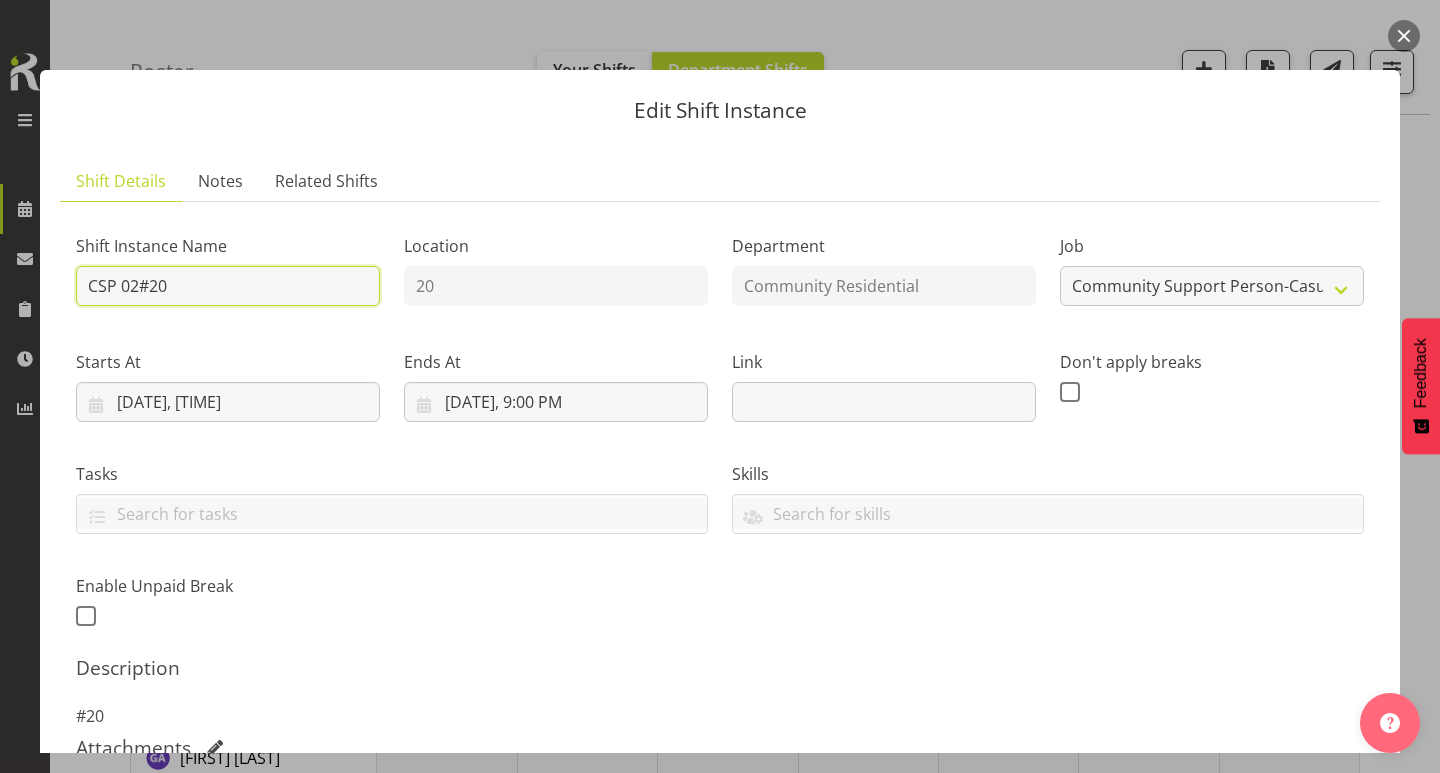 drag, startPoint x: 154, startPoint y: 283, endPoint x: 48, endPoint y: 286, distance: 106.04244 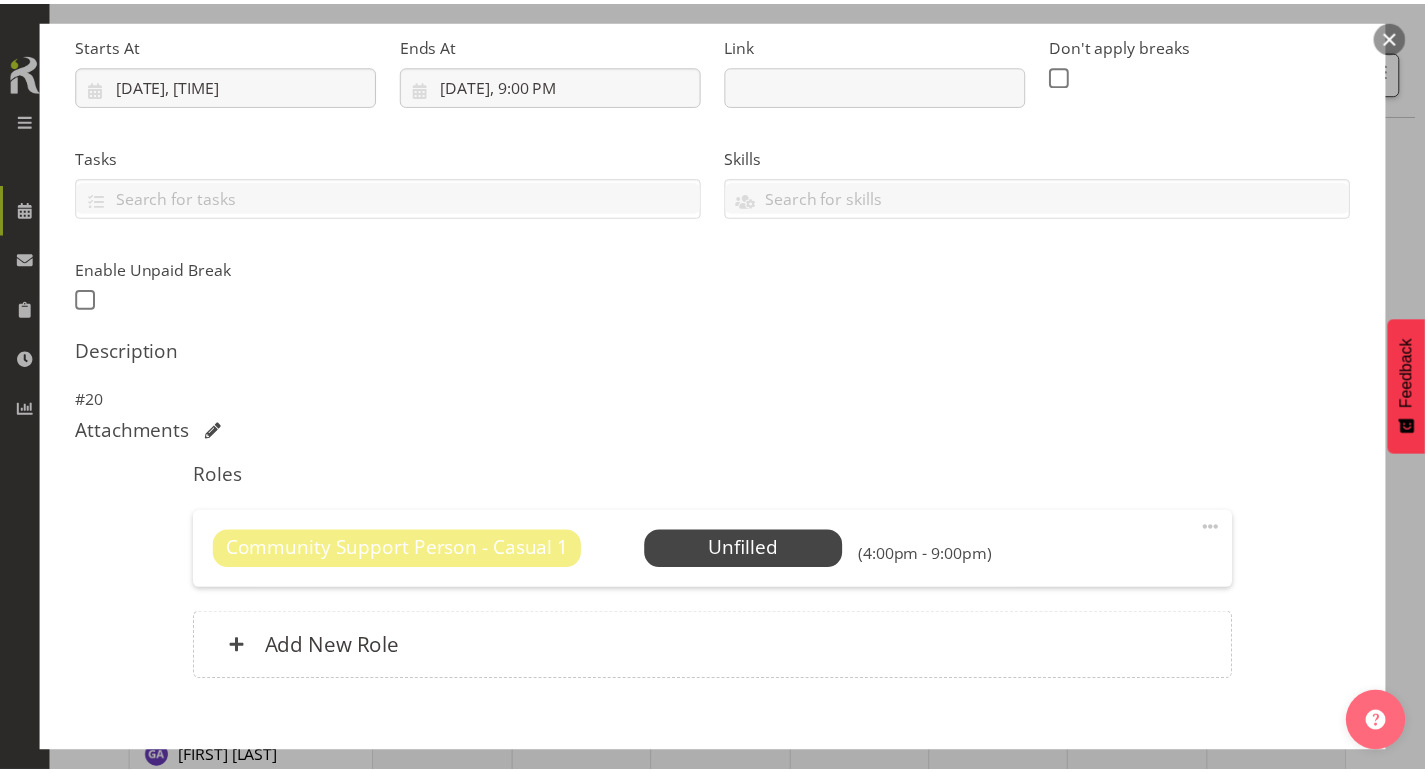 scroll, scrollTop: 423, scrollLeft: 0, axis: vertical 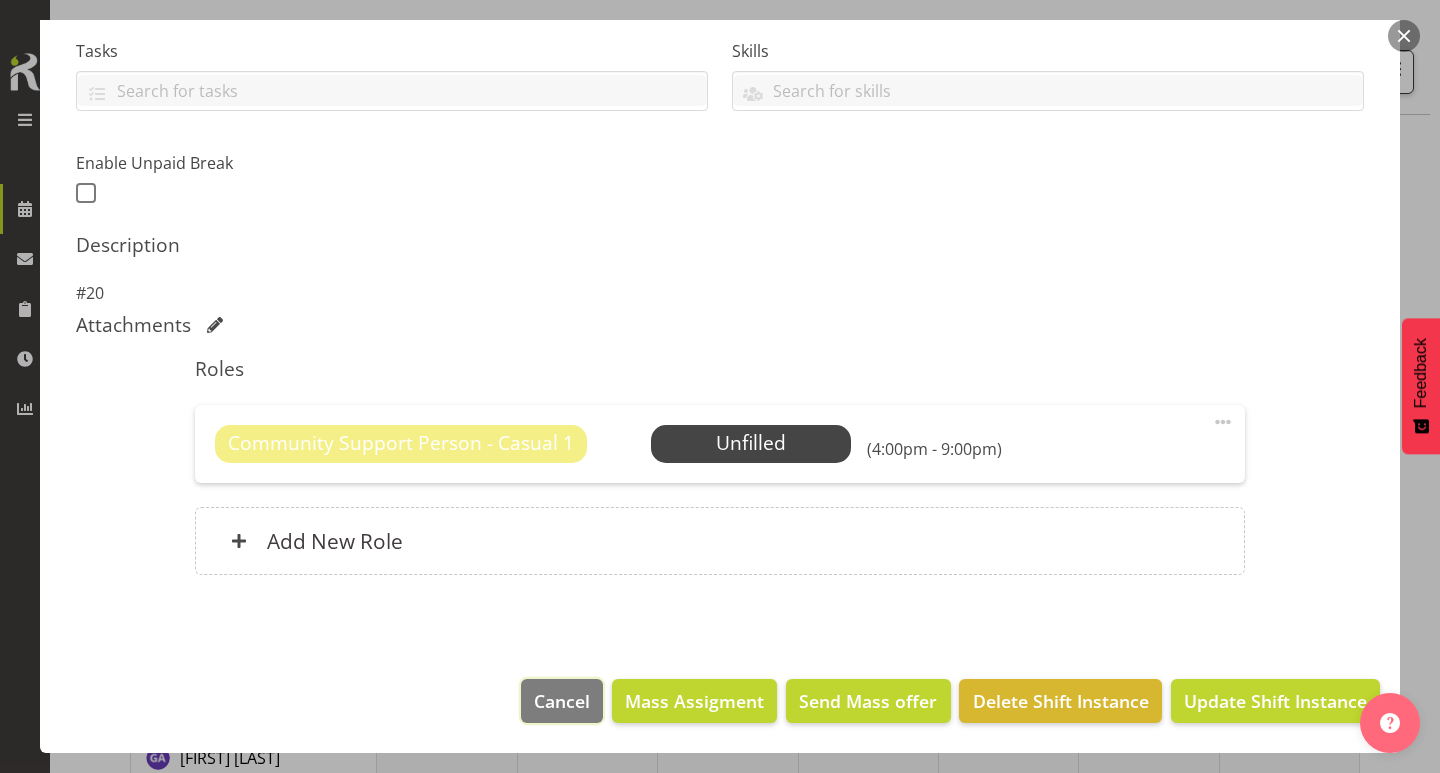 drag, startPoint x: 205, startPoint y: 44, endPoint x: 553, endPoint y: 687, distance: 731.1313 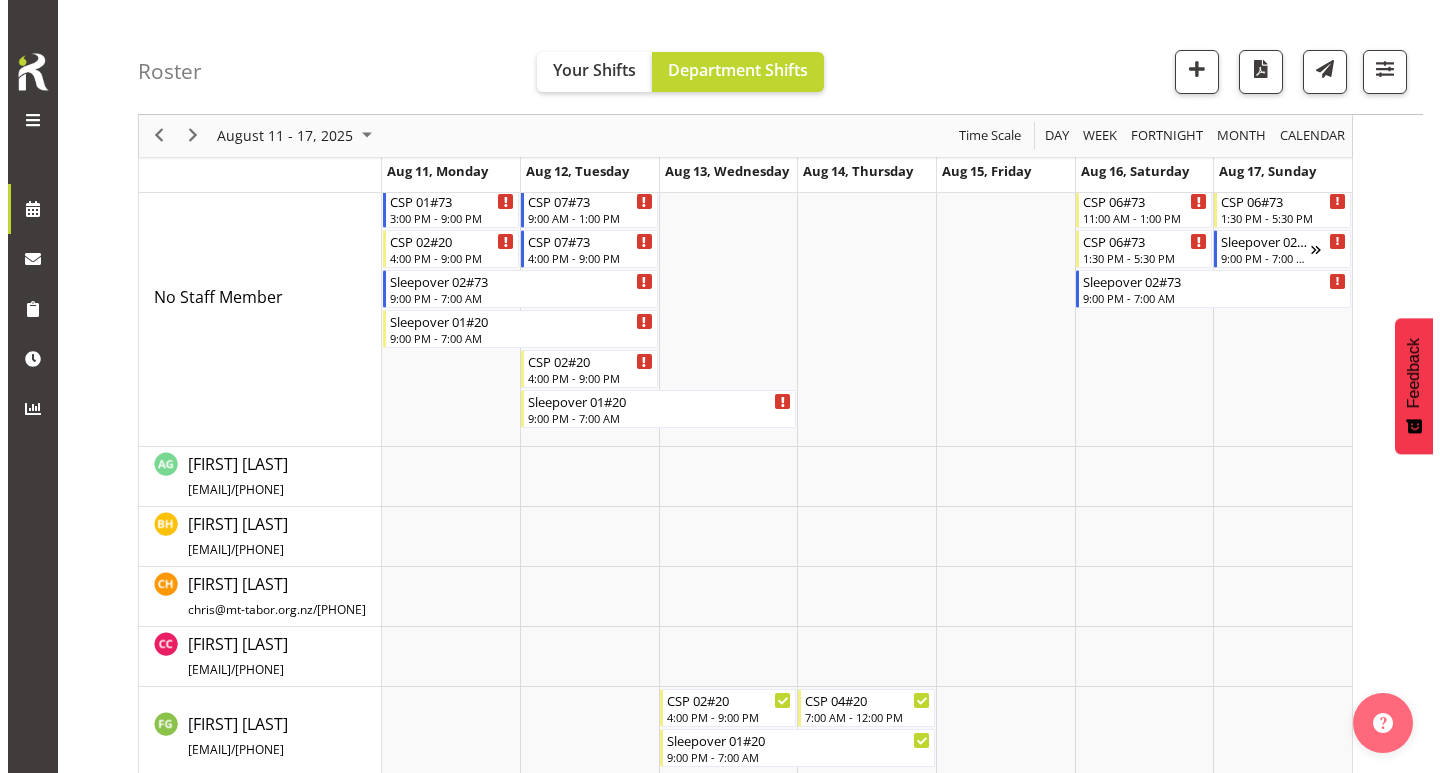 scroll, scrollTop: 0, scrollLeft: 0, axis: both 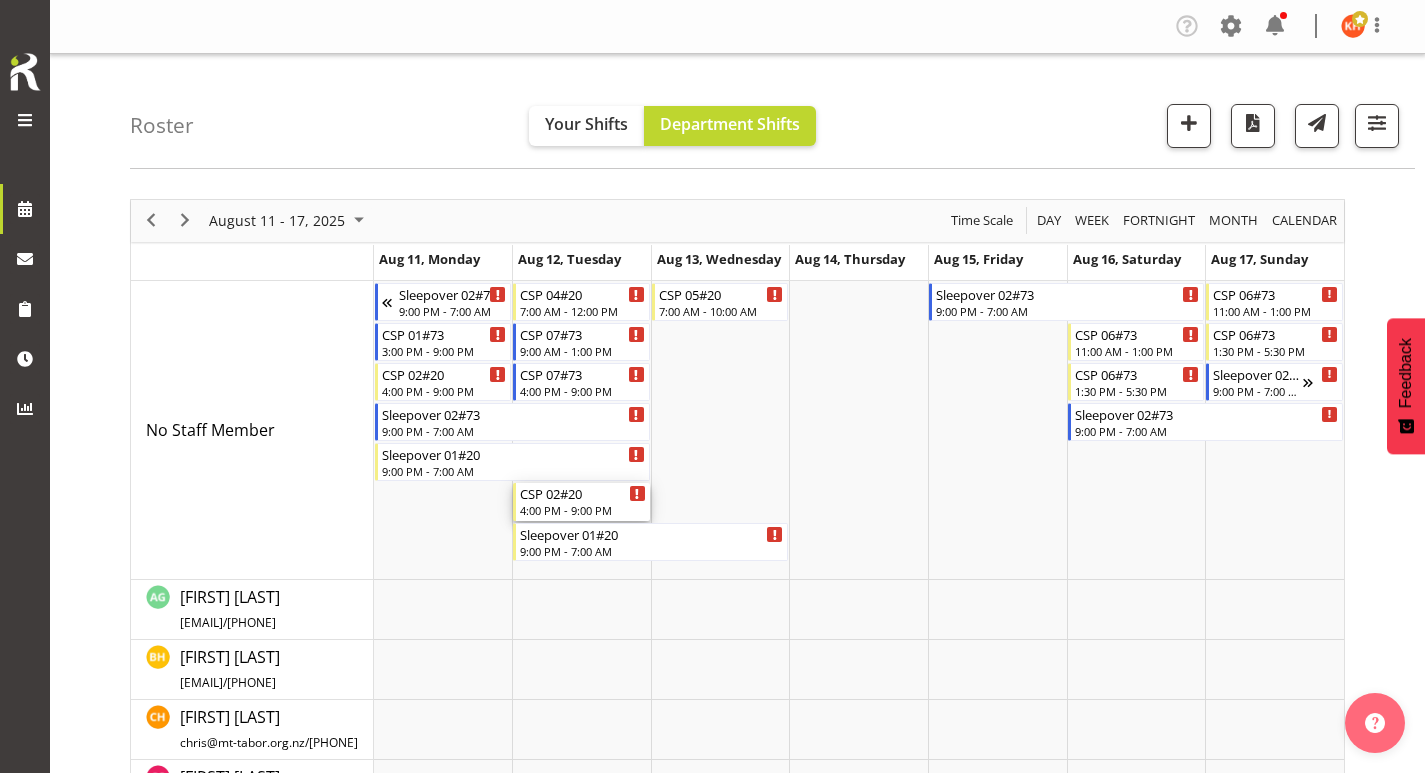 click on "CSP 02#20" at bounding box center (583, 493) 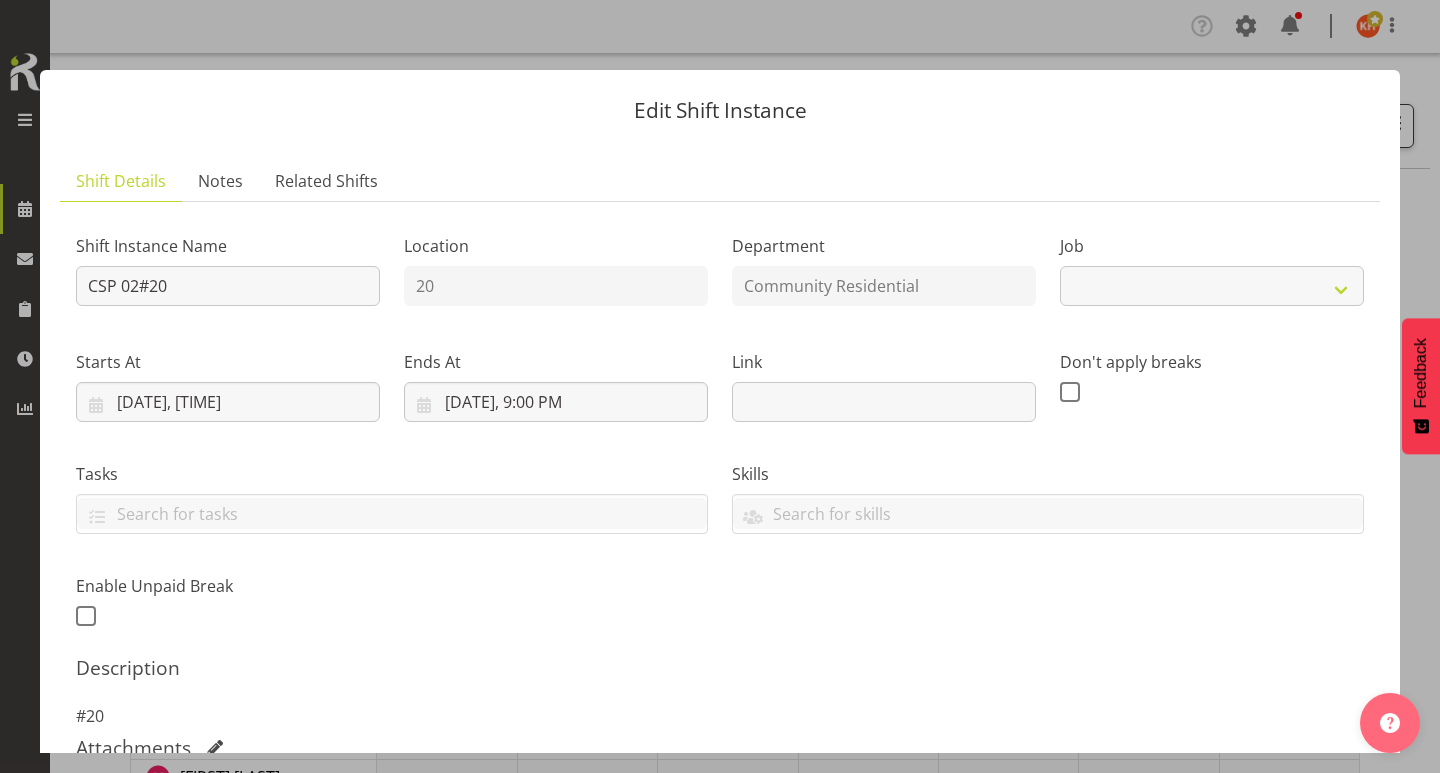 select on "3" 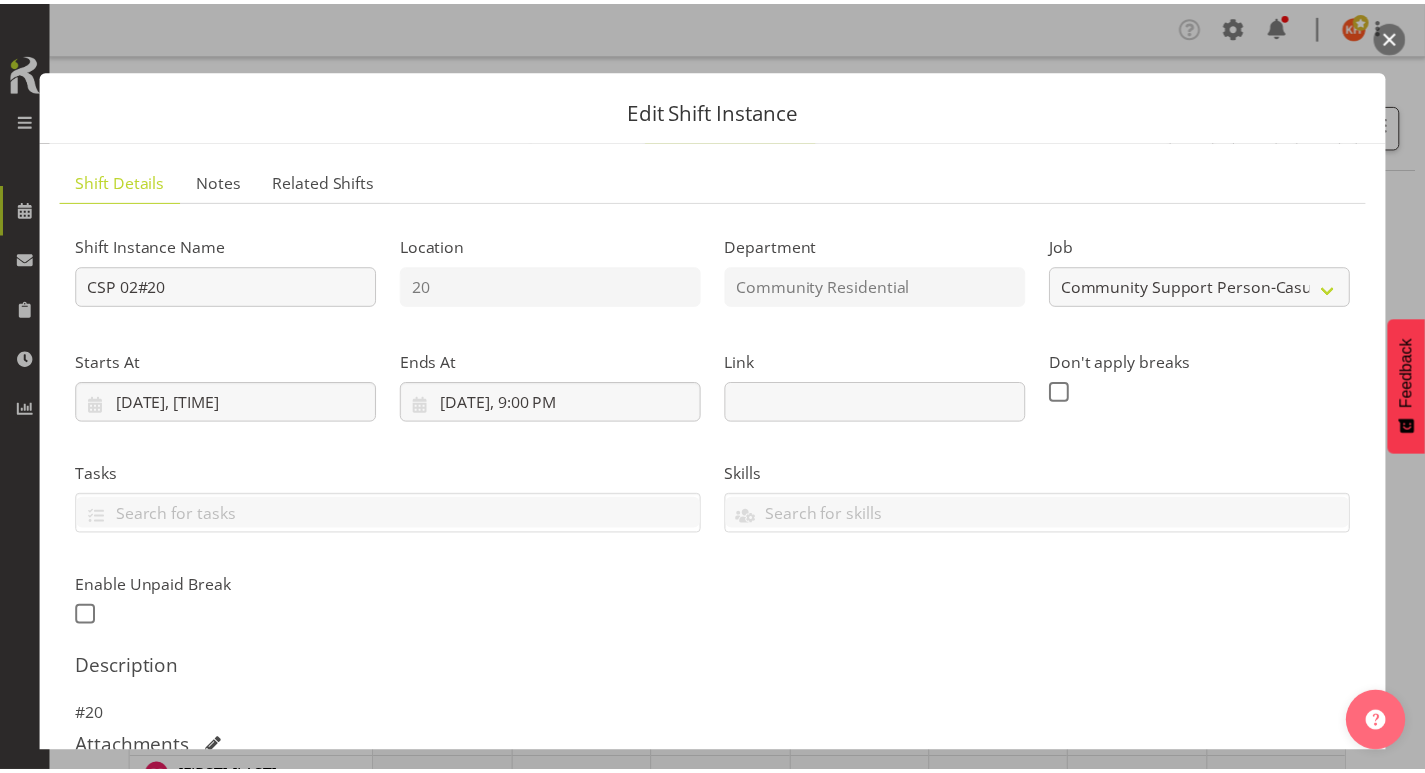 scroll, scrollTop: 423, scrollLeft: 0, axis: vertical 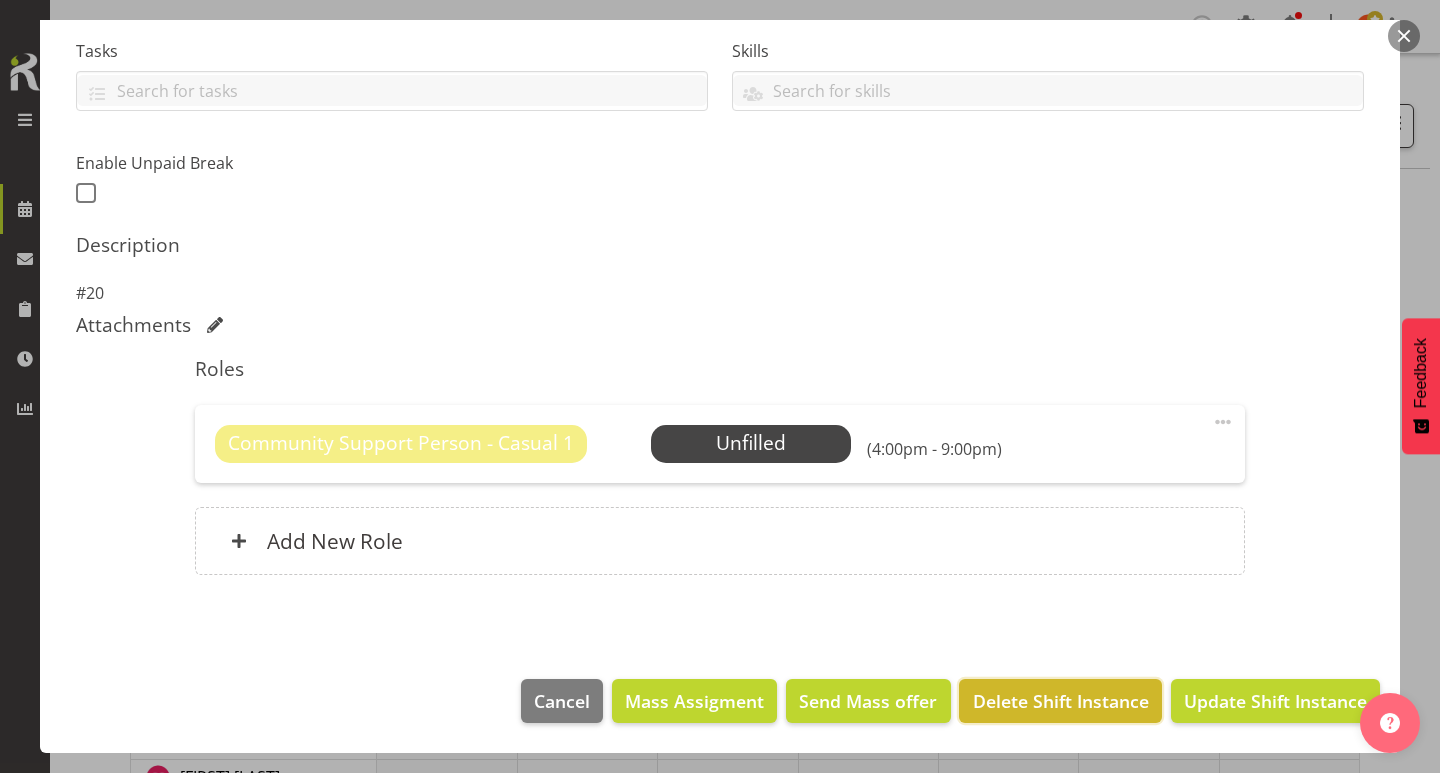 click on "Delete Shift Instance" at bounding box center [1061, 701] 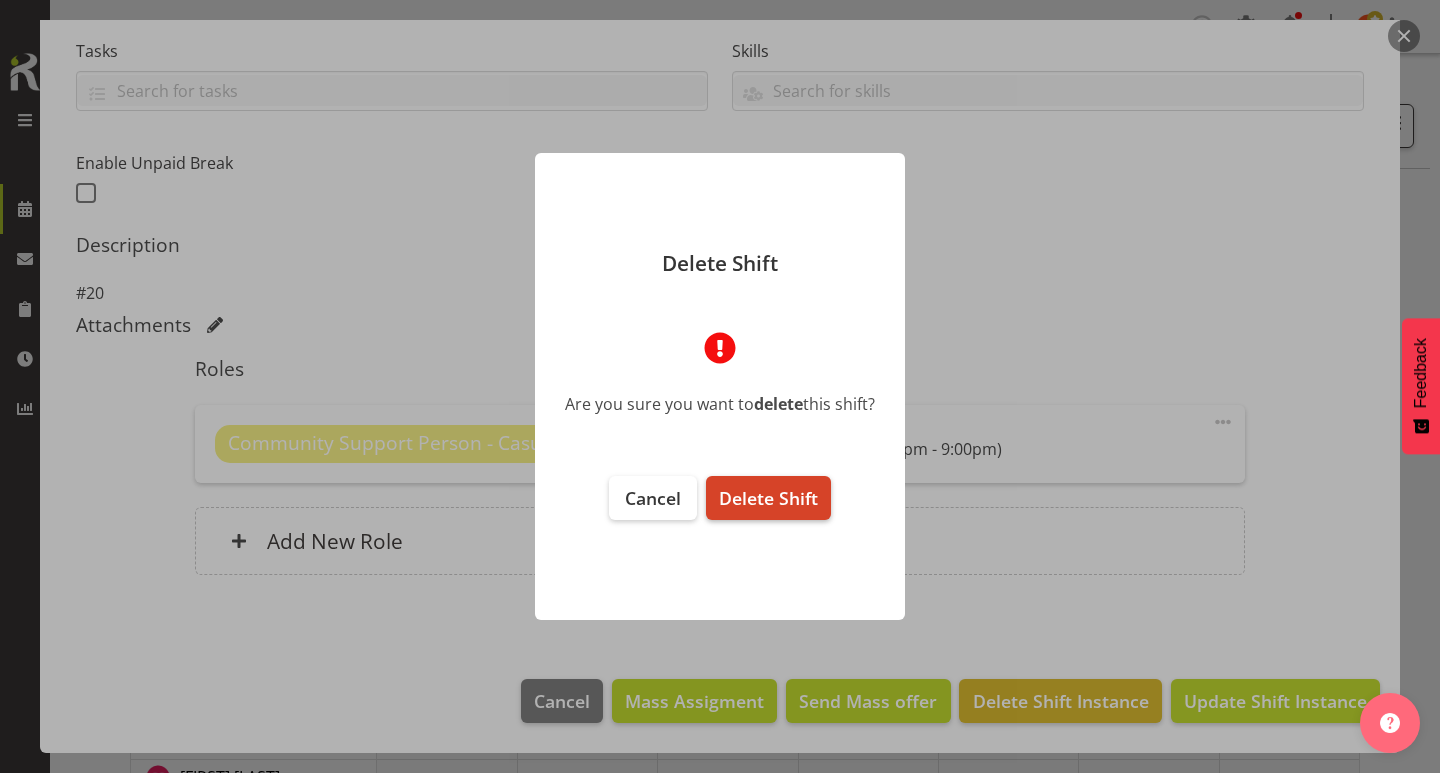 click on "Delete Shift" at bounding box center (768, 498) 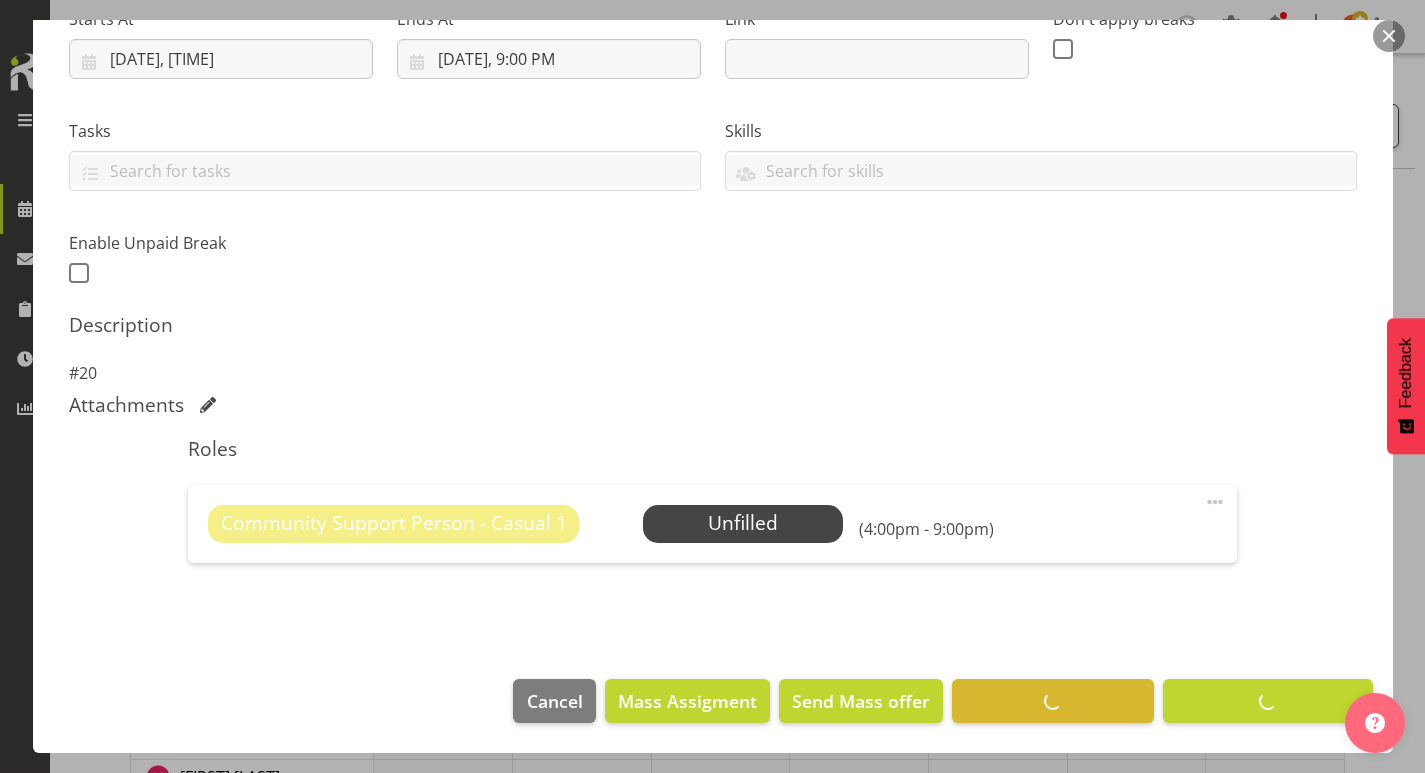 scroll, scrollTop: 343, scrollLeft: 0, axis: vertical 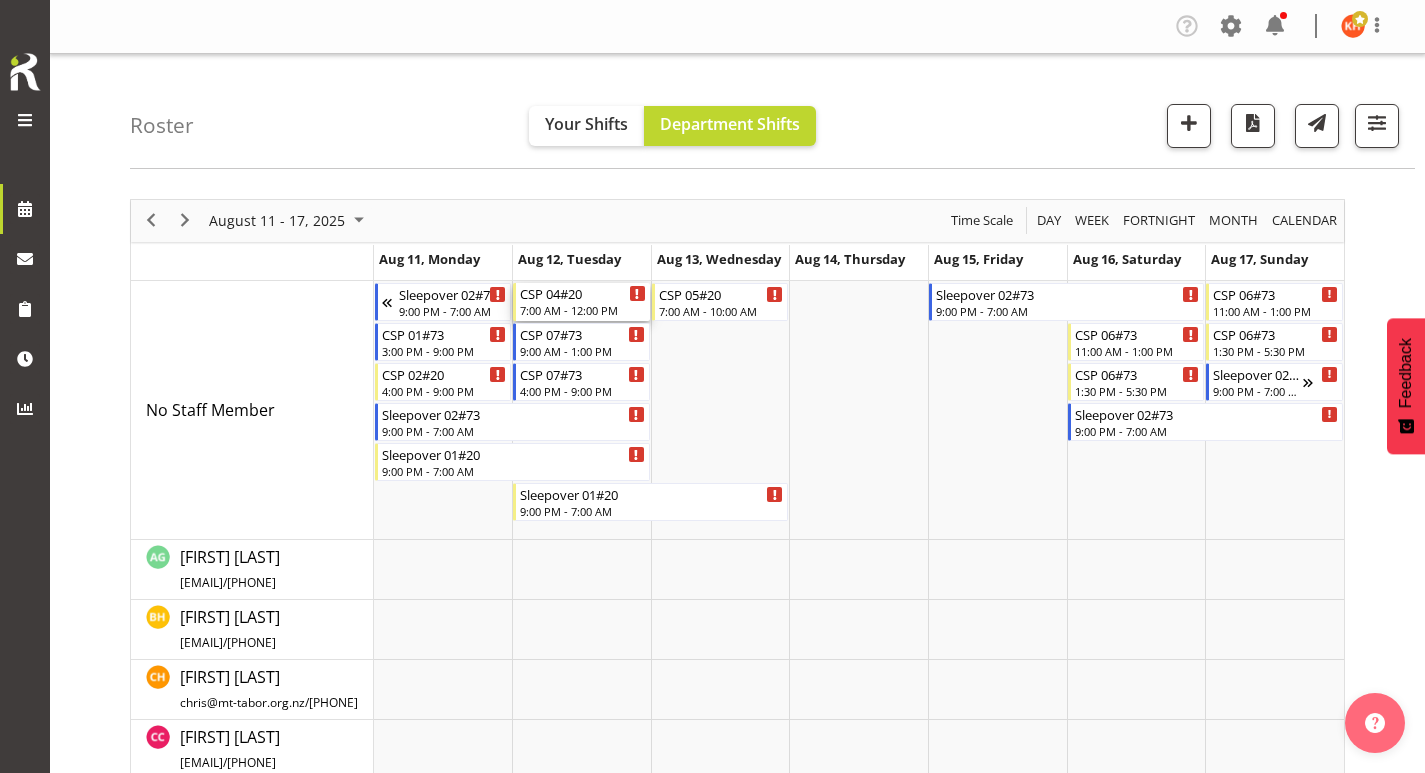 click on "CSP 04#20" at bounding box center [583, 293] 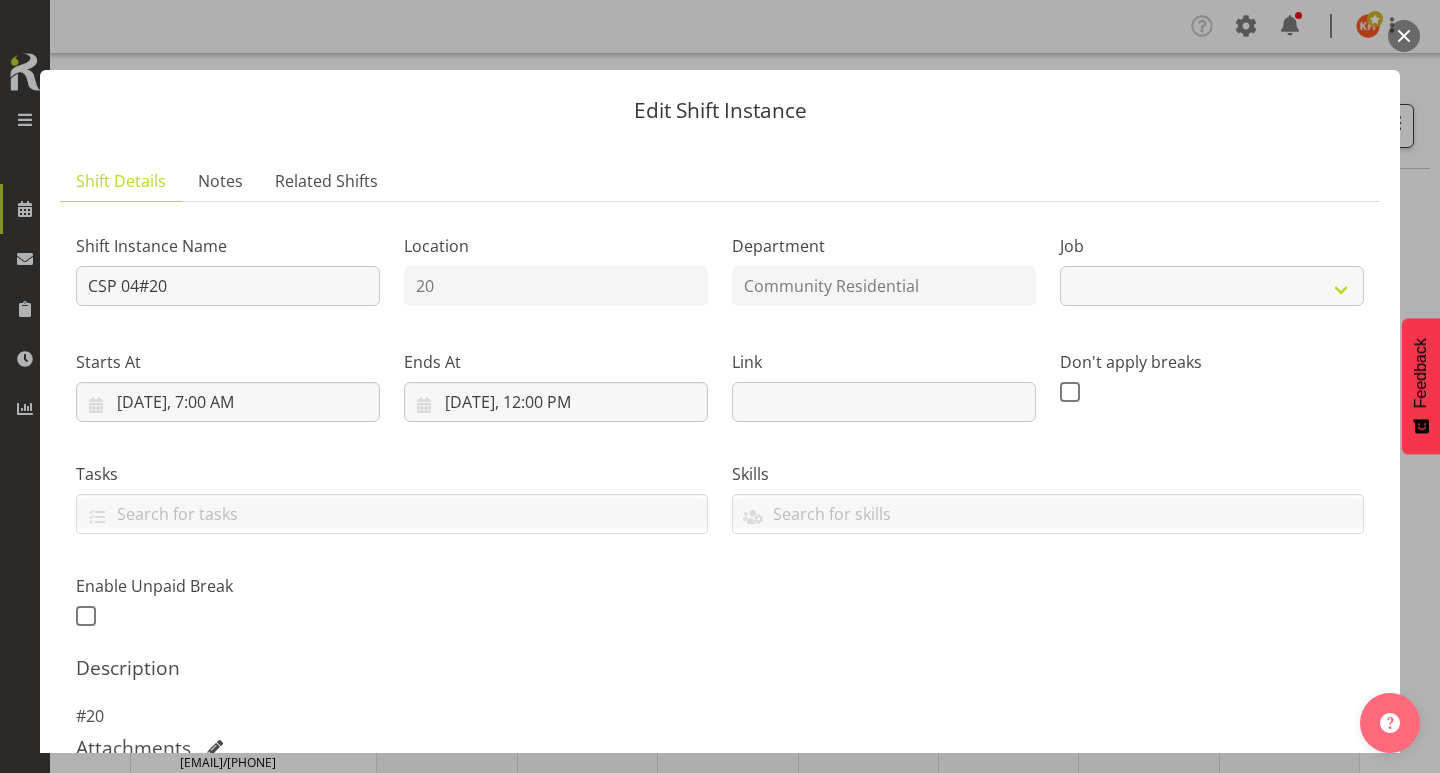 select on "3" 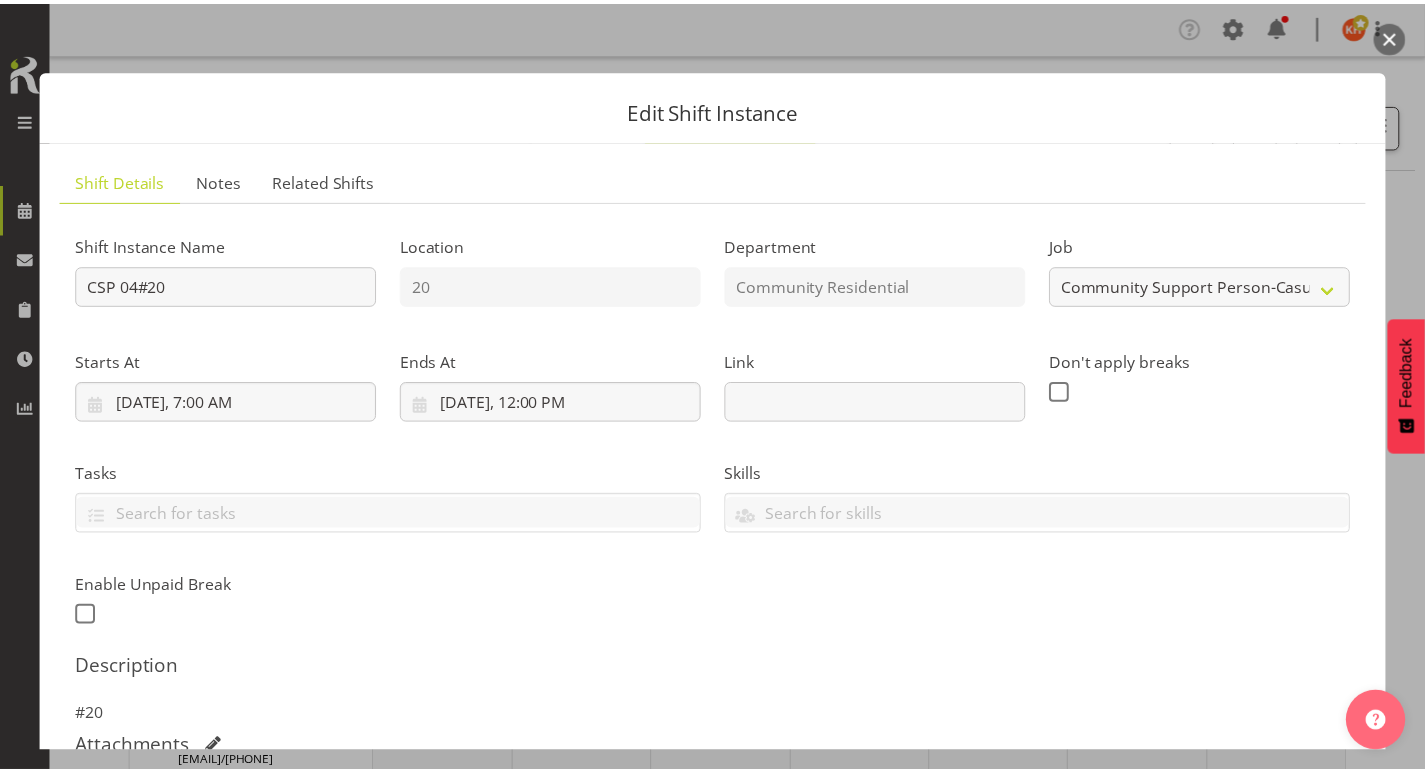 scroll, scrollTop: 423, scrollLeft: 0, axis: vertical 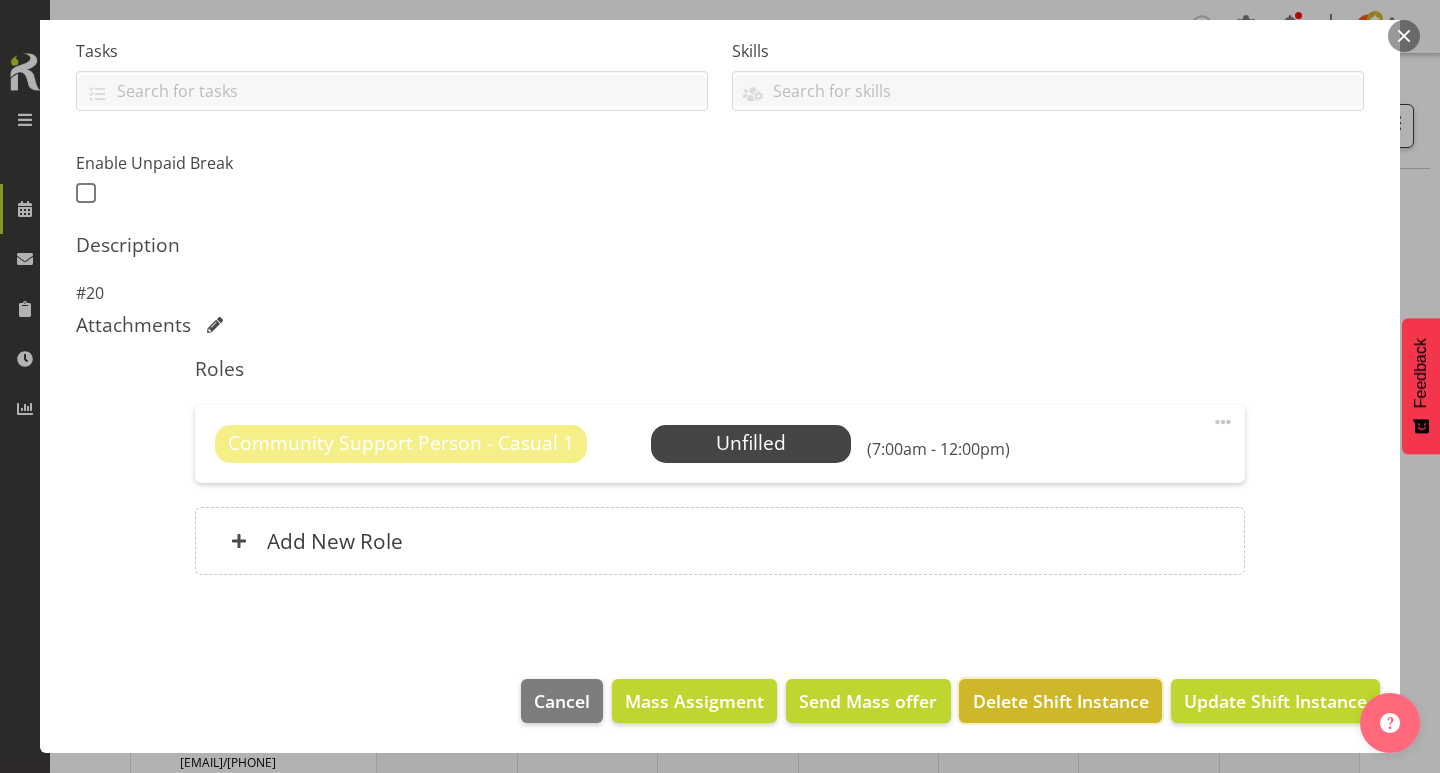 click on "Delete Shift Instance" at bounding box center [1061, 701] 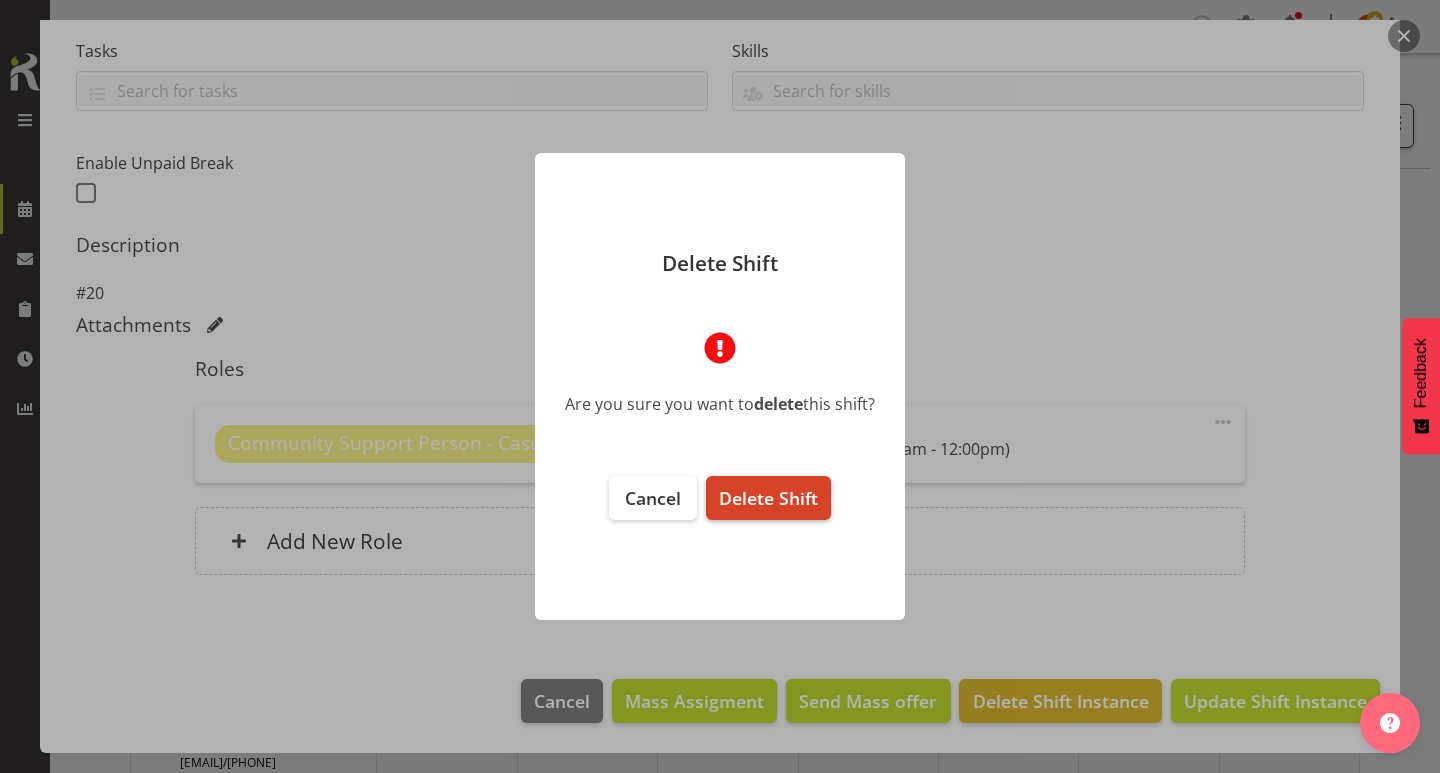 click on "Delete Shift" at bounding box center (768, 498) 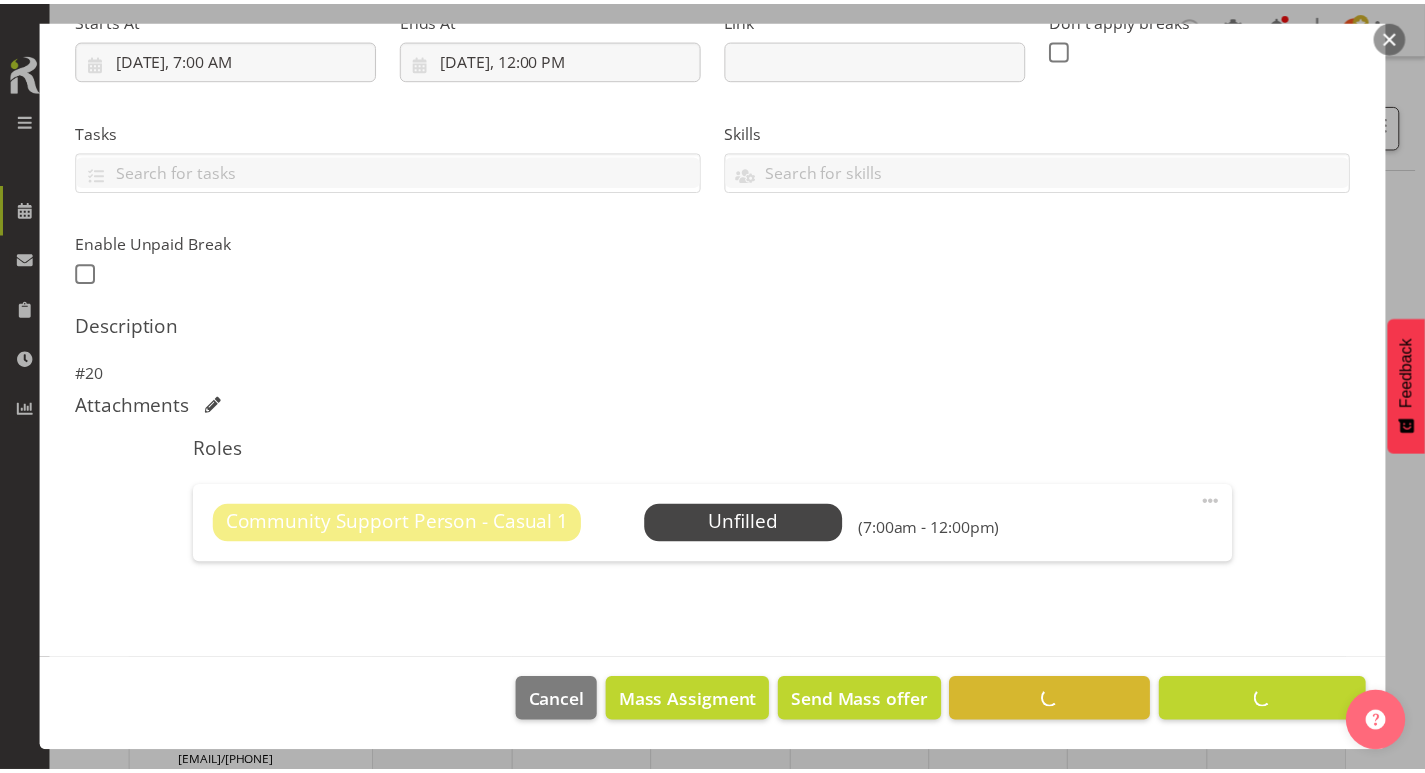 scroll, scrollTop: 343, scrollLeft: 0, axis: vertical 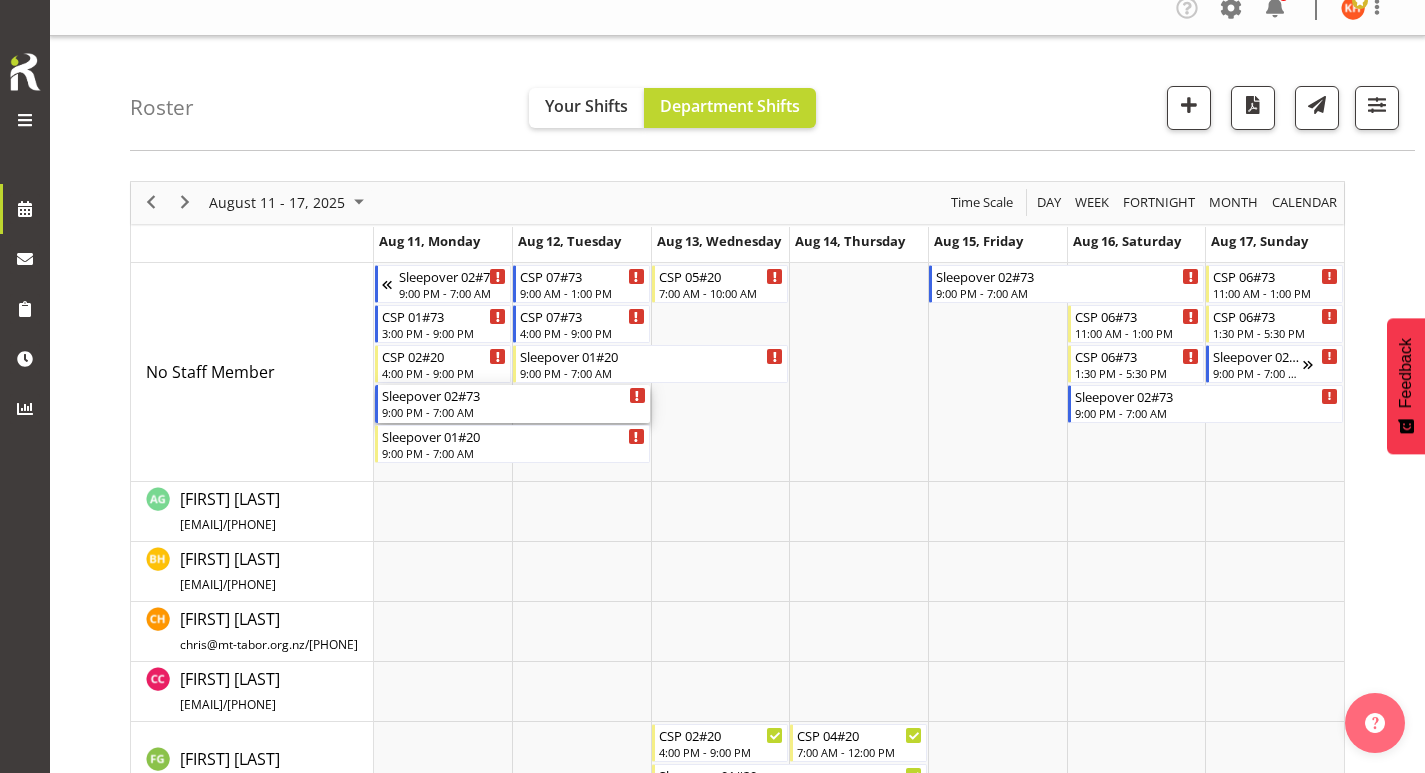 click on "9:00 PM - 7:00 AM" at bounding box center [514, 412] 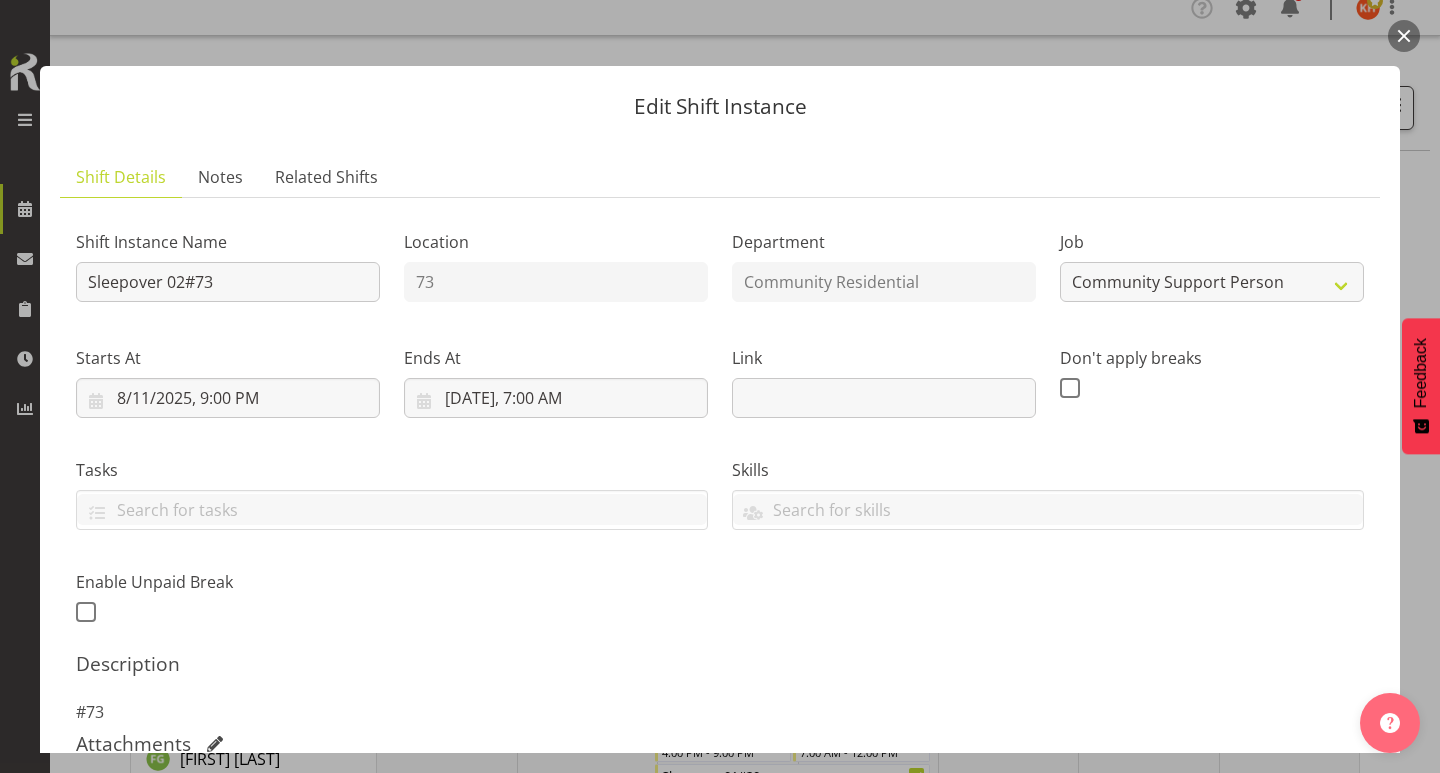 scroll, scrollTop: 11, scrollLeft: 0, axis: vertical 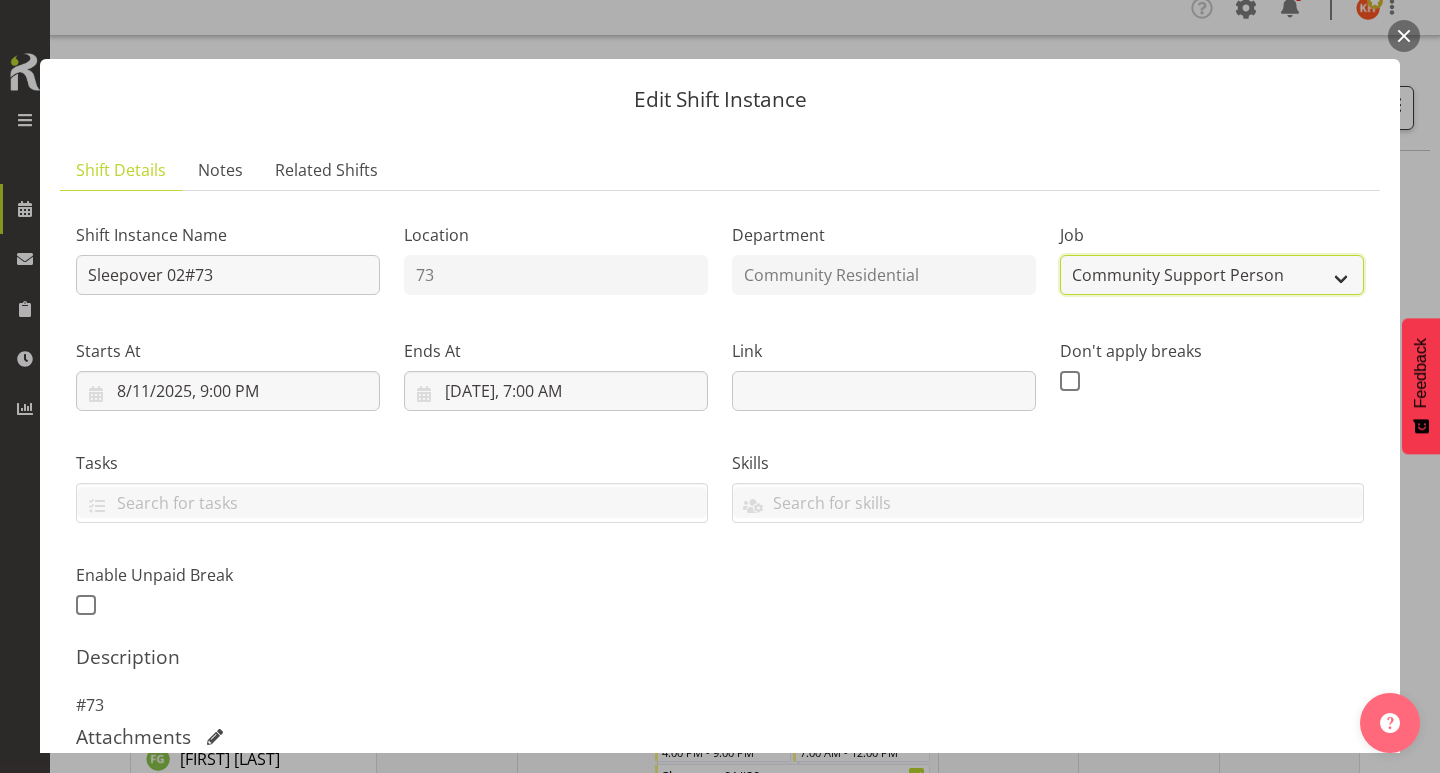 click on "Create new job   Accounts Admin Art Coordinator Community Leader Community Support Person Community Support Person-Casual House Leader Office Admin Senior Coordinator Service Manager Volunteer" at bounding box center (1212, 275) 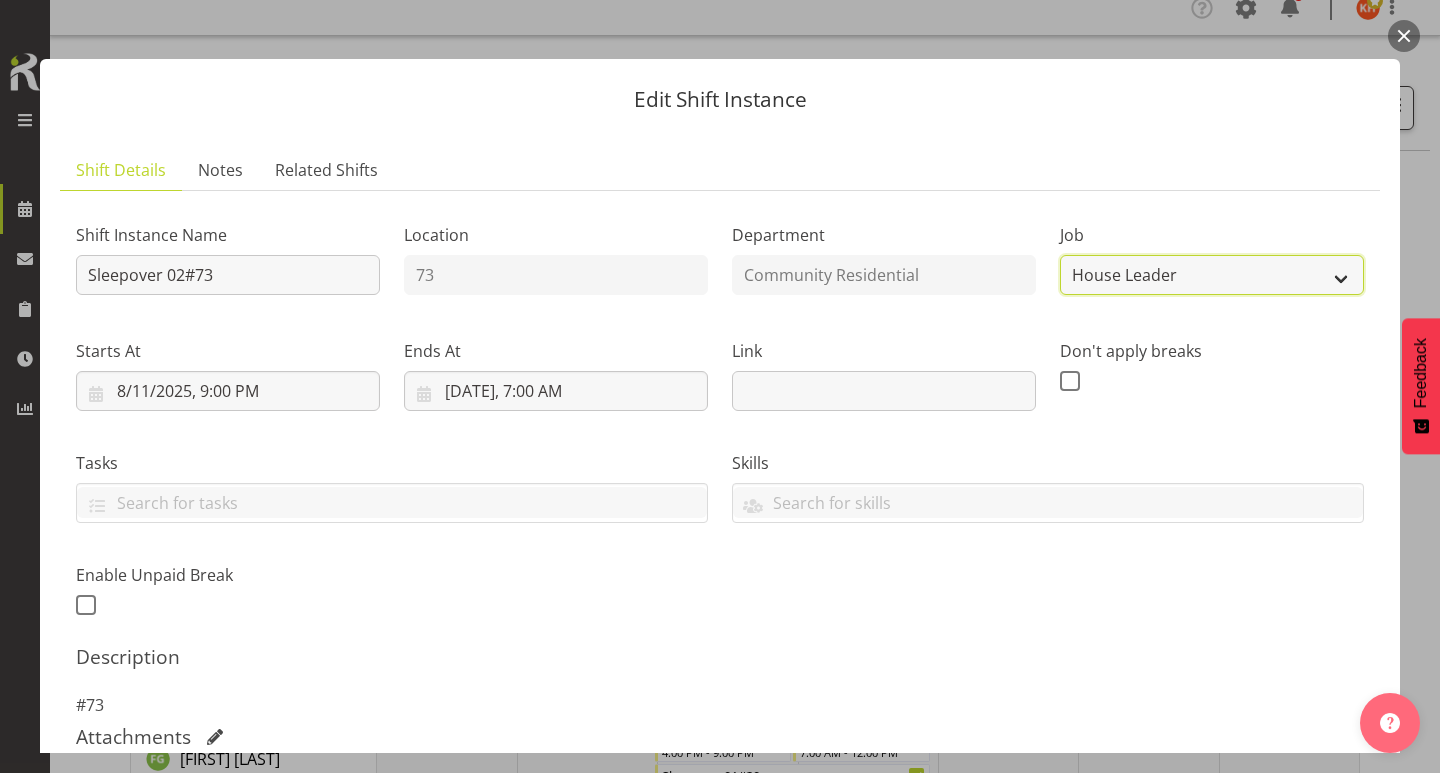click on "Create new job   Accounts Admin Art Coordinator Community Leader Community Support Person Community Support Person-Casual House Leader Office Admin Senior Coordinator Service Manager Volunteer" at bounding box center (1212, 275) 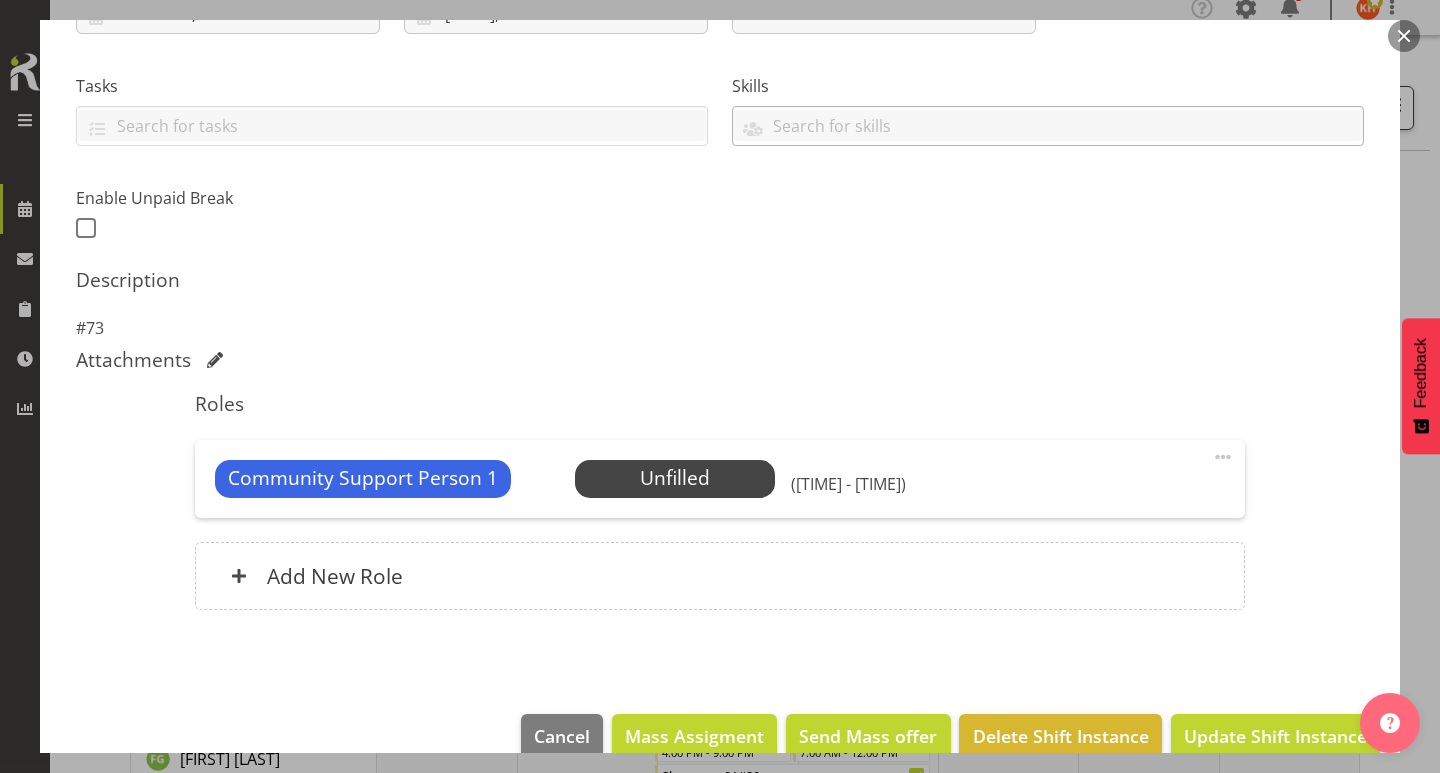 scroll, scrollTop: 423, scrollLeft: 0, axis: vertical 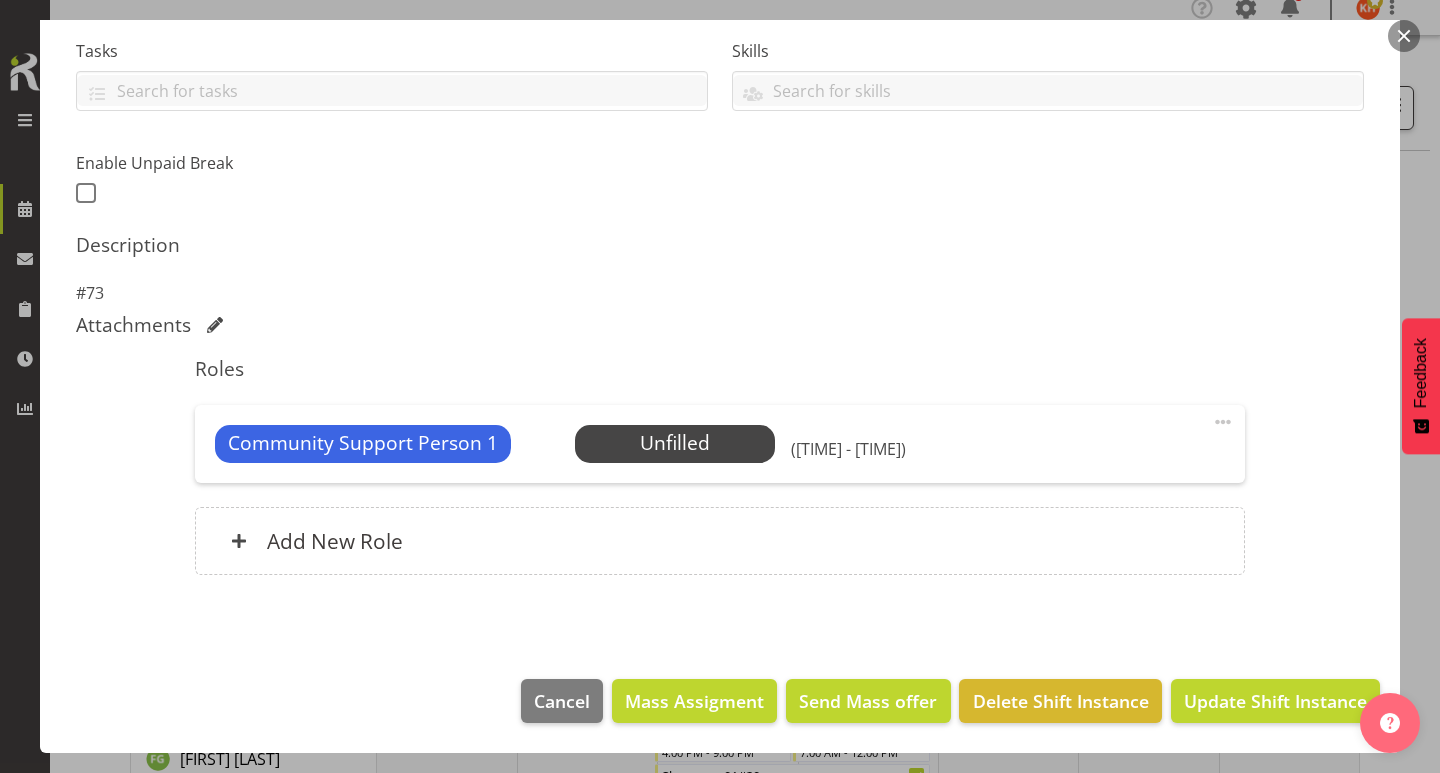 click at bounding box center [1223, 422] 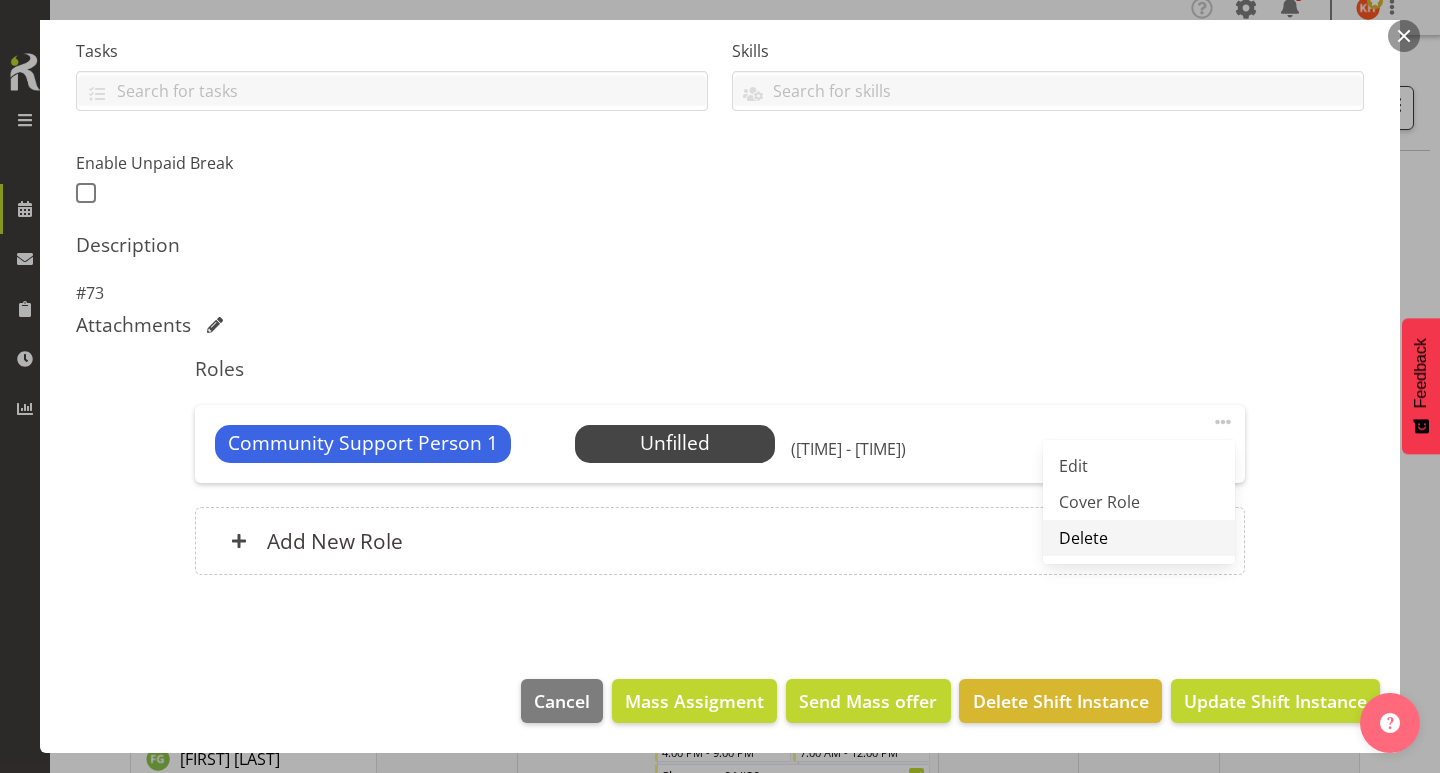 click on "Delete" at bounding box center (1139, 538) 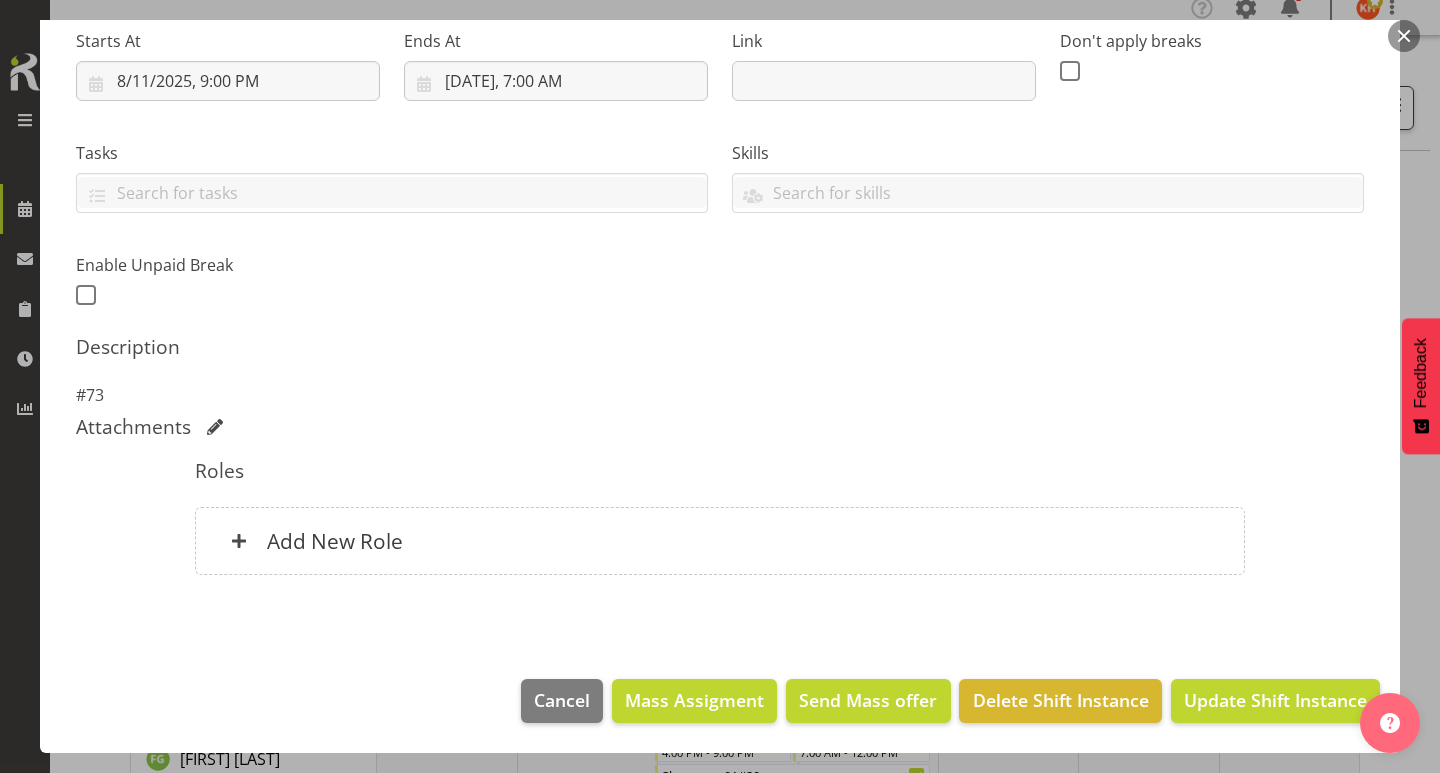 scroll, scrollTop: 320, scrollLeft: 0, axis: vertical 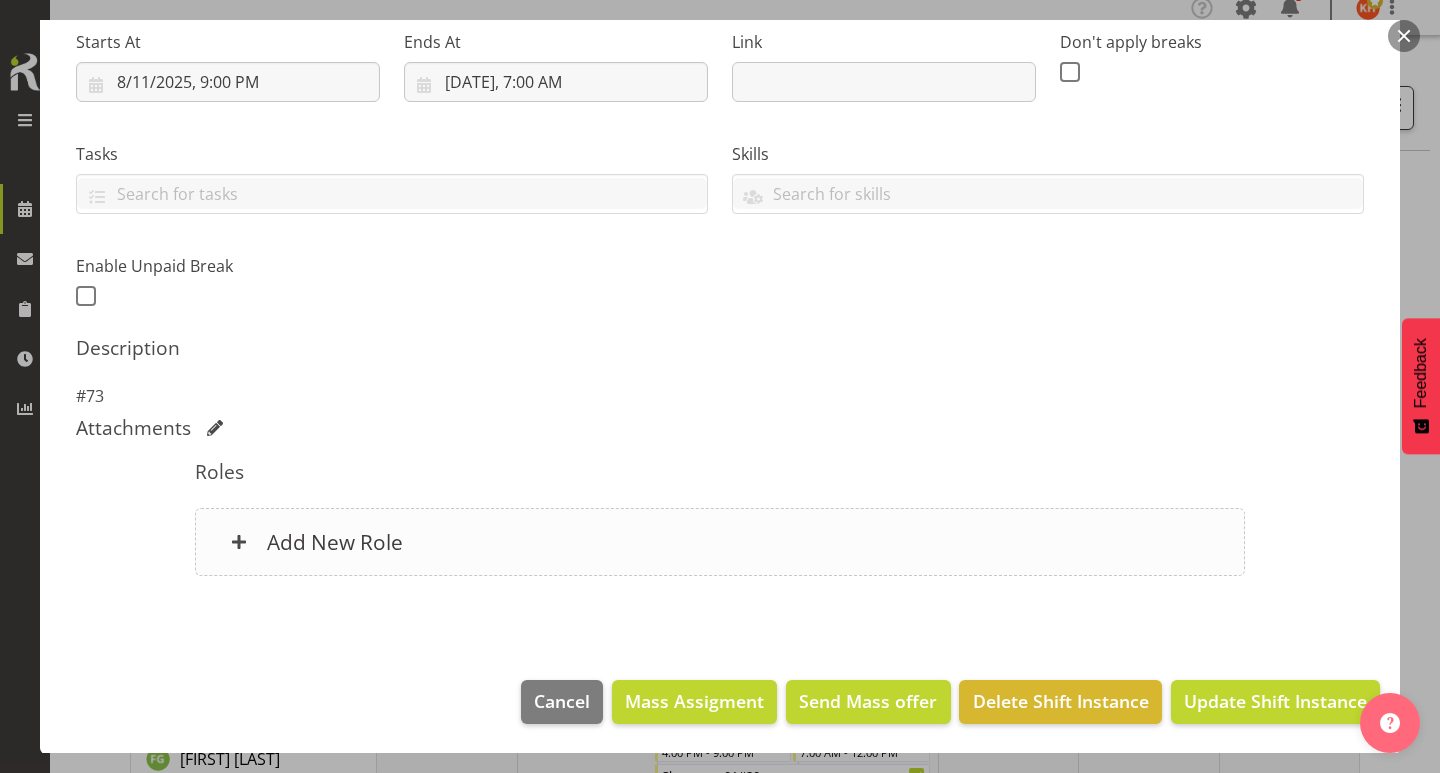 click on "Add New Role" at bounding box center (335, 542) 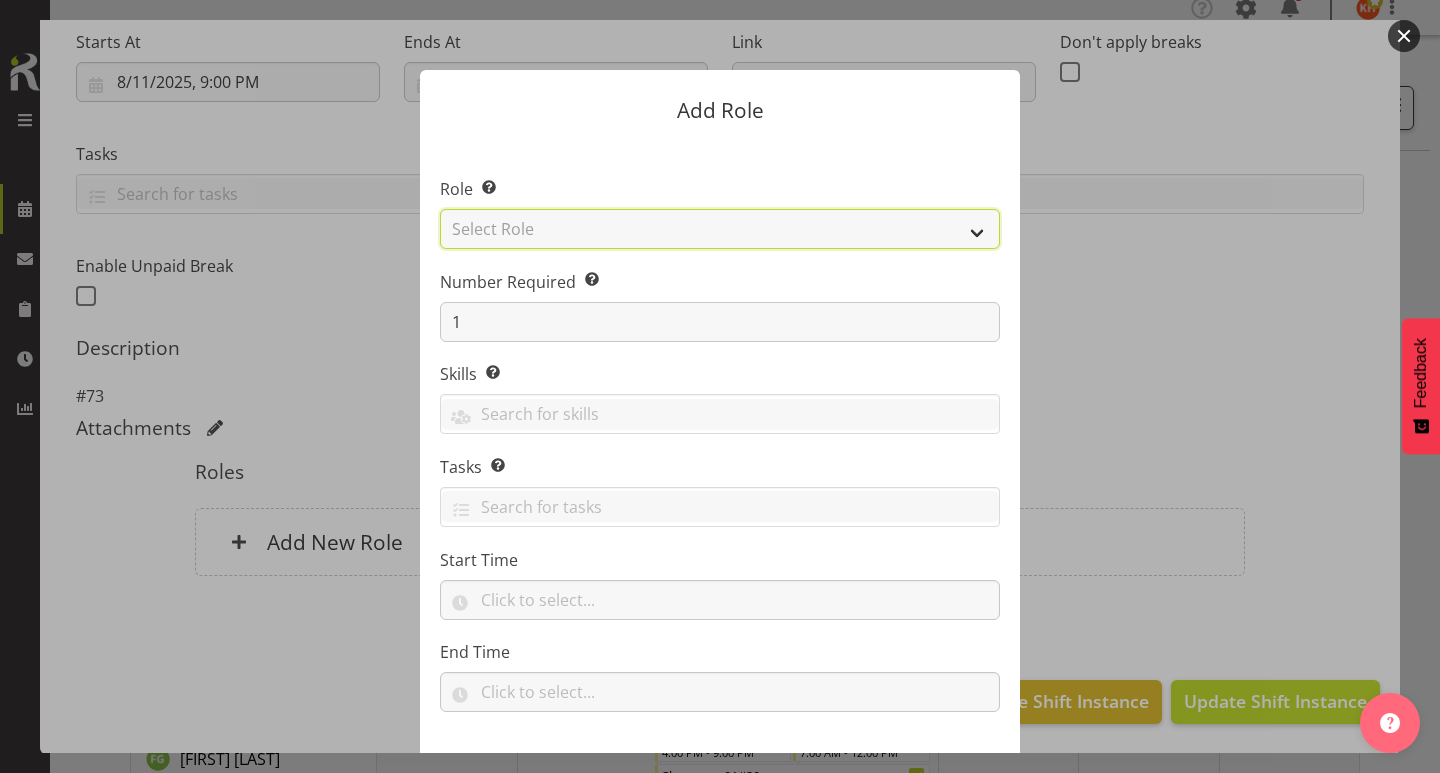 click on "Select Role  Area Manager Art Coordination Community - SIL Community Leader Community Support Person Community Support Person - Casual House Leader Office Admin On-Call call out Senate Senior Coordinator SIL Coordination Sleep Over Volunteer" at bounding box center (720, 229) 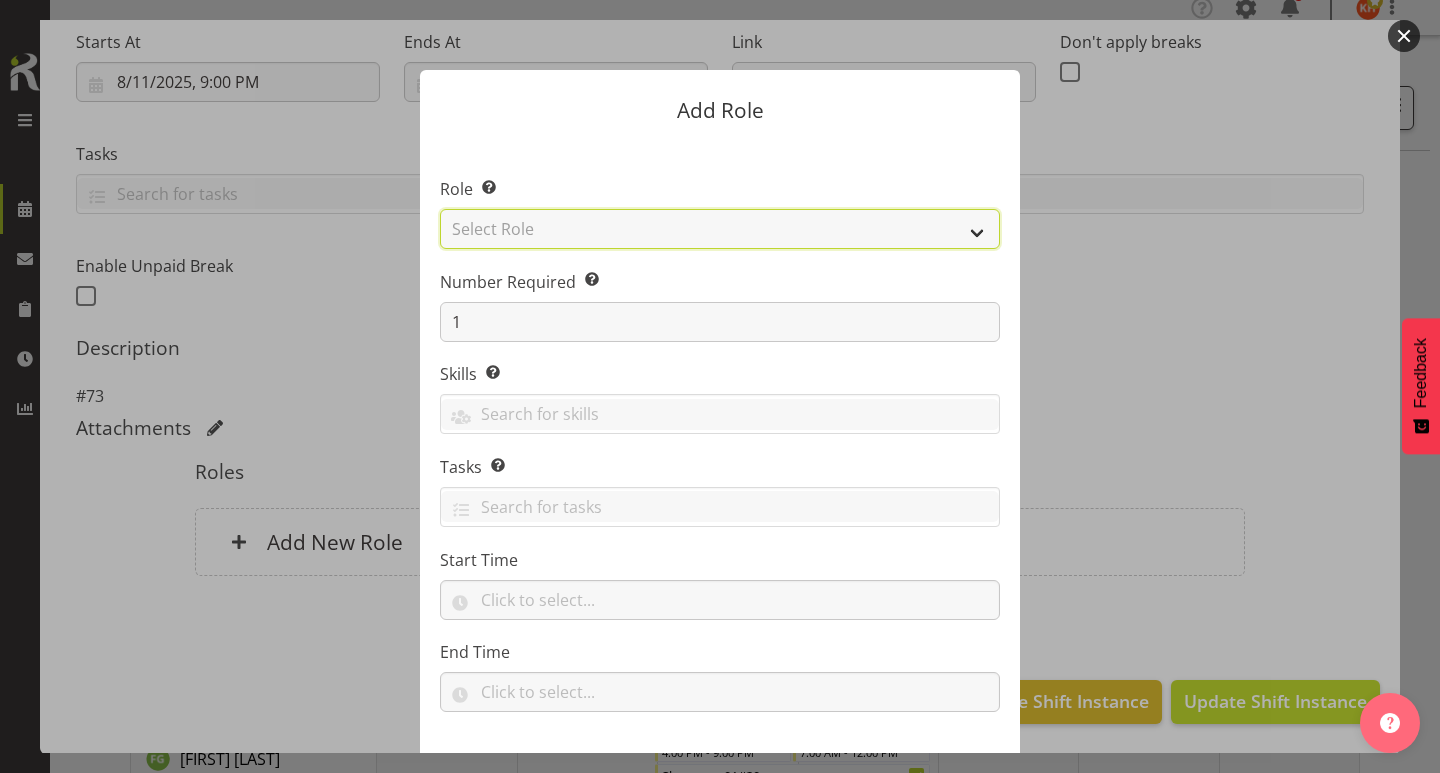 select on "12" 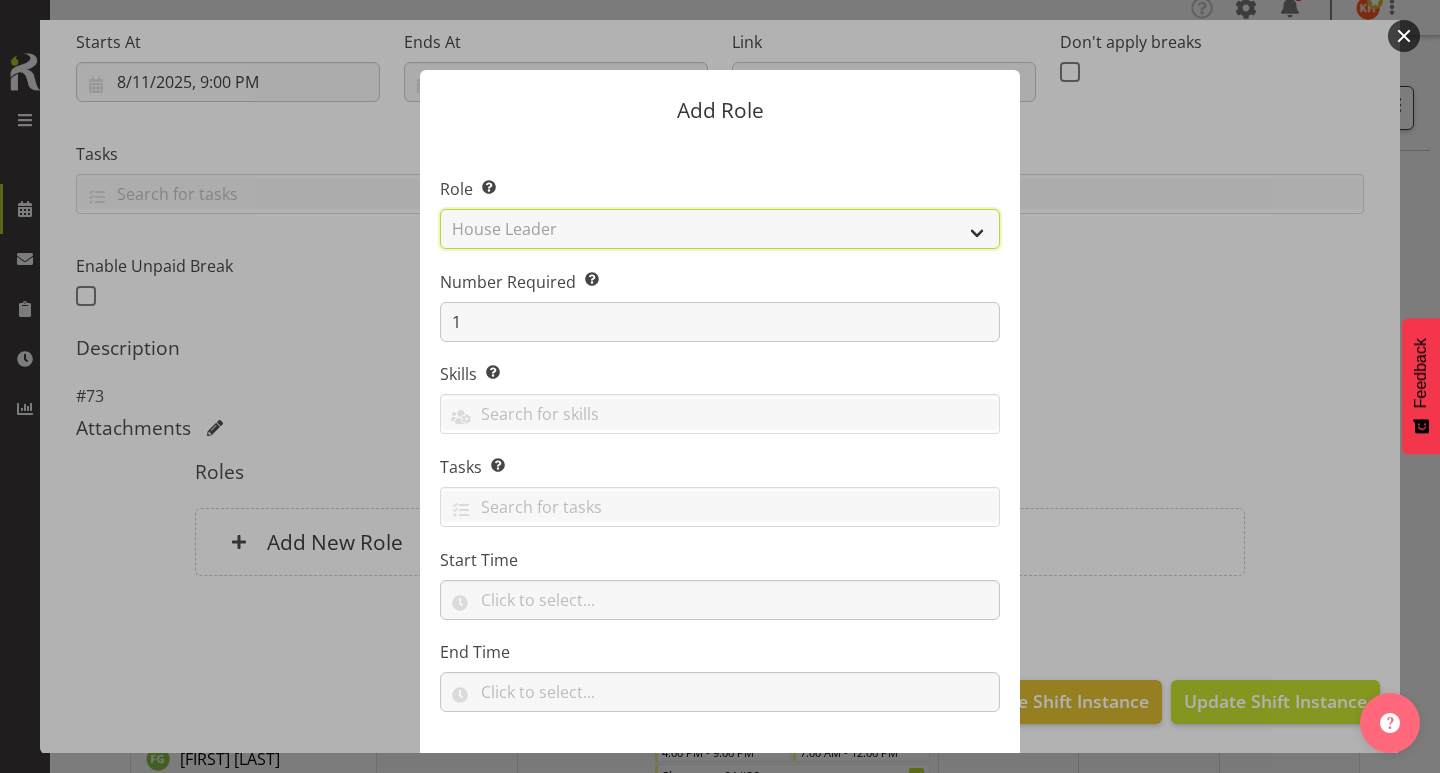 click on "Select Role  Area Manager Art Coordination Community - SIL Community Leader Community Support Person Community Support Person - Casual House Leader Office Admin On-Call call out Senate Senior Coordinator SIL Coordination Sleep Over Volunteer" at bounding box center (720, 229) 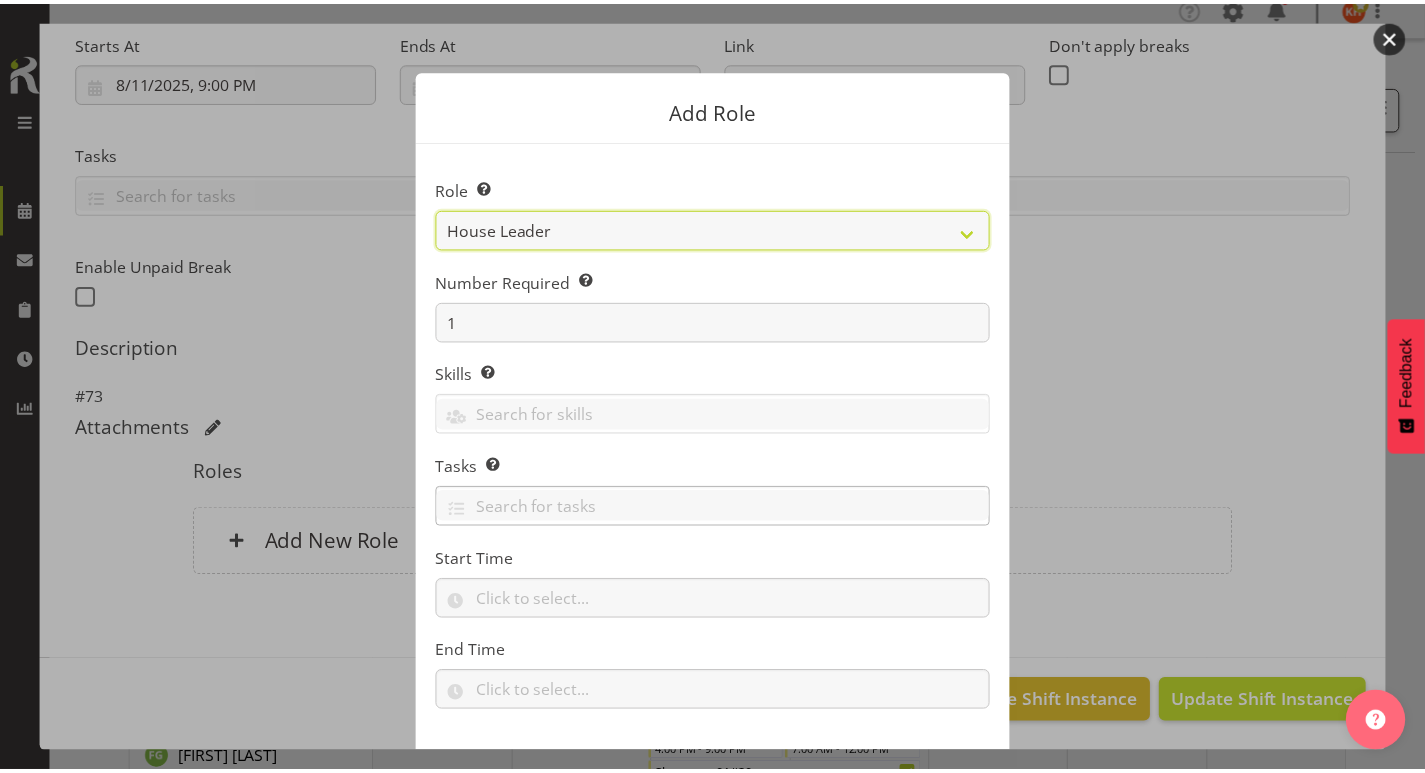 scroll, scrollTop: 94, scrollLeft: 0, axis: vertical 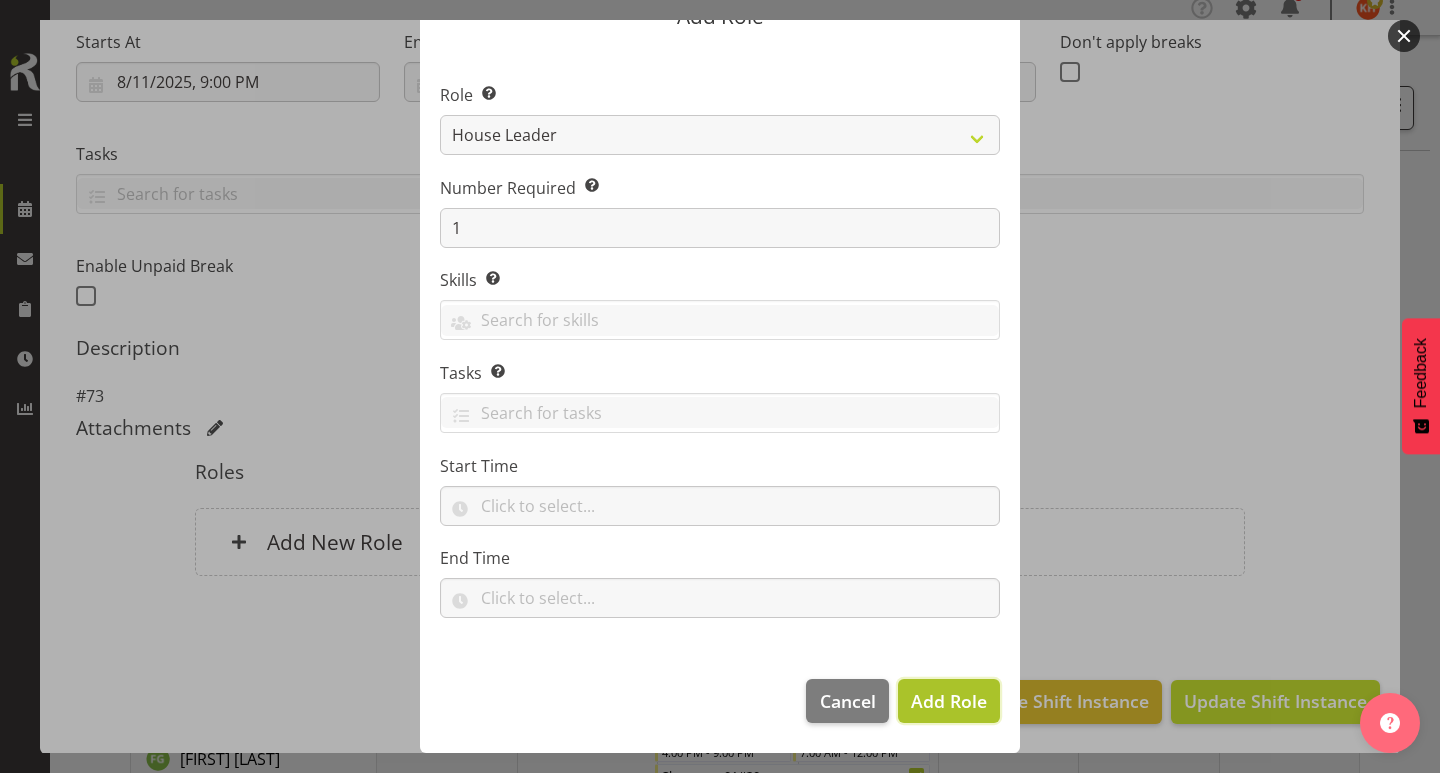 click on "Add Role" at bounding box center (949, 701) 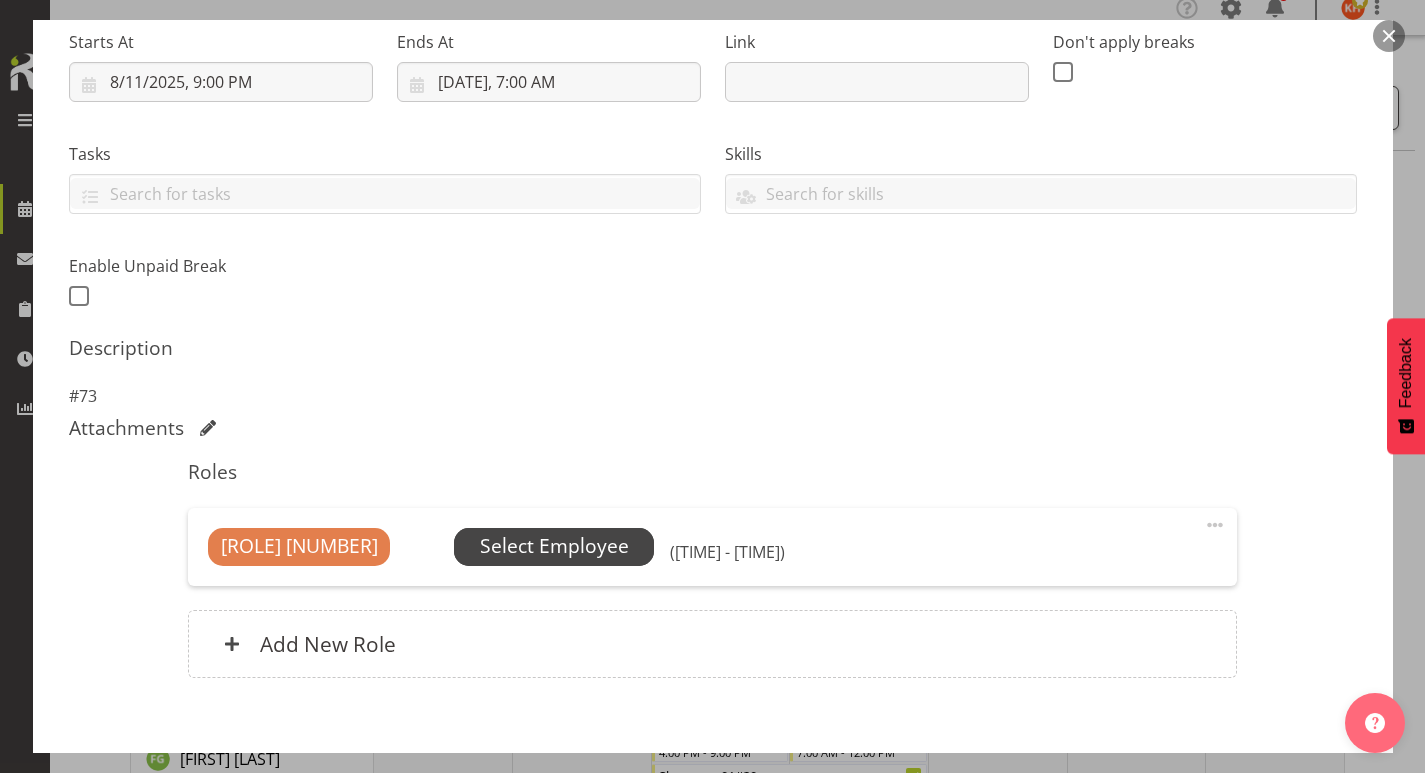 click on "Select Employee" at bounding box center (554, 546) 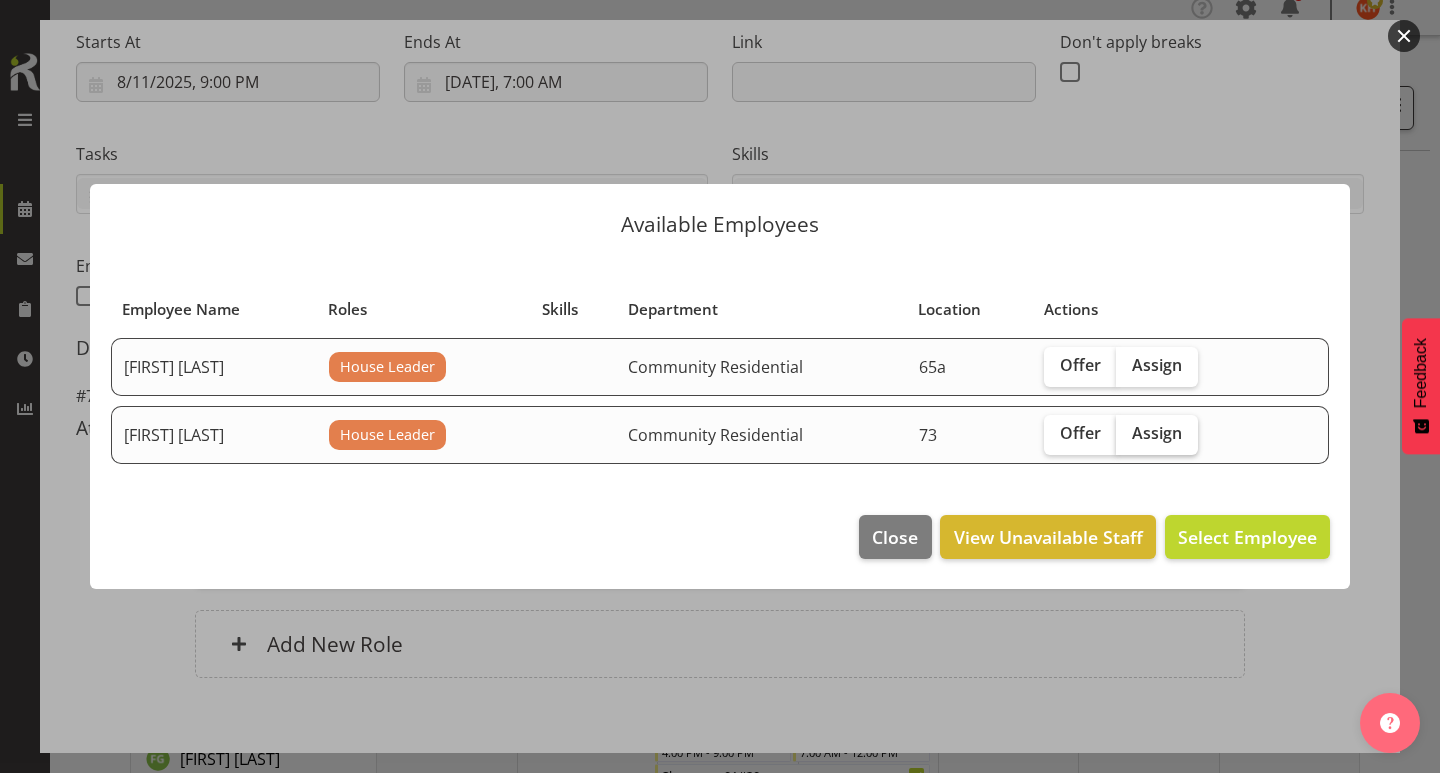 click on "Assign" at bounding box center [1157, 433] 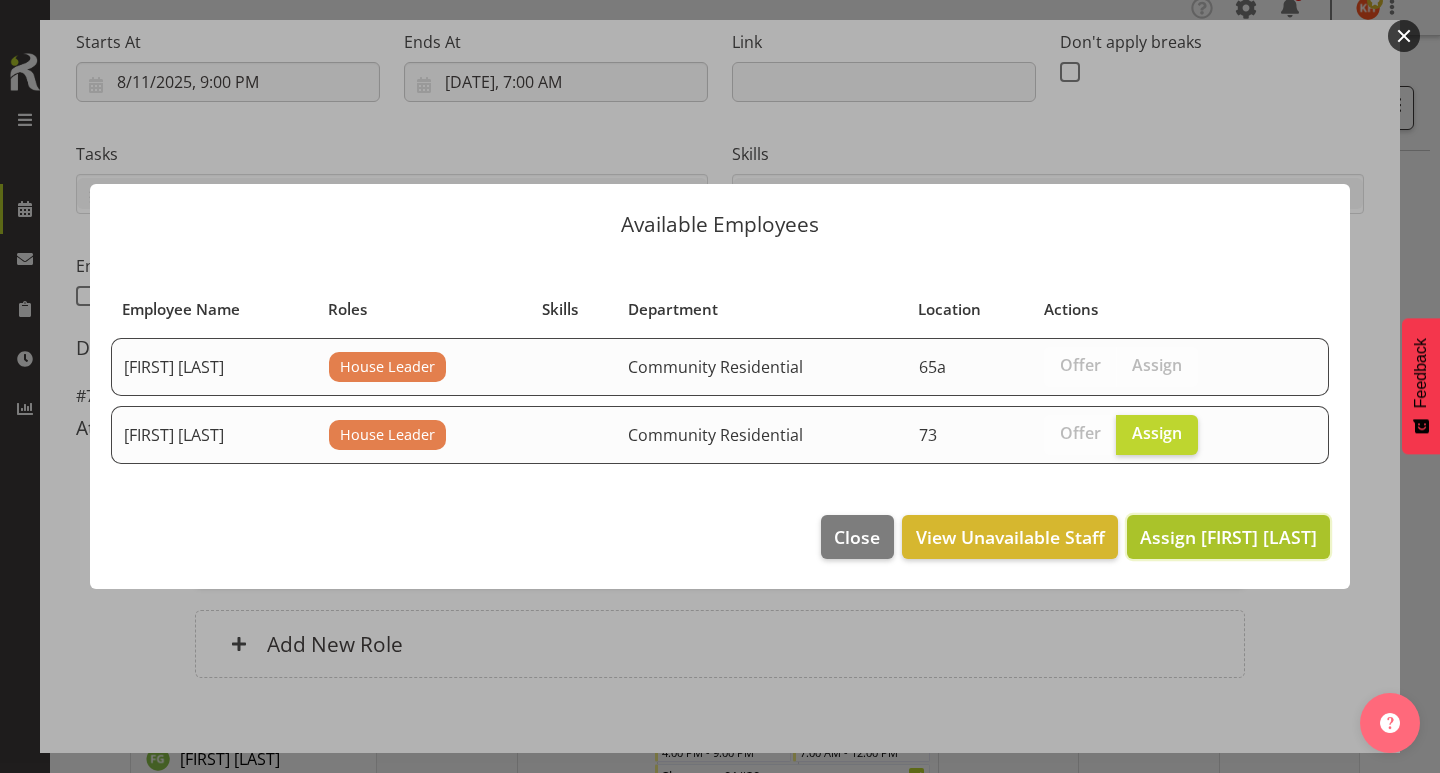 click on "Assign [FIRST] [LAST]" at bounding box center [1228, 537] 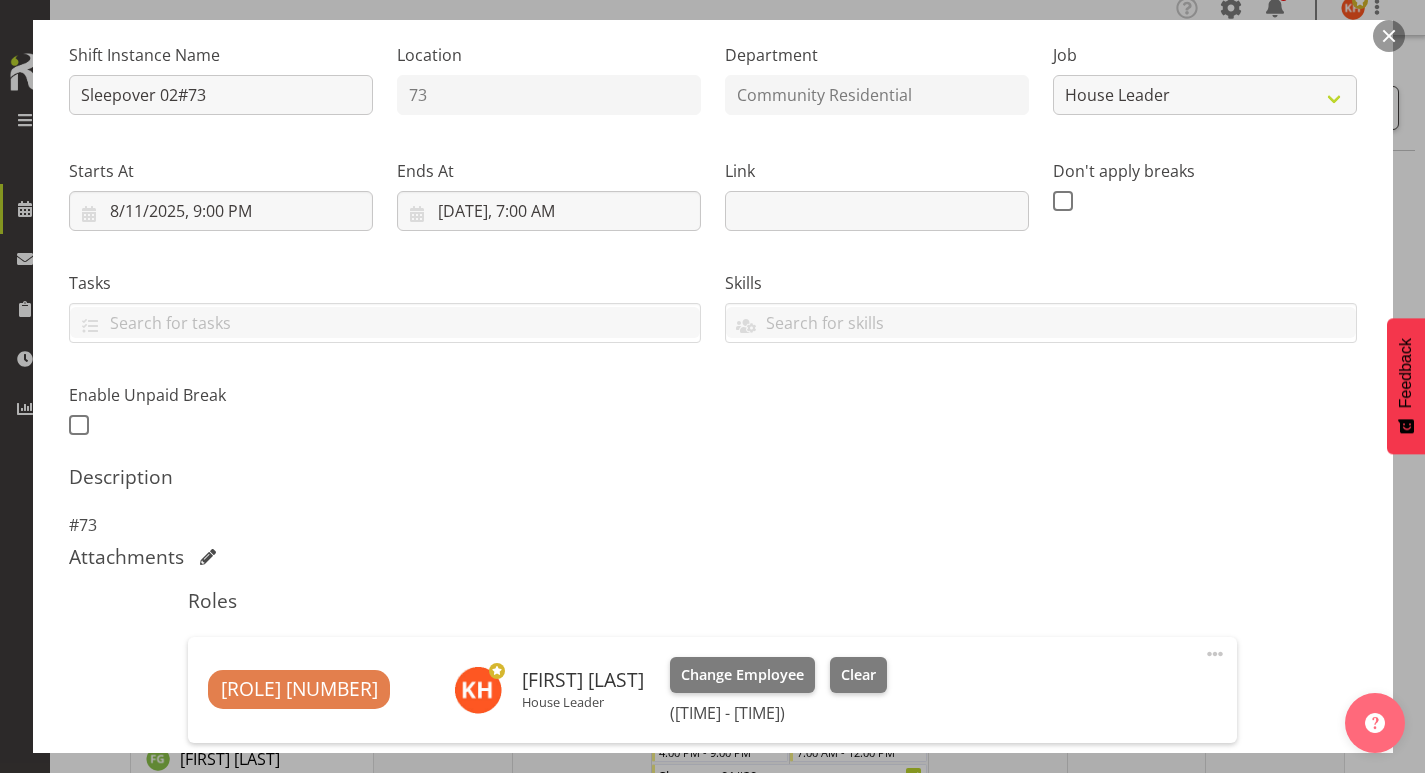 scroll, scrollTop: 450, scrollLeft: 0, axis: vertical 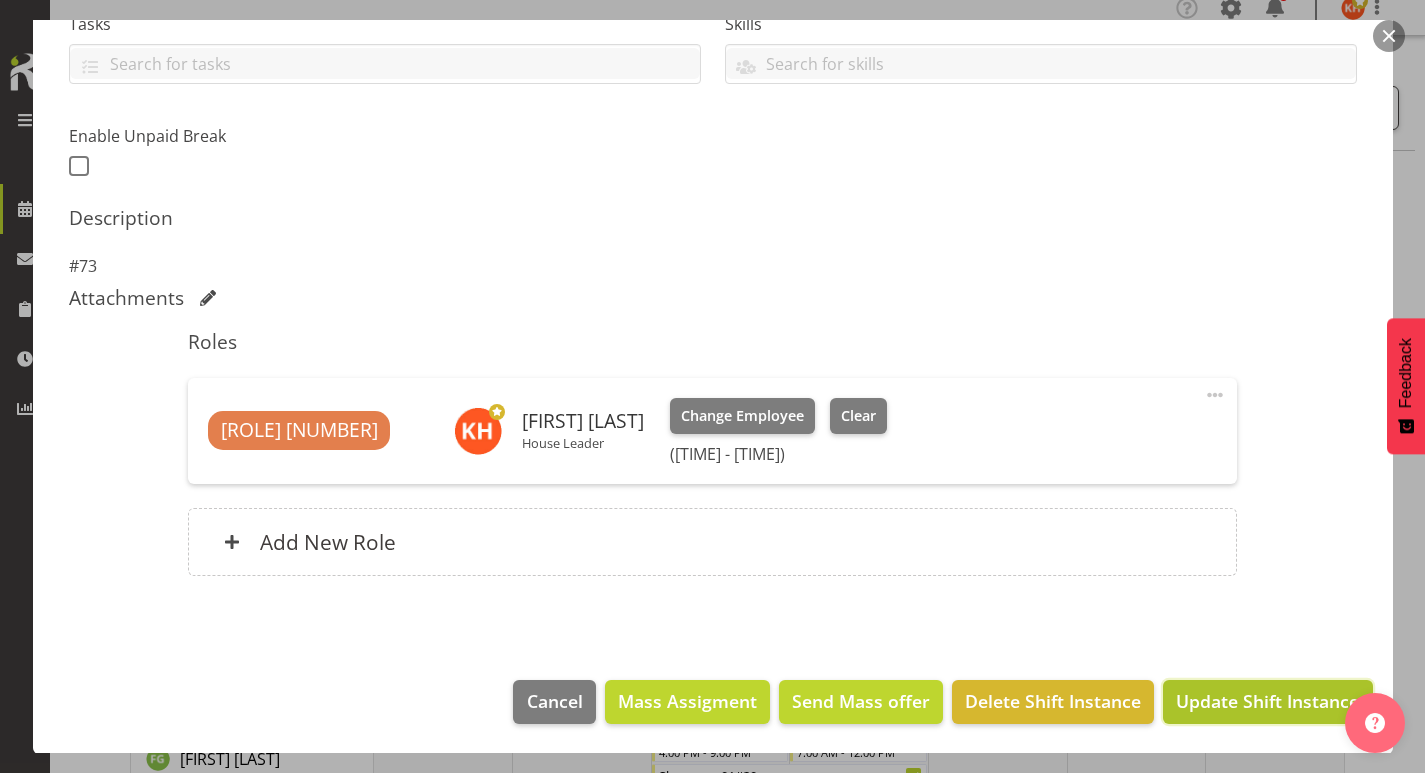 click on "Update Shift Instance" at bounding box center (1267, 701) 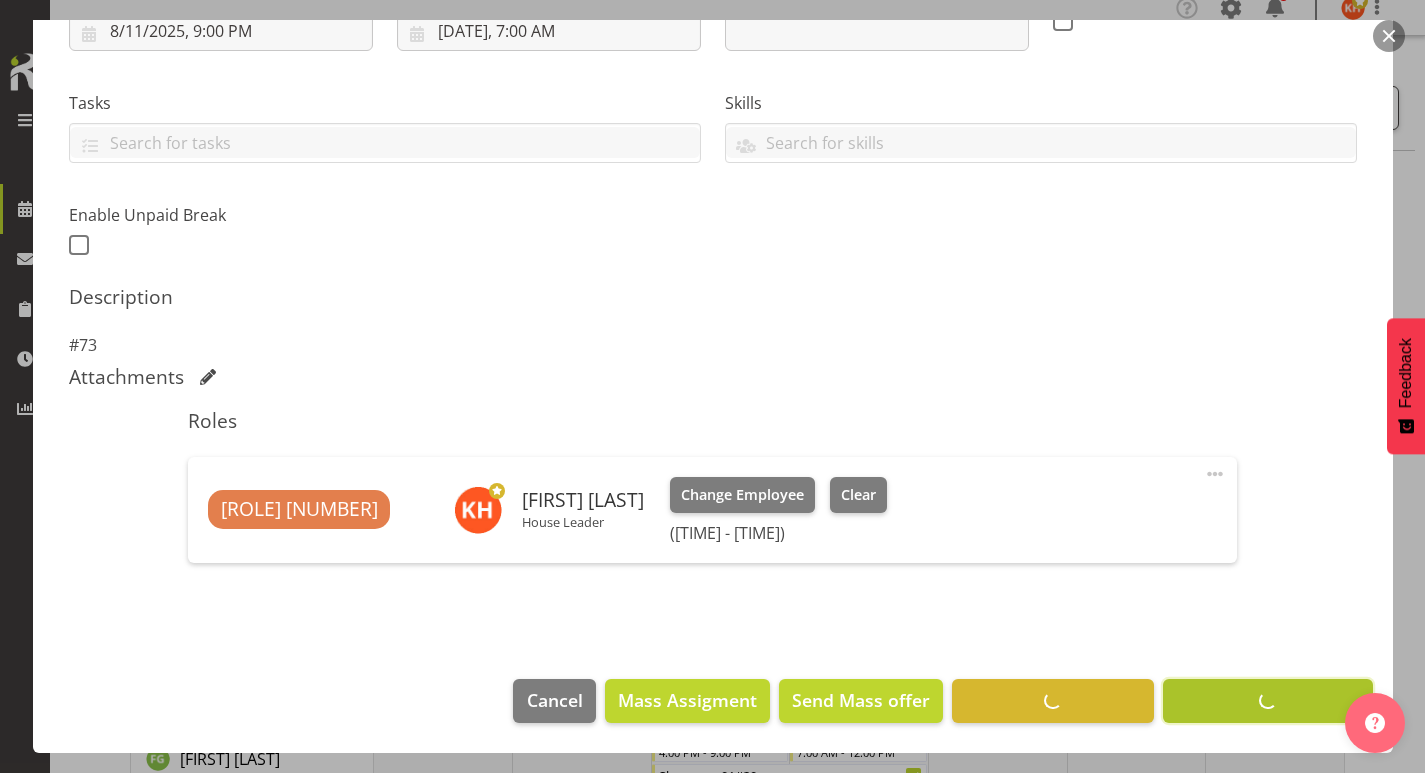 scroll, scrollTop: 370, scrollLeft: 0, axis: vertical 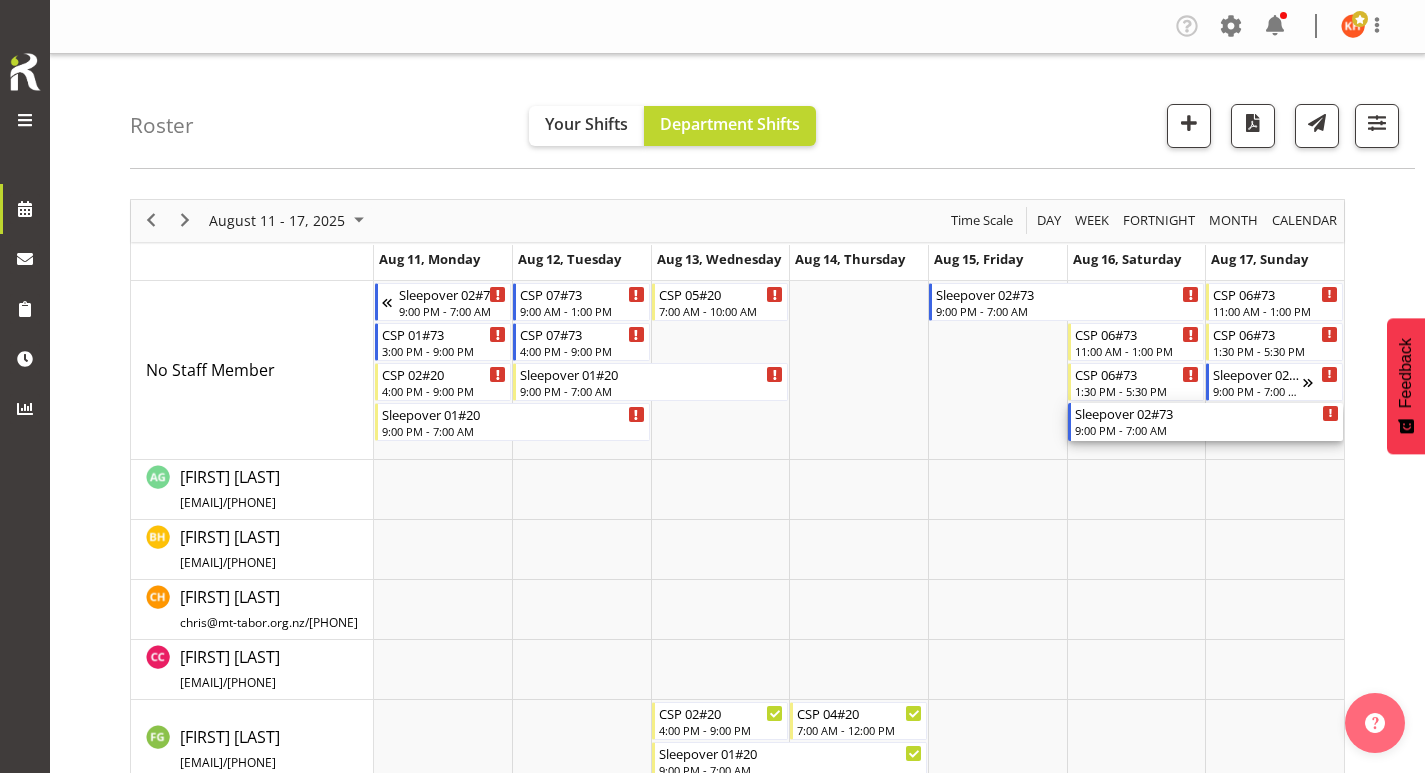 click on "Sleepover 02#73" at bounding box center [1207, 413] 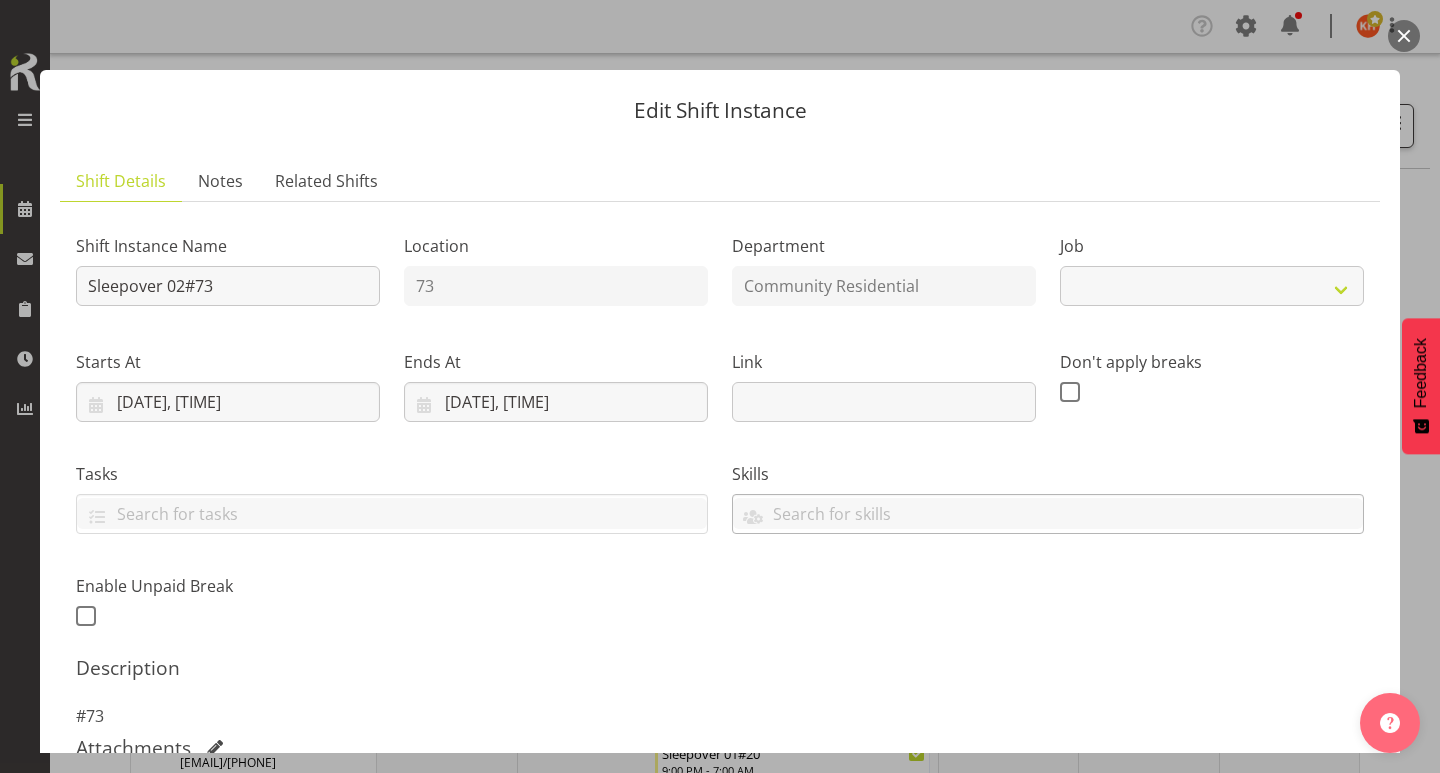 select on "2" 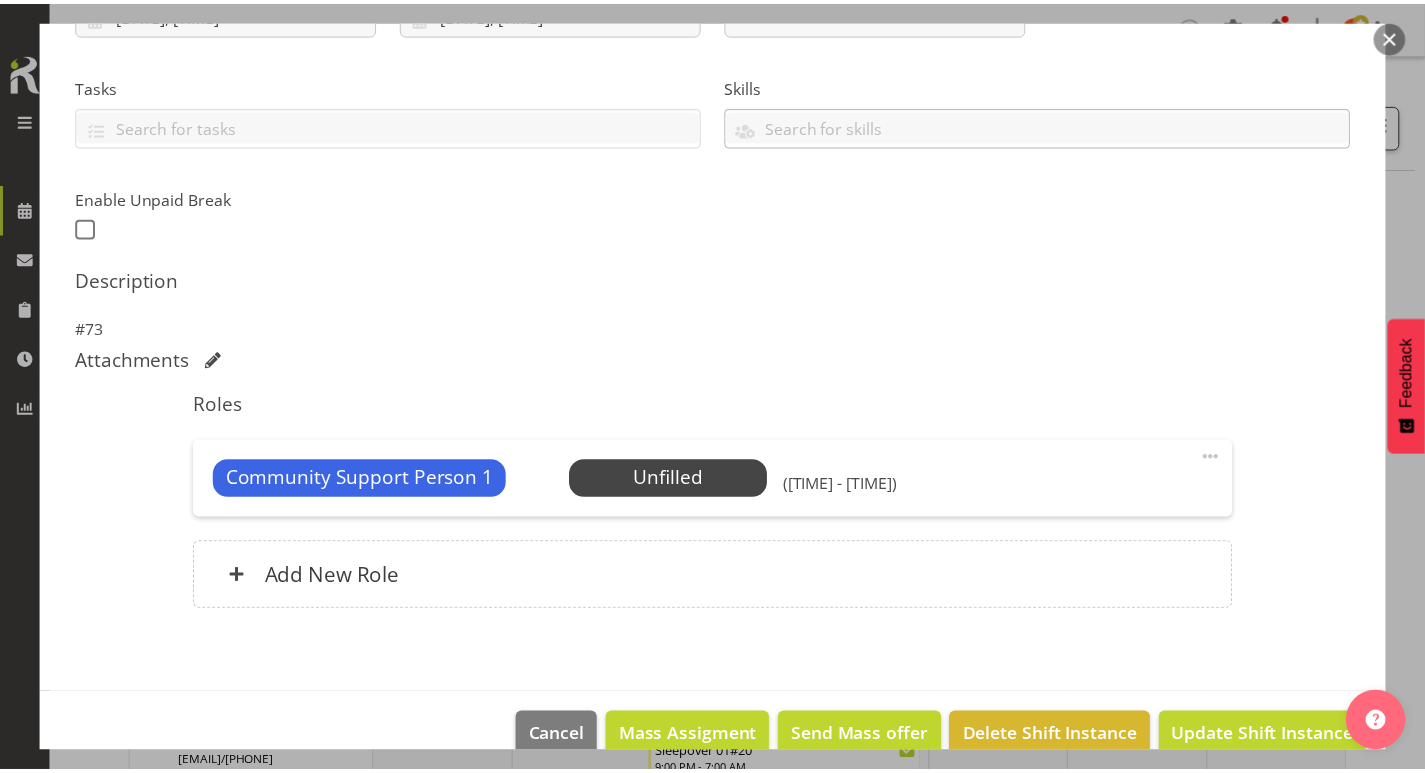 scroll, scrollTop: 389, scrollLeft: 0, axis: vertical 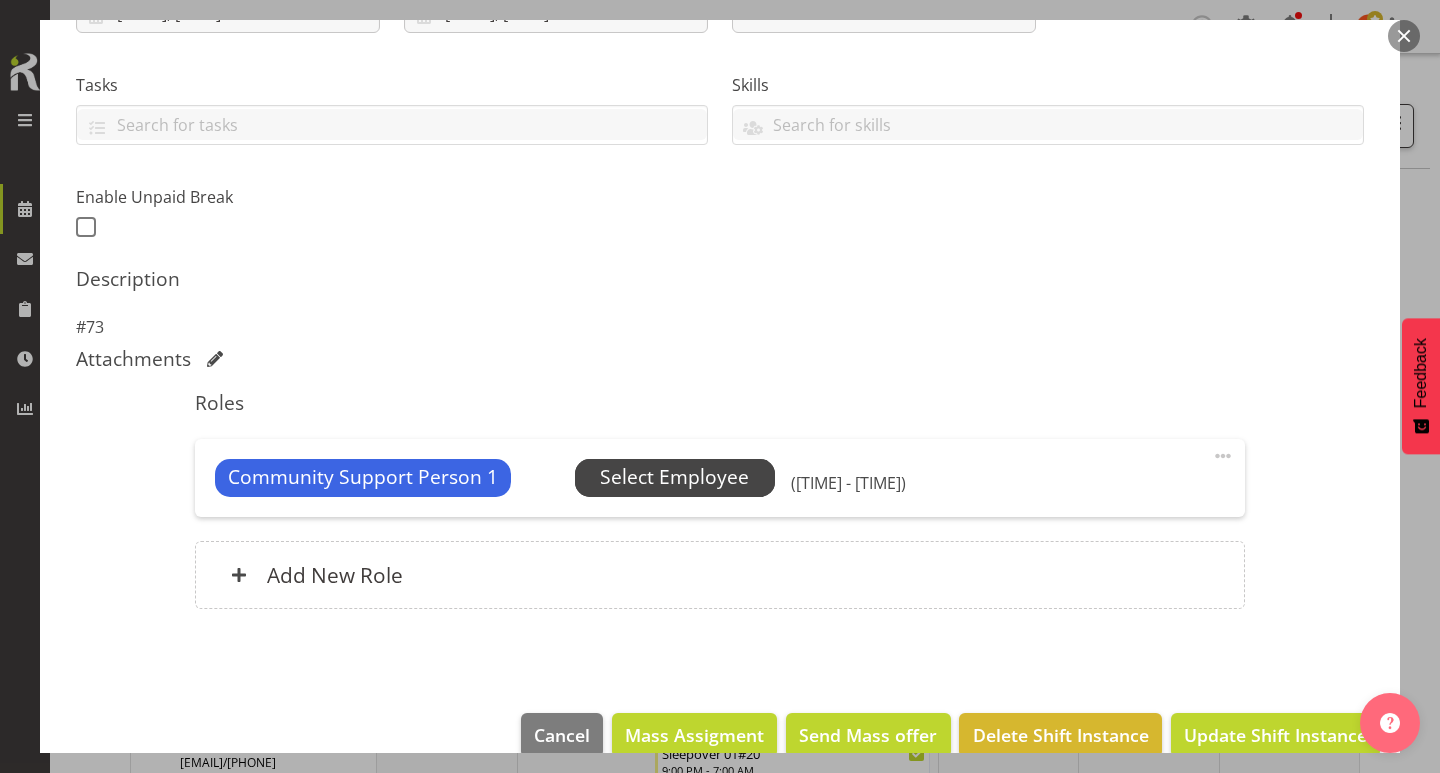 click on "Select Employee" at bounding box center (674, 477) 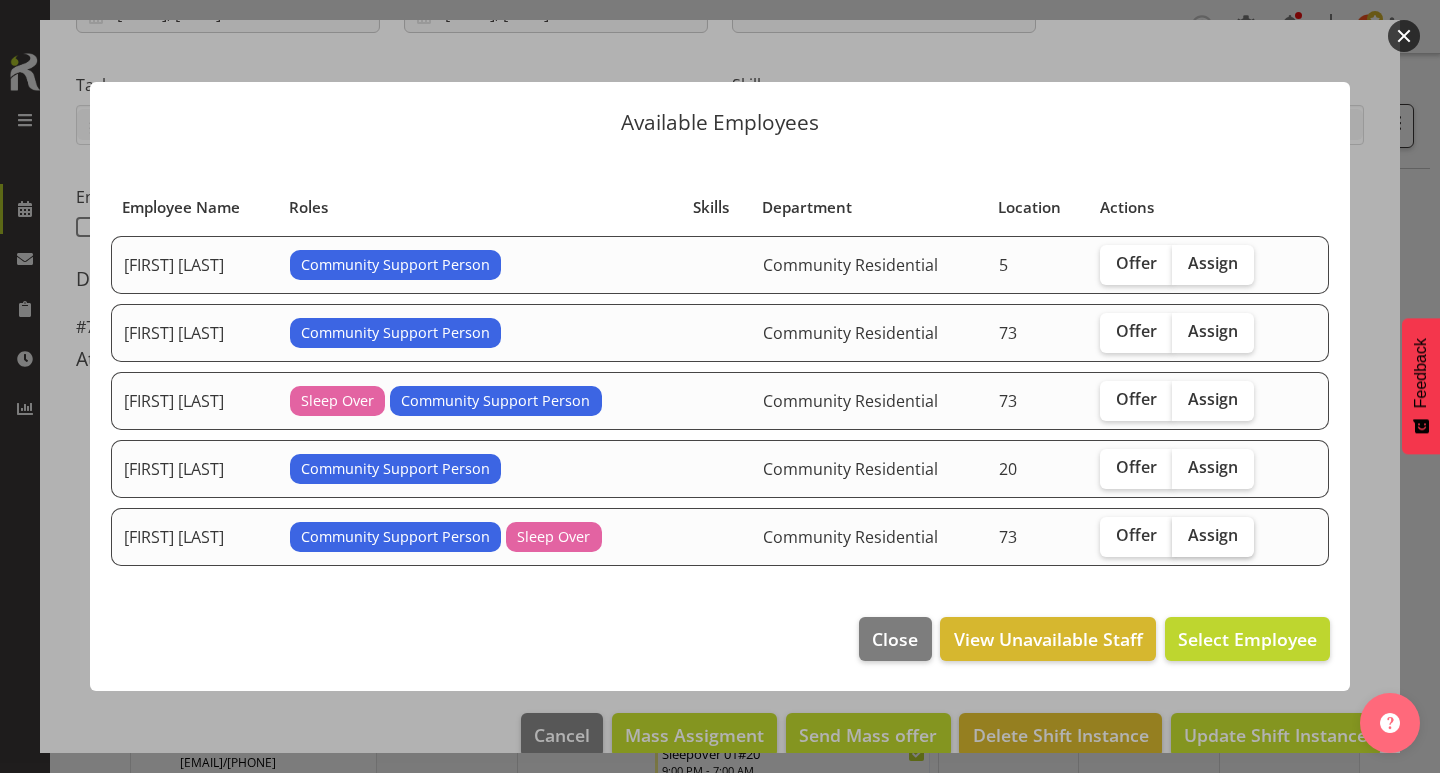 click on "Assign" at bounding box center [1213, 535] 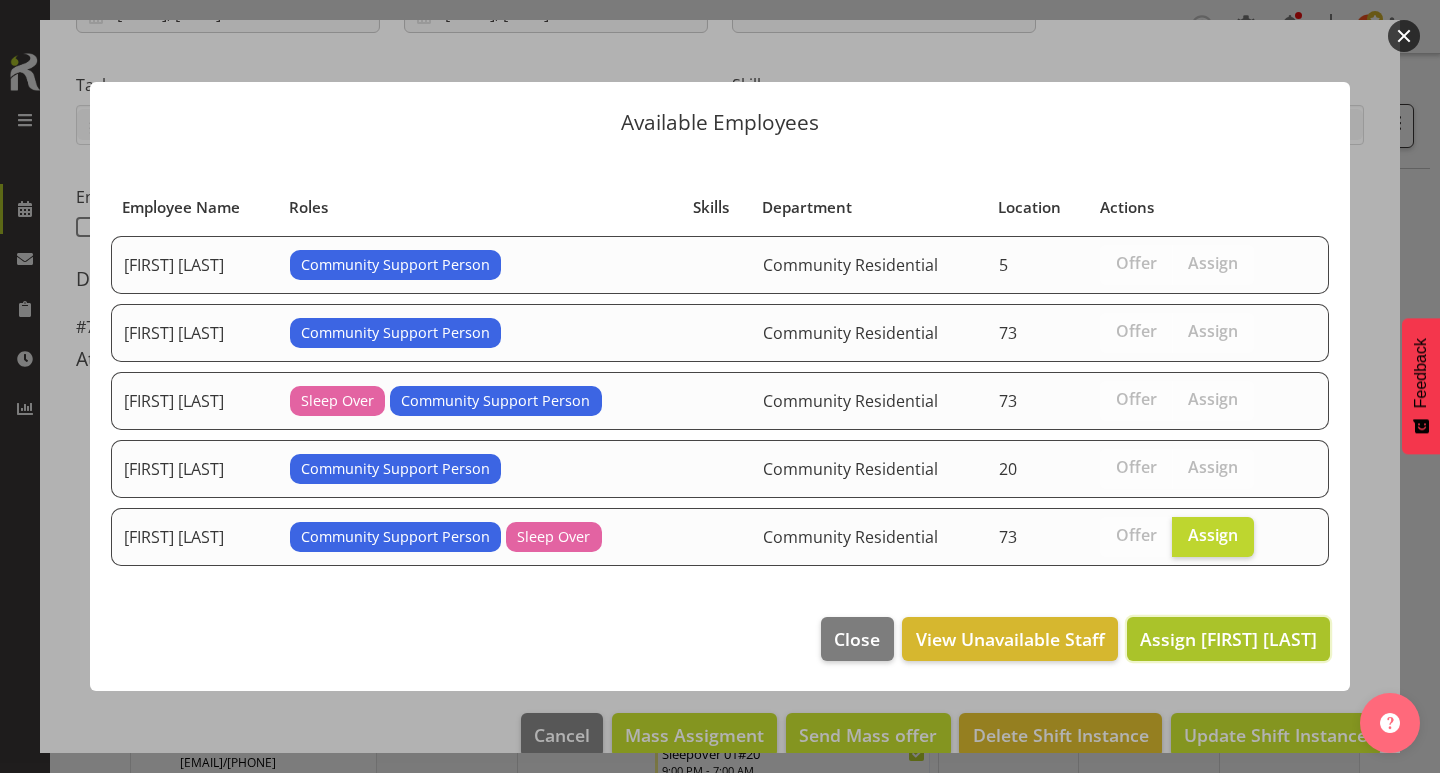 click on "Assign [FIRST] [LAST]" at bounding box center (1228, 639) 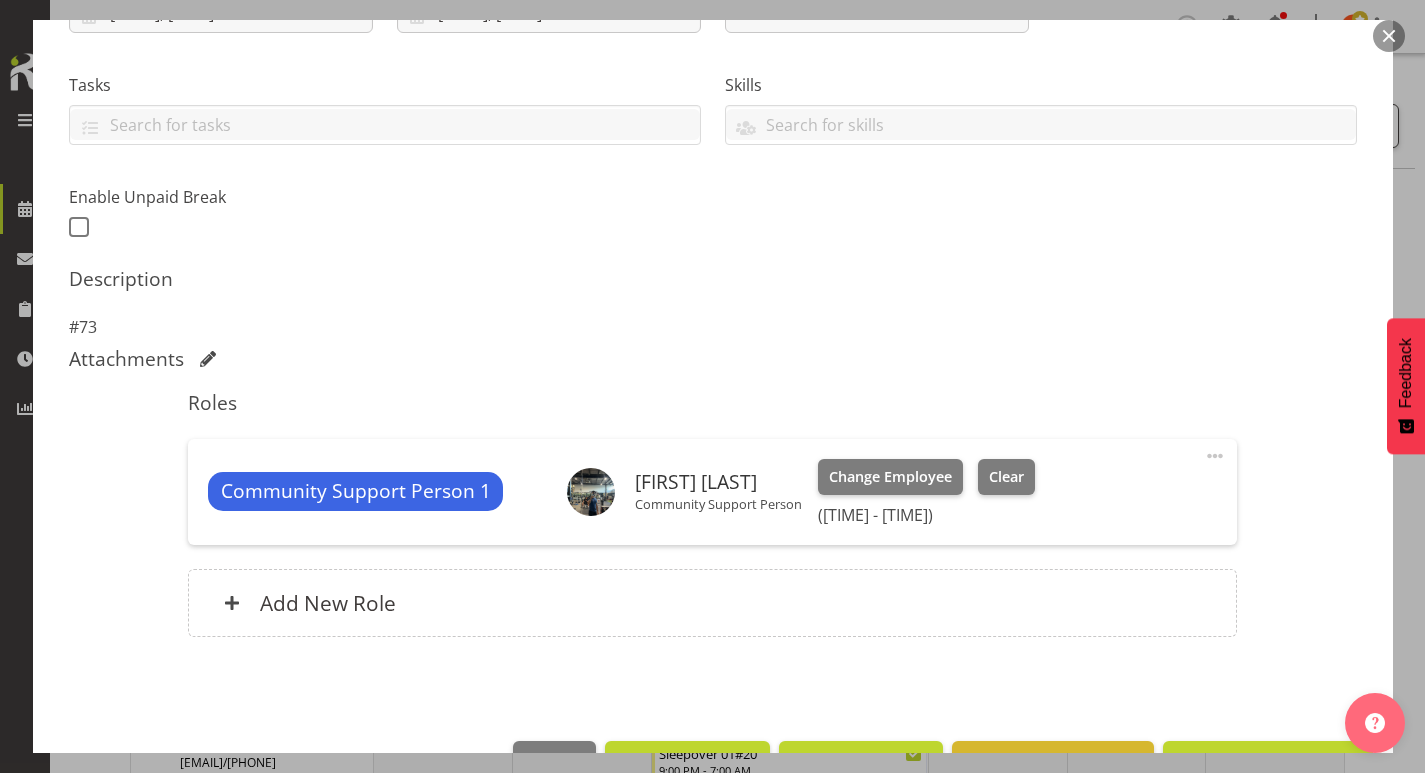 scroll, scrollTop: 450, scrollLeft: 0, axis: vertical 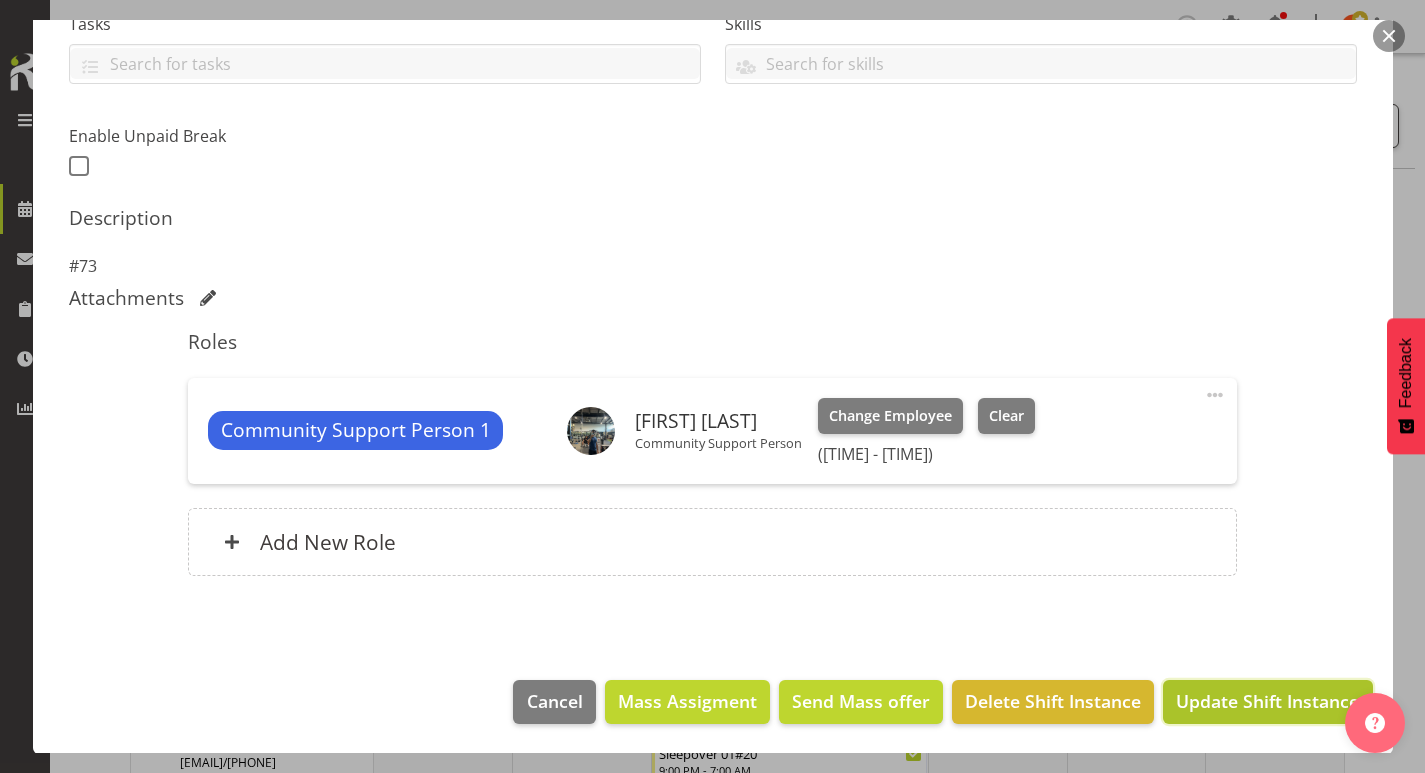 click on "Update Shift Instance" at bounding box center [1267, 701] 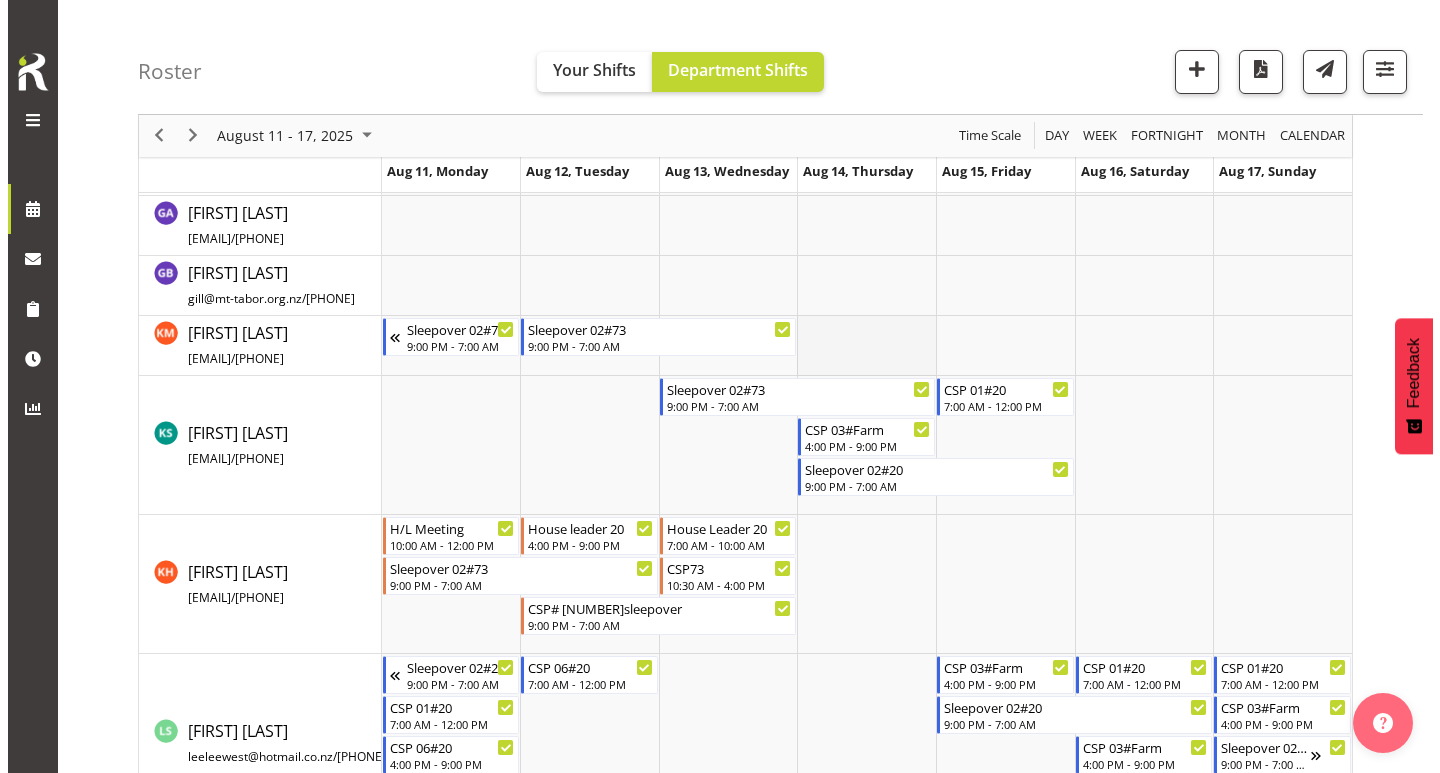 scroll, scrollTop: 614, scrollLeft: 0, axis: vertical 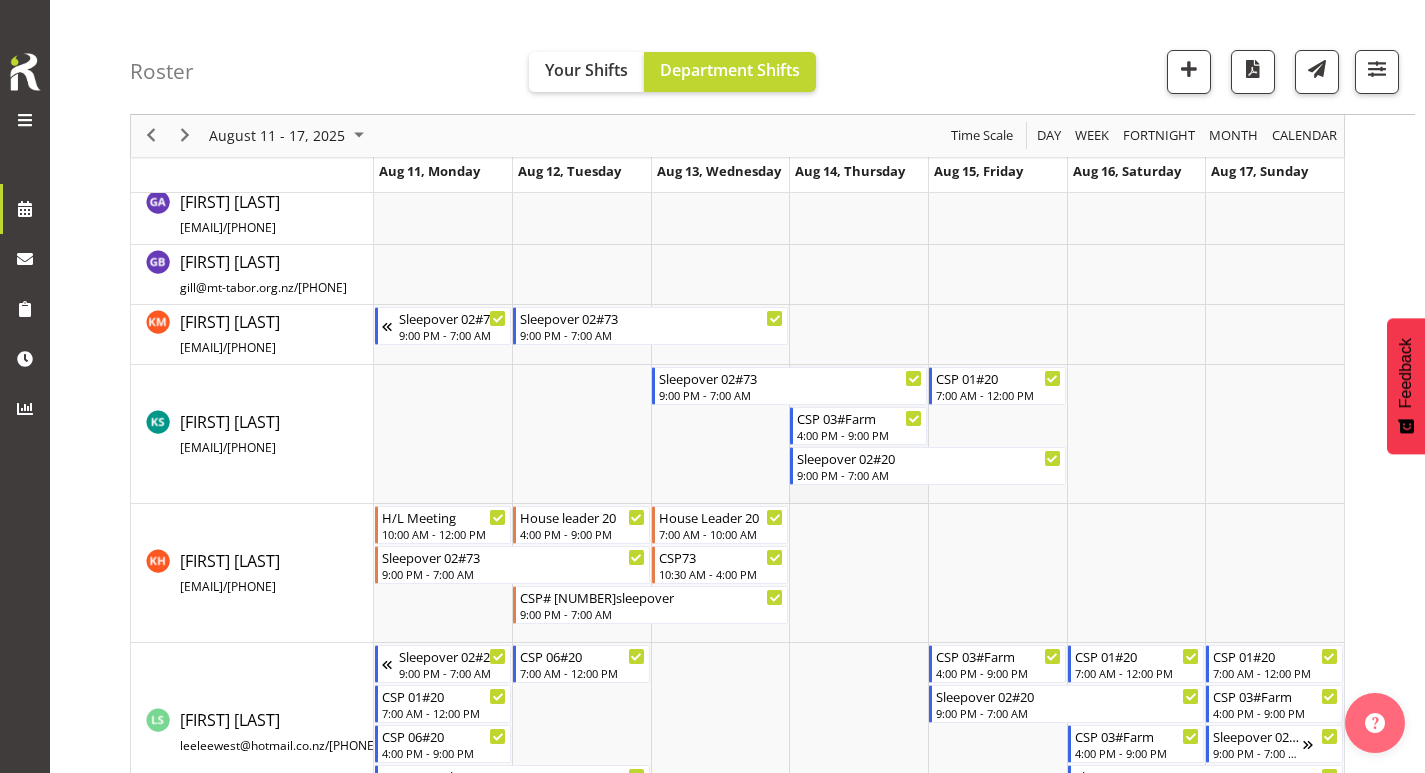 click at bounding box center (858, 434) 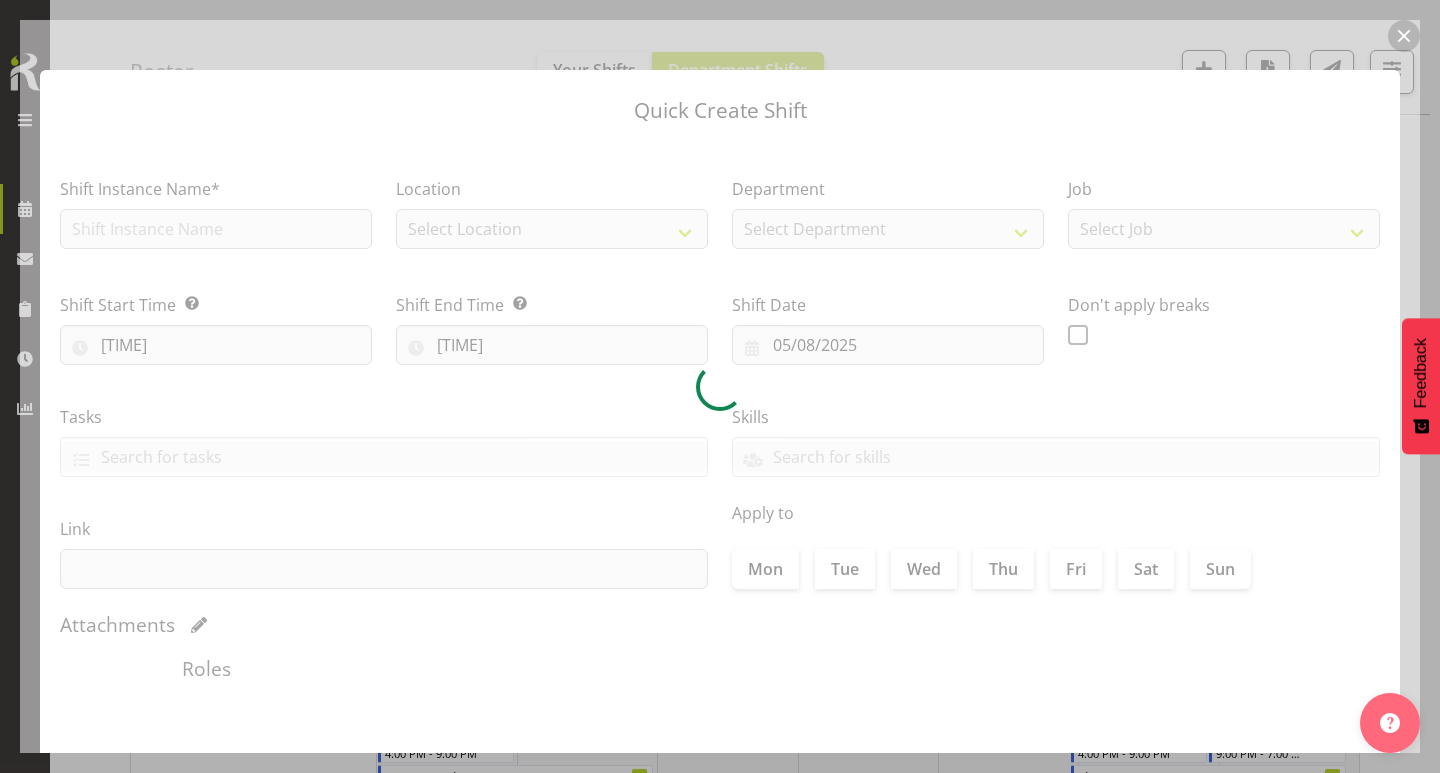 type on "[DATE]" 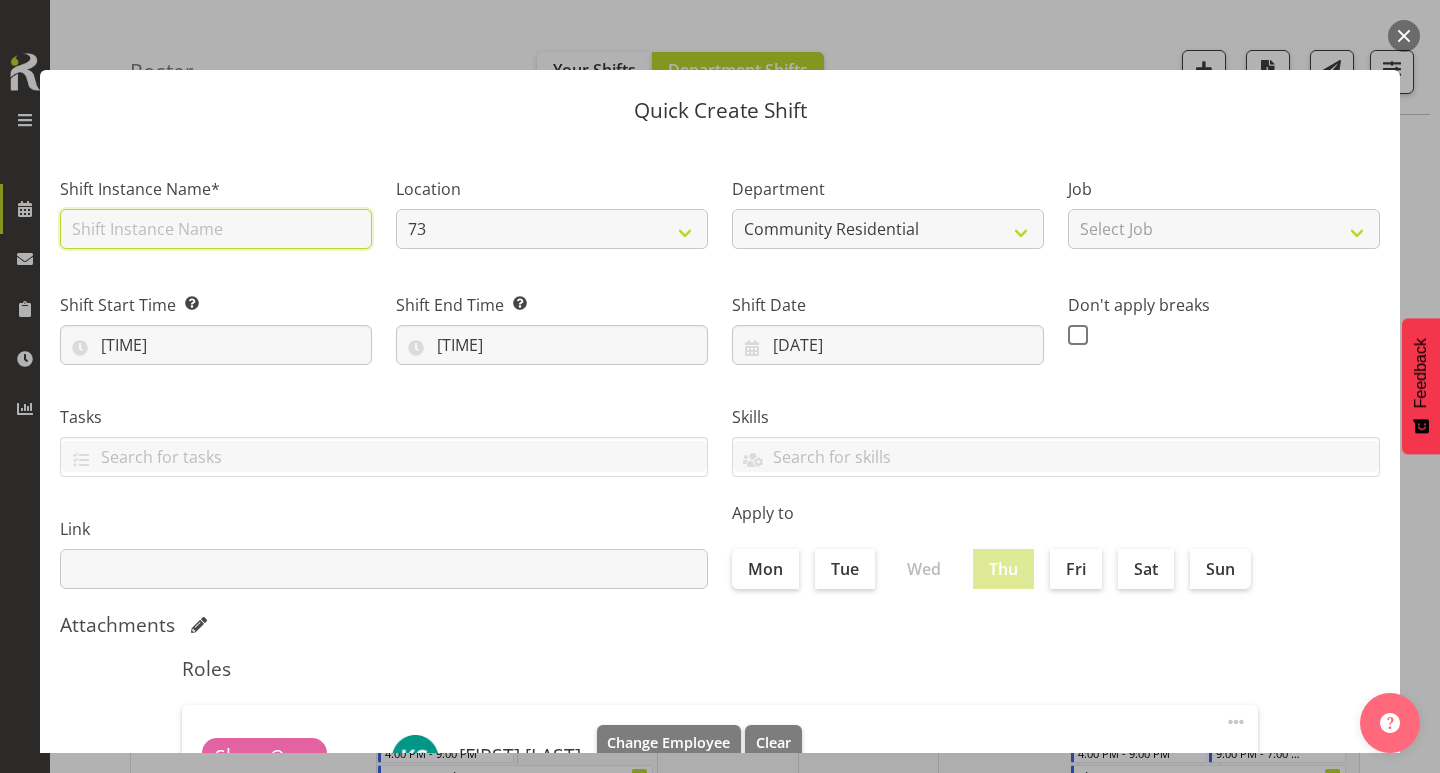 click at bounding box center [216, 229] 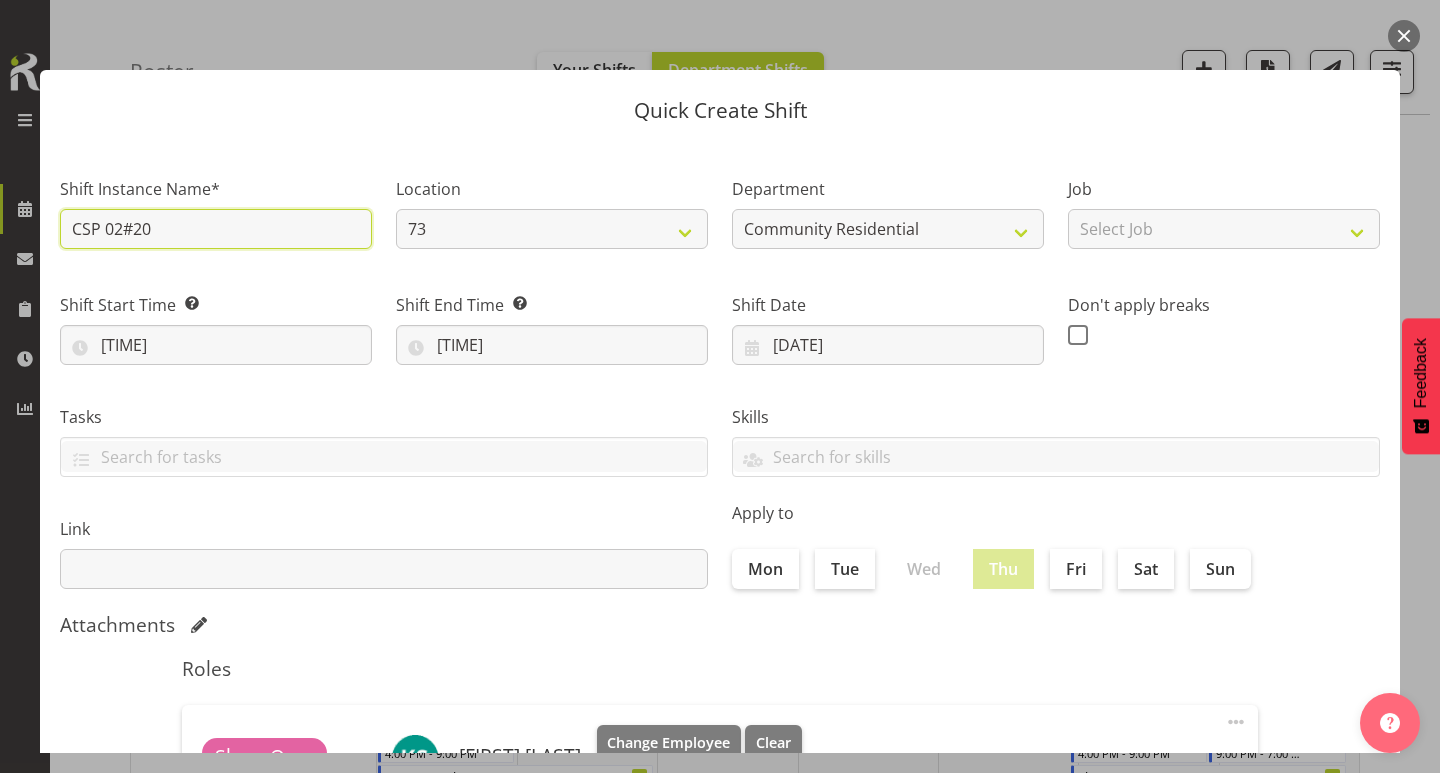 drag, startPoint x: 163, startPoint y: 226, endPoint x: 136, endPoint y: 228, distance: 27.073973 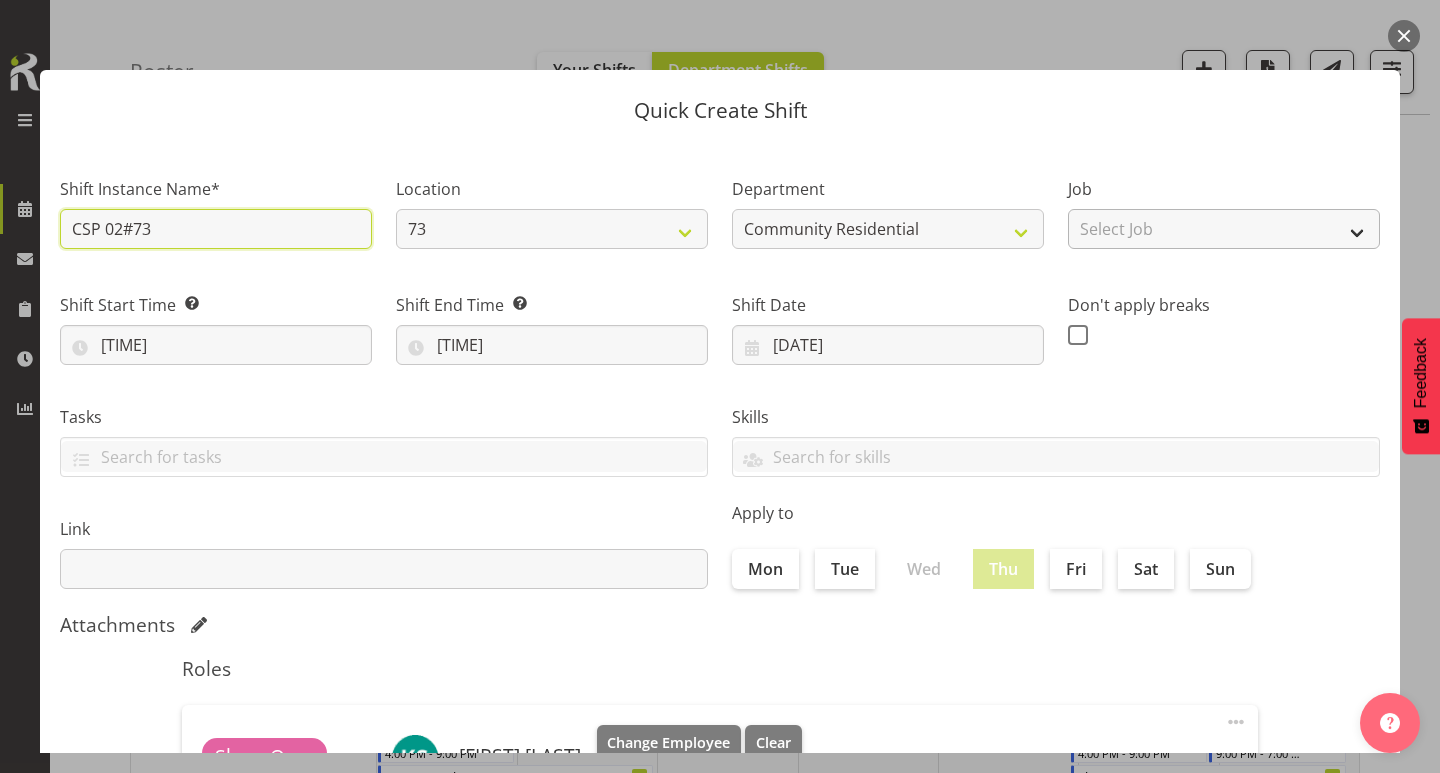 type on "CSP 02#73" 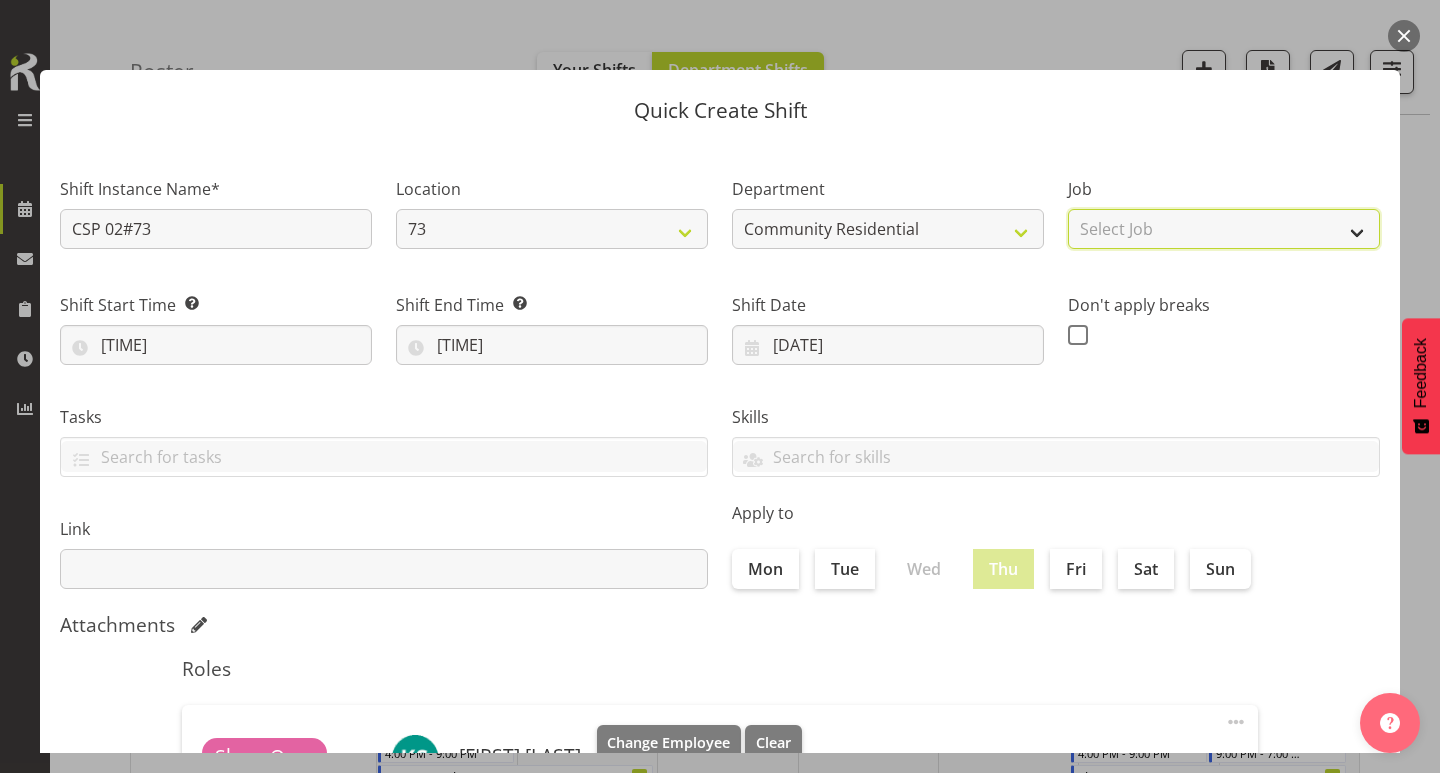 click on "Select Job  Accounts Admin Art Coordinator Community Leader Community Support Person Community Support Person-Casual House Leader Office Admin Senior Coordinator Service Manager Volunteer" at bounding box center (1224, 229) 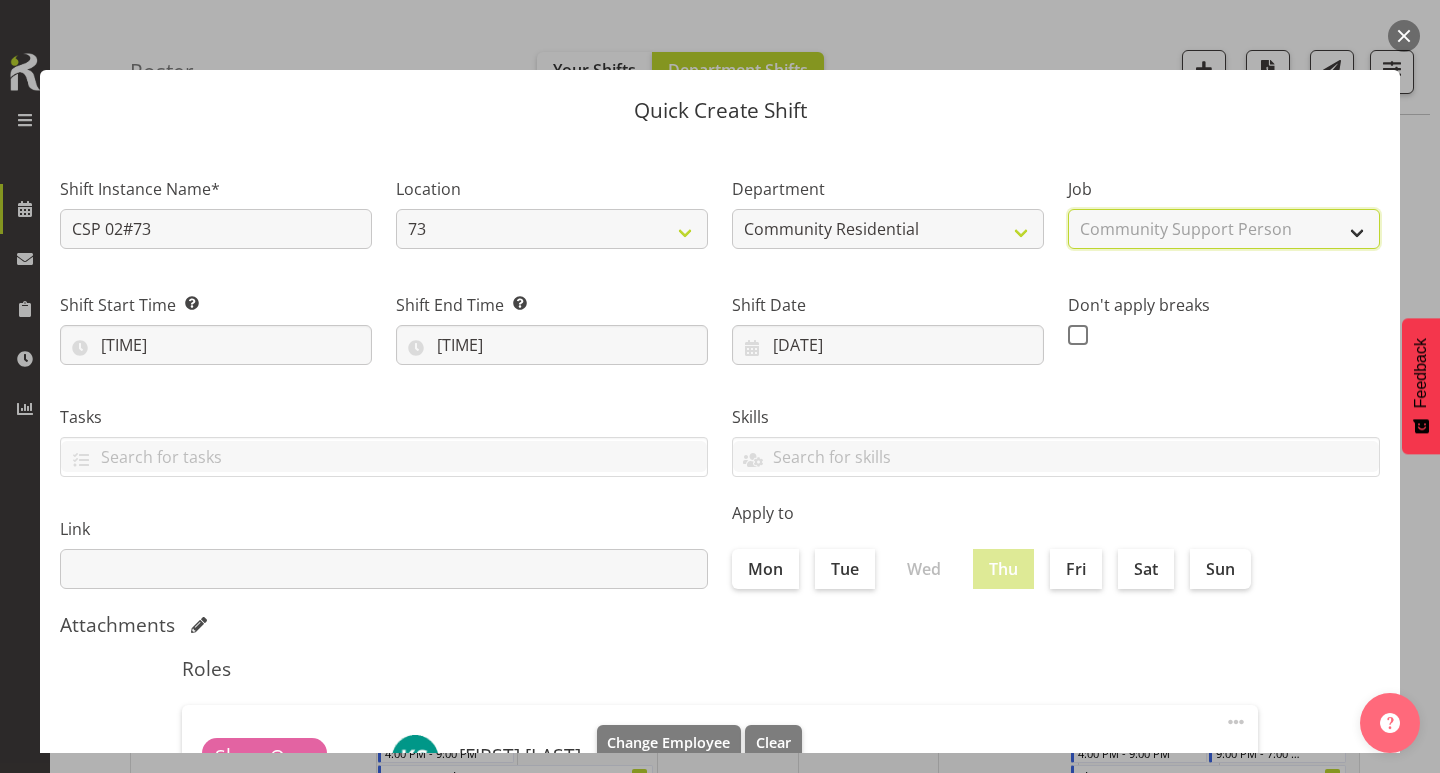 click on "Select Job  Accounts Admin Art Coordinator Community Leader Community Support Person Community Support Person-Casual House Leader Office Admin Senior Coordinator Service Manager Volunteer" at bounding box center [1224, 229] 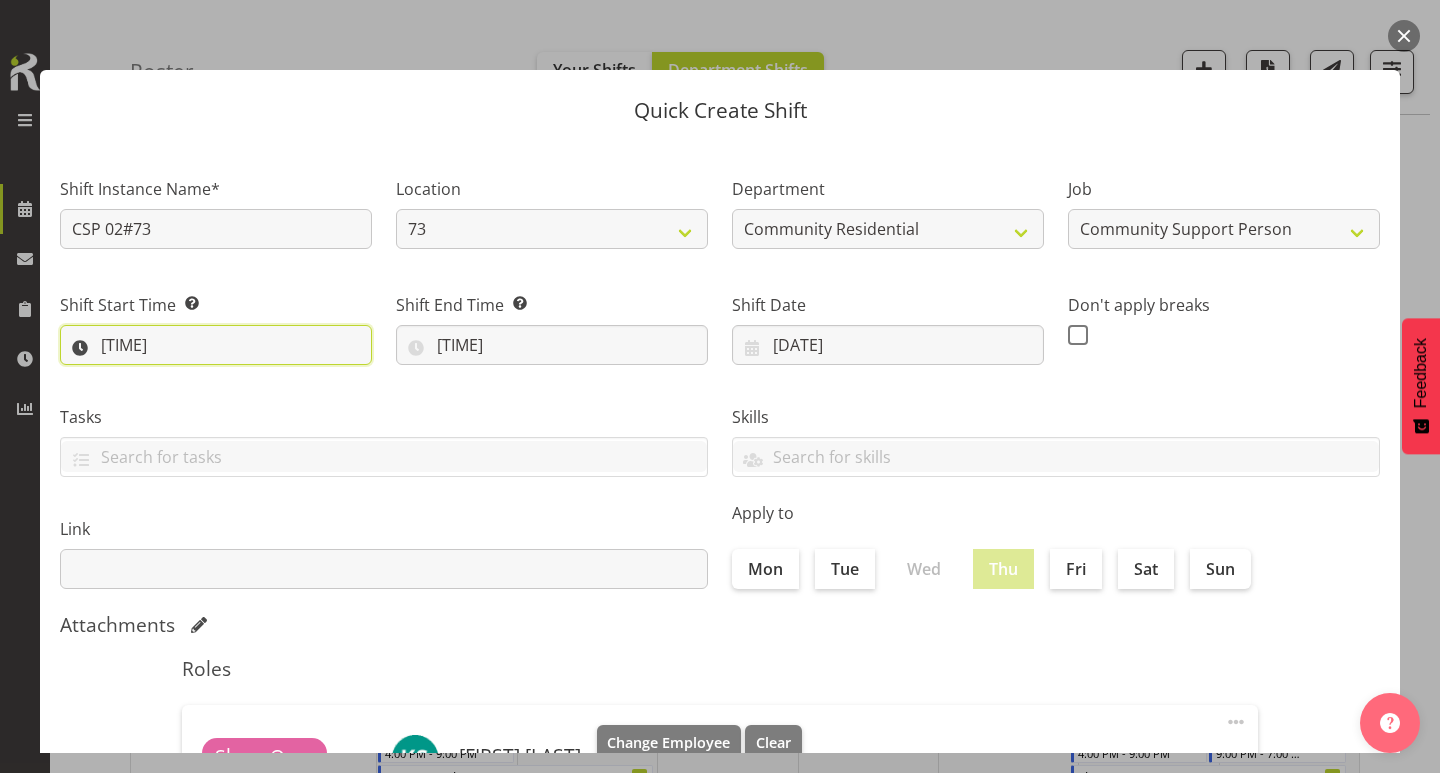 click on "[TIME]" at bounding box center [216, 345] 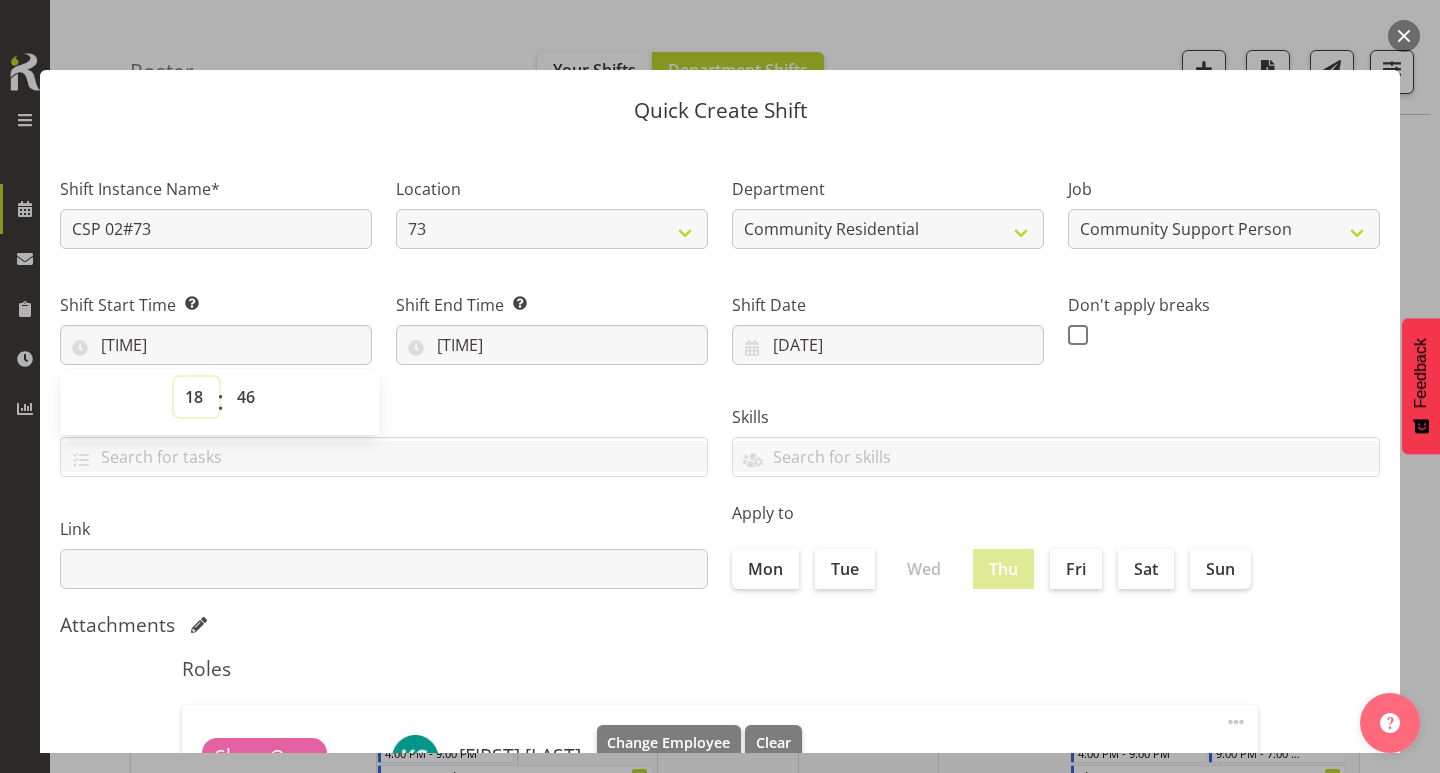 click on "00   01   02   03   04   05   06   07   08   09   10   11   12   13   14   15   16   17   18   19   20   21   22   23" at bounding box center (196, 397) 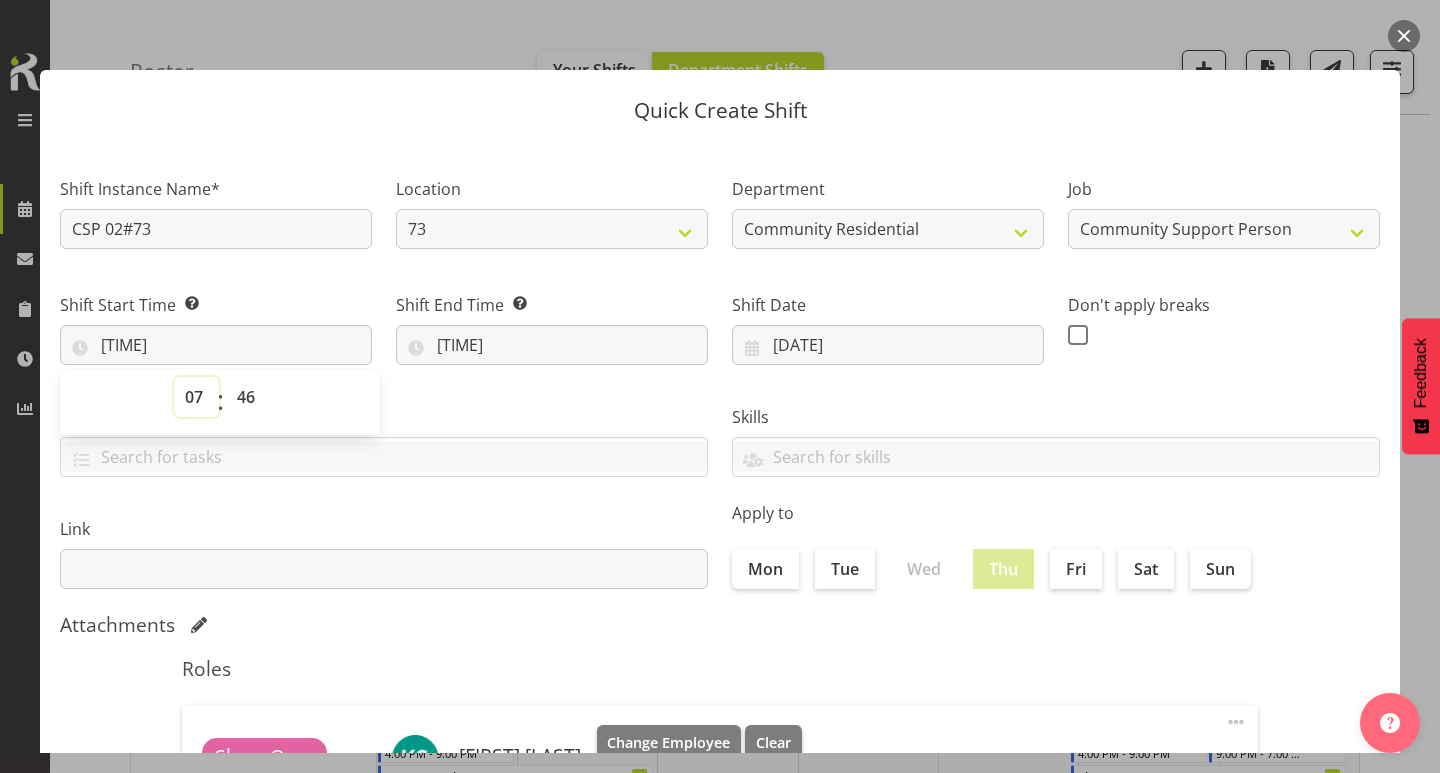 click on "00   01   02   03   04   05   06   07   08   09   10   11   12   13   14   15   16   17   18   19   20   21   22   23" at bounding box center (196, 397) 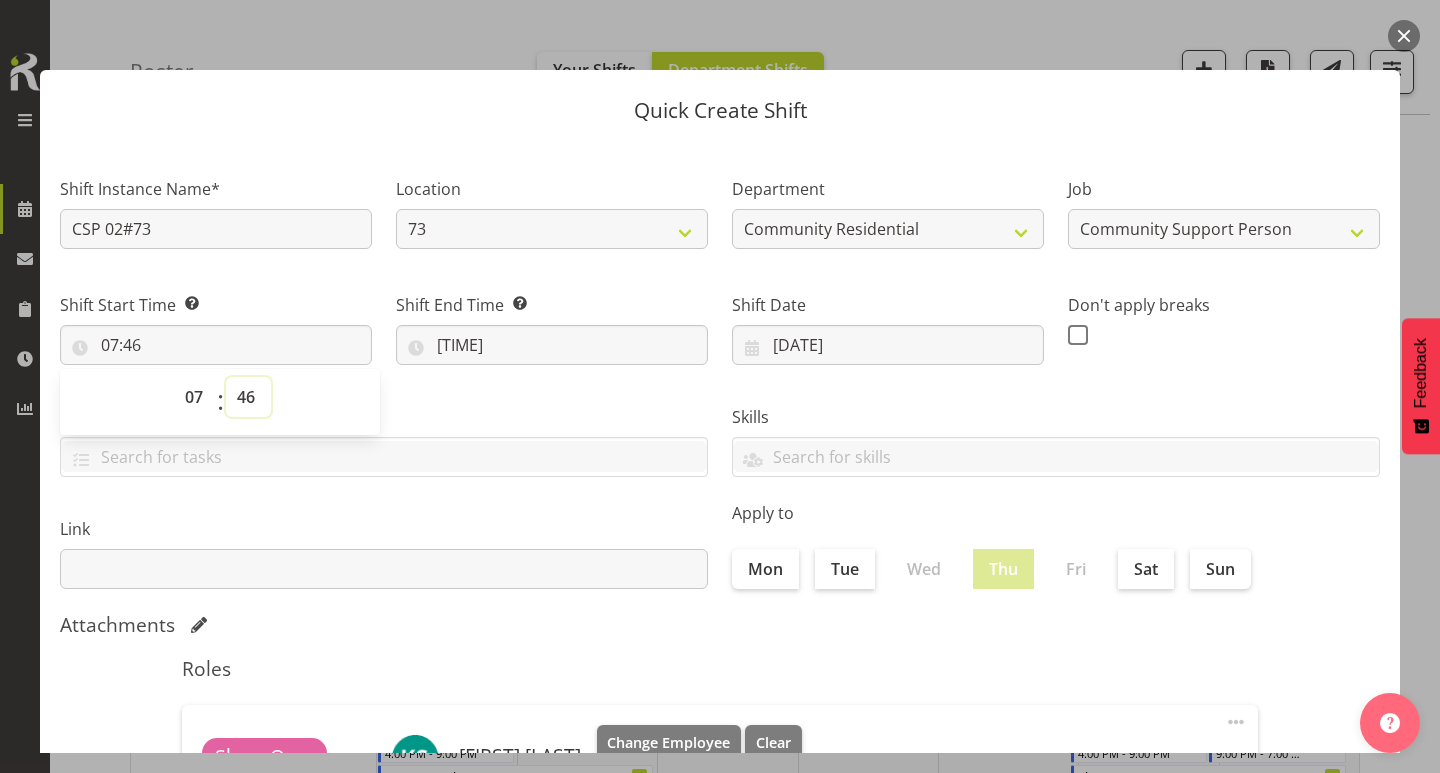 click on "00   01   02   03   04   05   06   07   08   09   10   11   12   13   14   15   16   17   18   19   20   21   22   23   24   25   26   27   28   29   30   31   32   33   34   35   36   37   38   39   40   41   42   43   44   45   46   47   48   49   50   51   52   53   54   55   56   57   58   59" at bounding box center (248, 397) 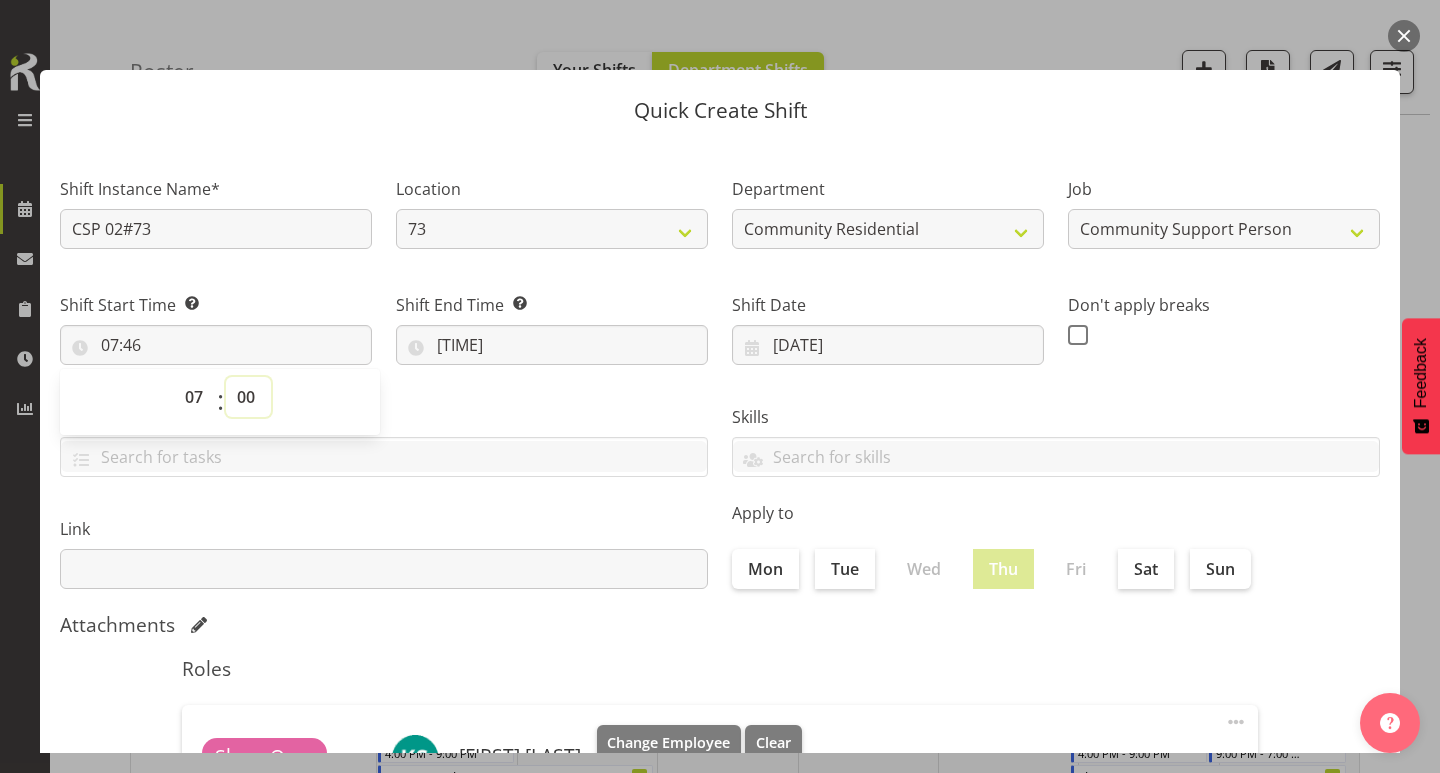 click on "00   01   02   03   04   05   06   07   08   09   10   11   12   13   14   15   16   17   18   19   20   21   22   23   24   25   26   27   28   29   30   31   32   33   34   35   36   37   38   39   40   41   42   43   44   45   46   47   48   49   50   51   52   53   54   55   56   57   58   59" at bounding box center [248, 397] 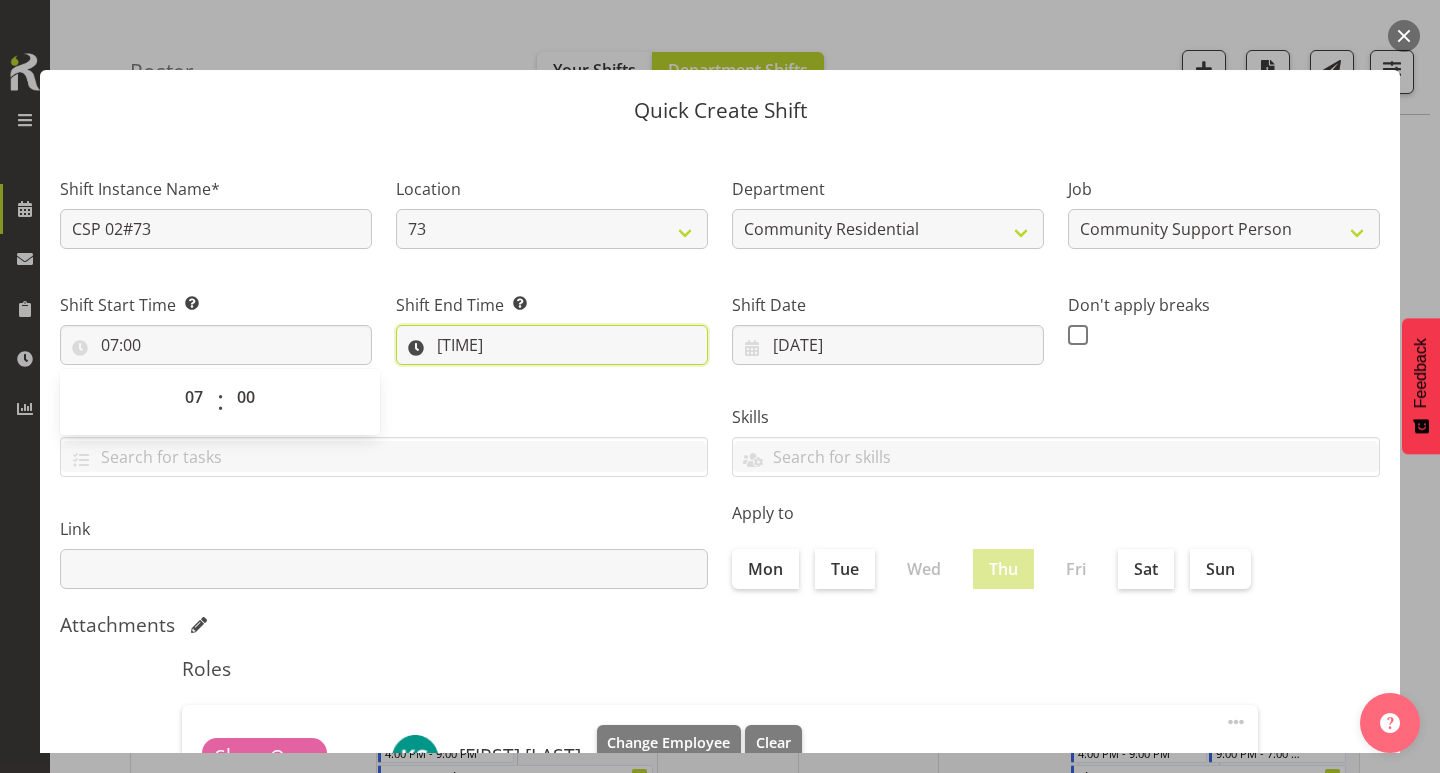 click on "[TIME]" at bounding box center (552, 345) 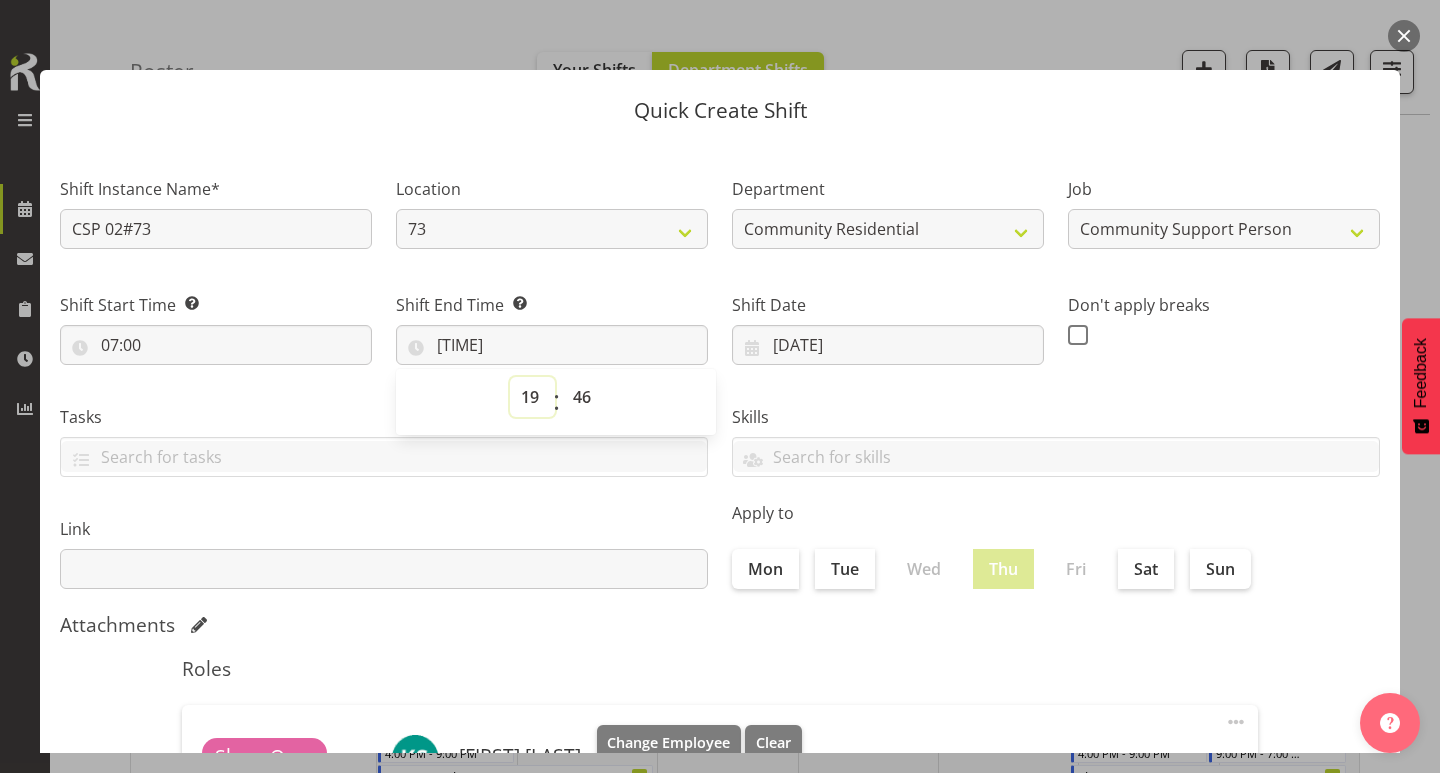 click on "00   01   02   03   04   05   06   07   08   09   10   11   12   13   14   15   16   17   18   19   20   21   22   23" at bounding box center [532, 397] 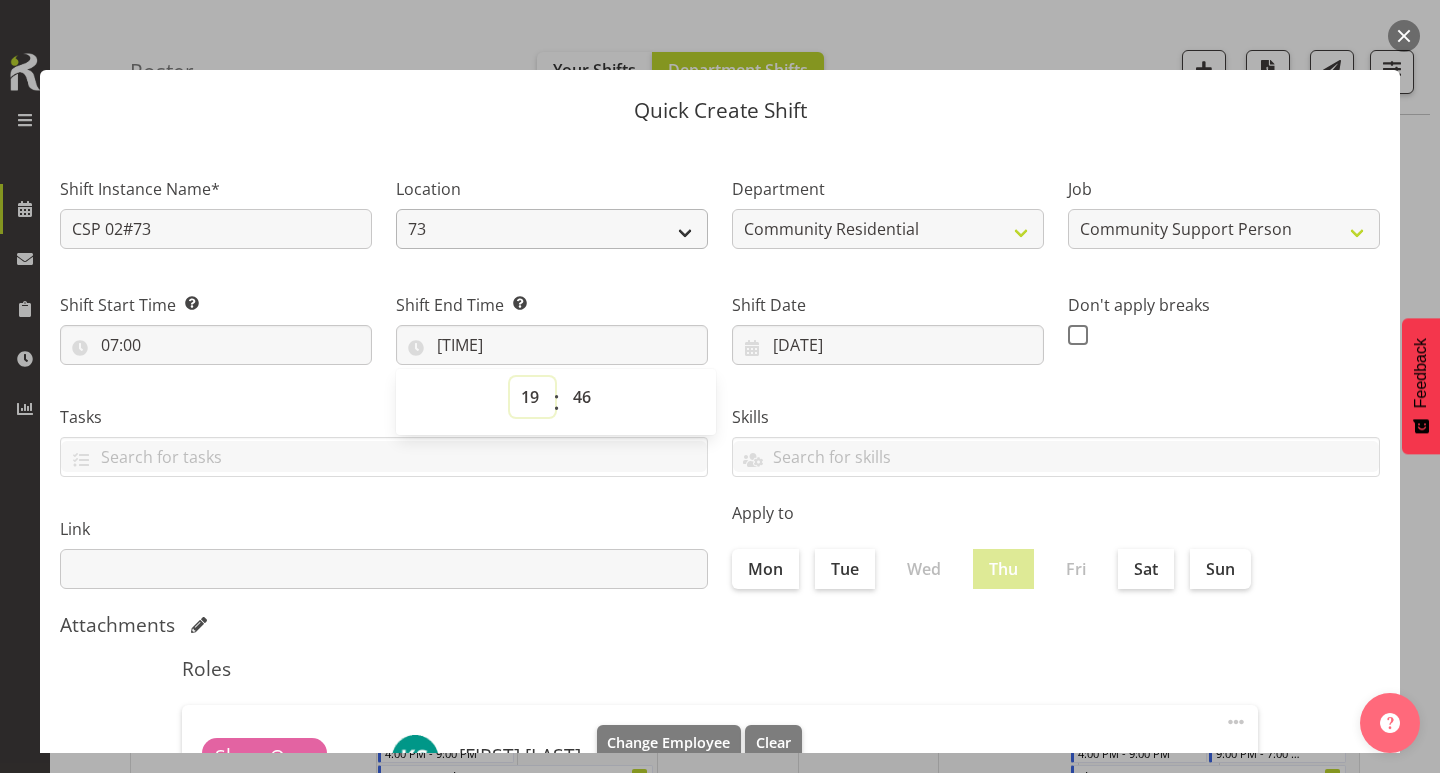 select on "14" 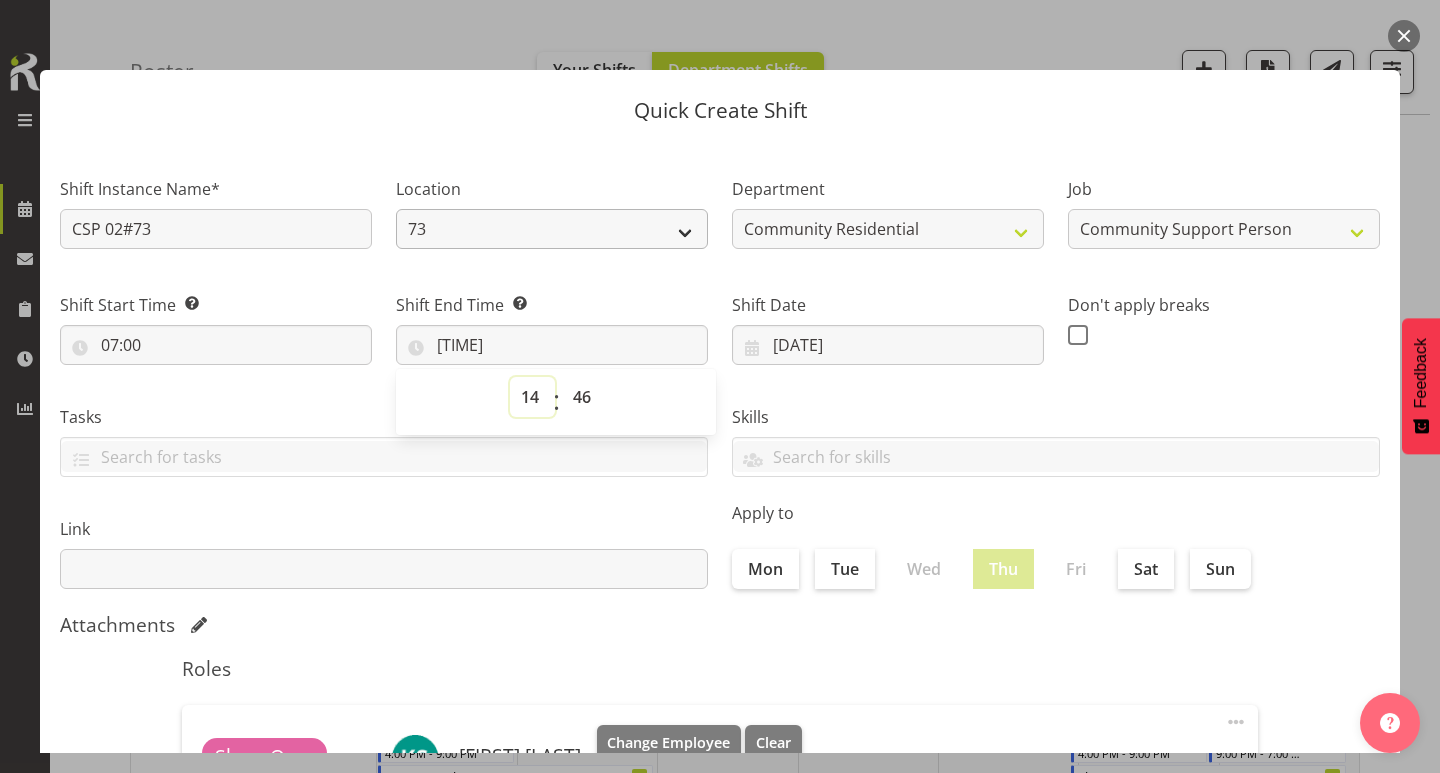 click on "00   01   02   03   04   05   06   07   08   09   10   11   12   13   14   15   16   17   18   19   20   21   22   23" at bounding box center (532, 397) 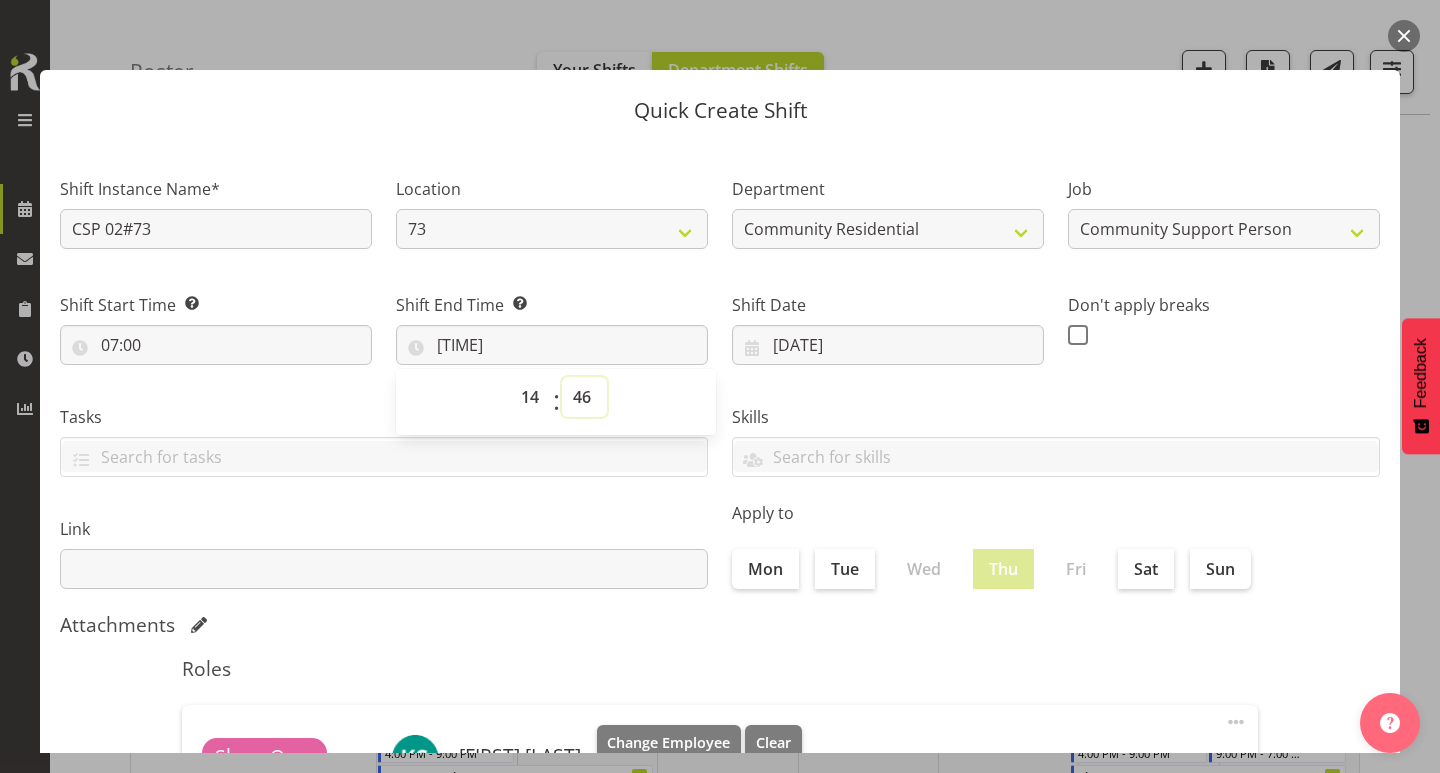 click on "00   01   02   03   04   05   06   07   08   09   10   11   12   13   14   15   16   17   18   19   20   21   22   23   24   25   26   27   28   29   30   31   32   33   34   35   36   37   38   39   40   41   42   43   44   45   46   47   48   49   50   51   52   53   54   55   56   57   58   59" at bounding box center (584, 397) 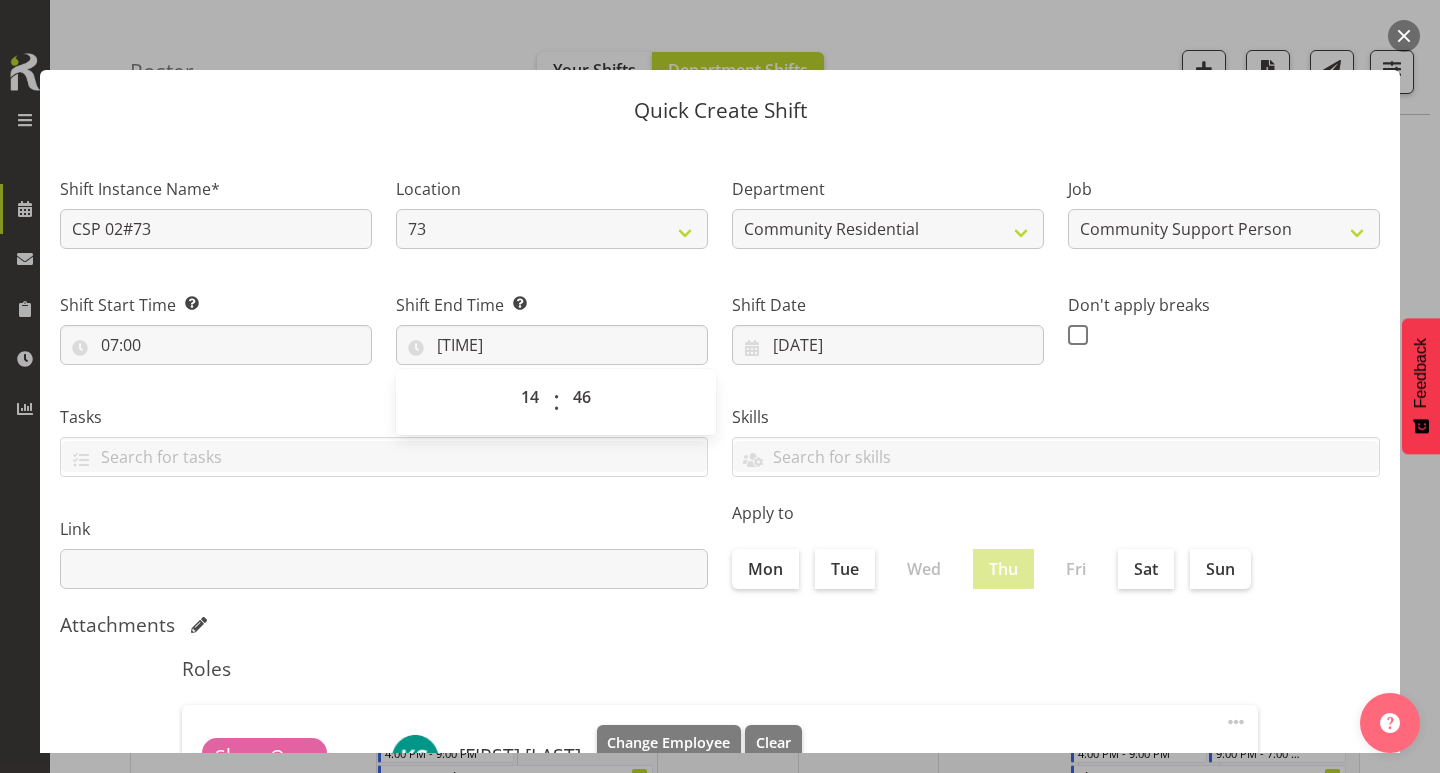click on "Skills  Senate   Senate" at bounding box center (1056, 433) 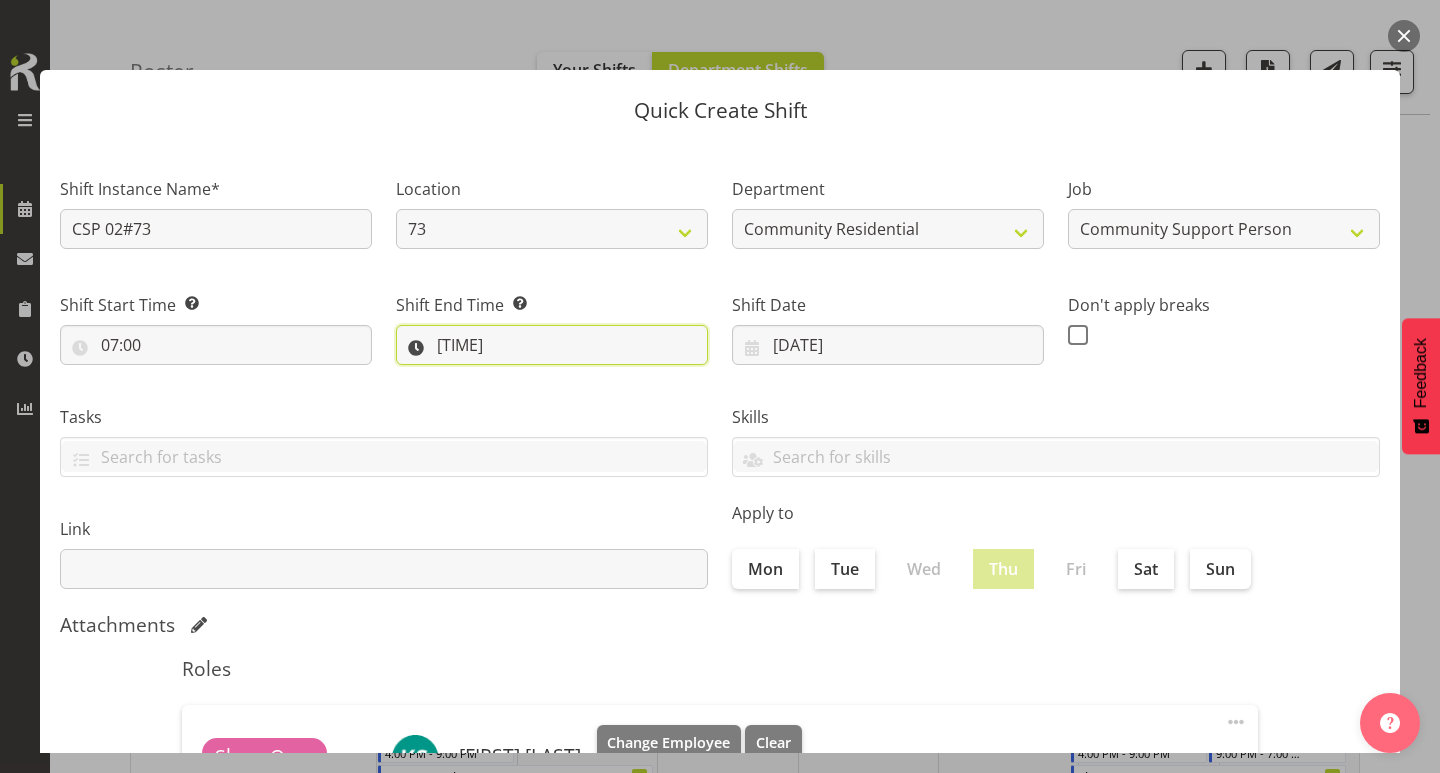 click on "[TIME]" at bounding box center (552, 345) 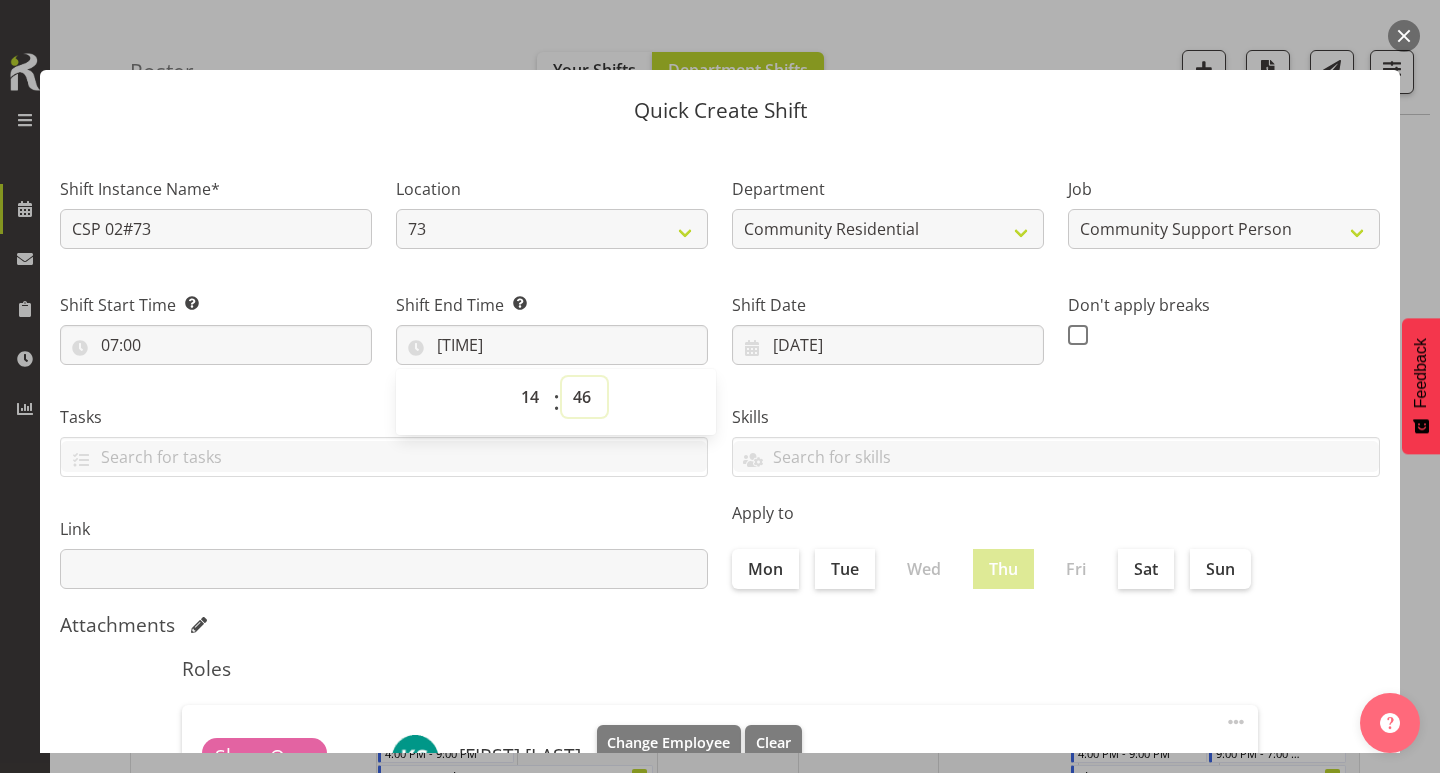 click on "00   01   02   03   04   05   06   07   08   09   10   11   12   13   14   15   16   17   18   19   20   21   22   23   24   25   26   27   28   29   30   31   32   33   34   35   36   37   38   39   40   41   42   43   44   45   46   47   48   49   50   51   52   53   54   55   56   57   58   59" at bounding box center [584, 397] 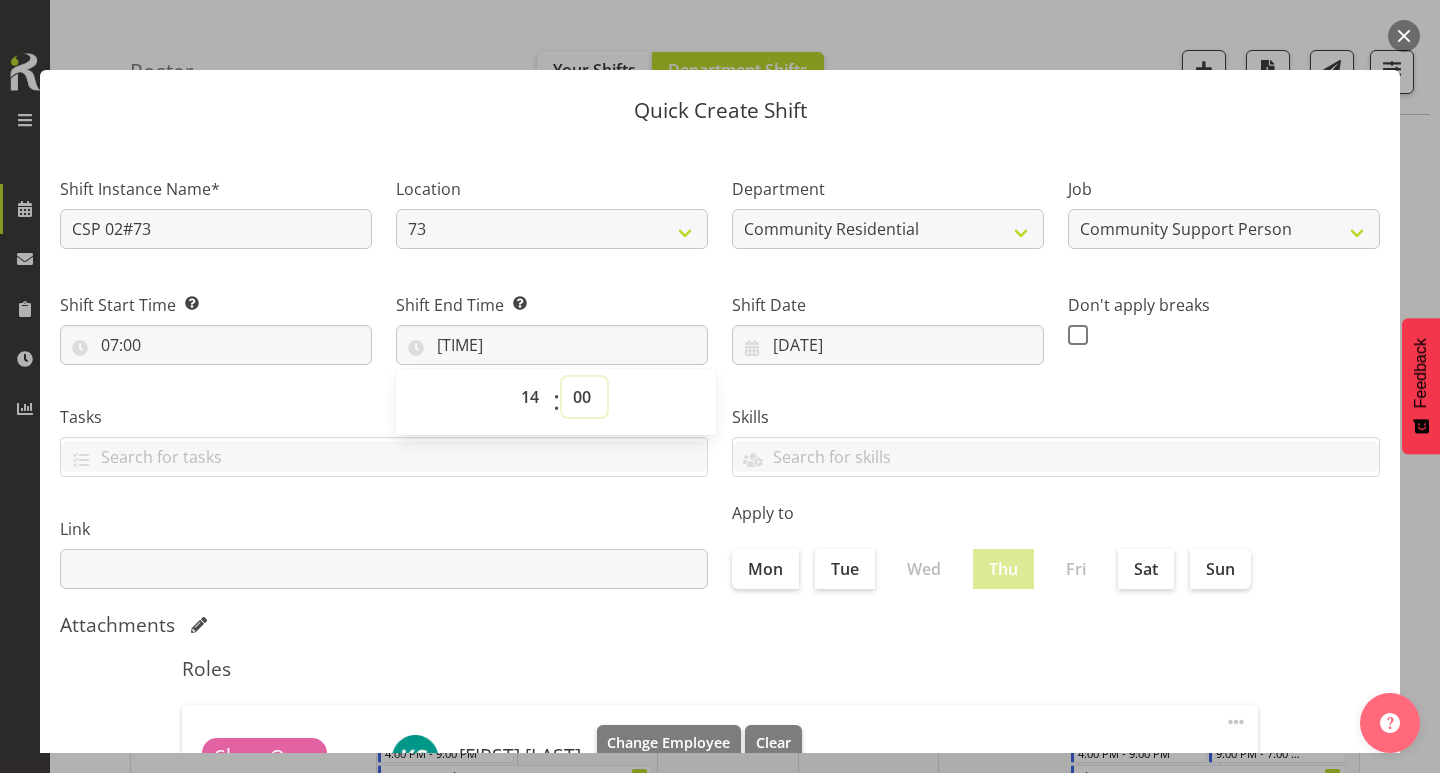 click on "00   01   02   03   04   05   06   07   08   09   10   11   12   13   14   15   16   17   18   19   20   21   22   23   24   25   26   27   28   29   30   31   32   33   34   35   36   37   38   39   40   41   42   43   44   45   46   47   48   49   50   51   52   53   54   55   56   57   58   59" at bounding box center (584, 397) 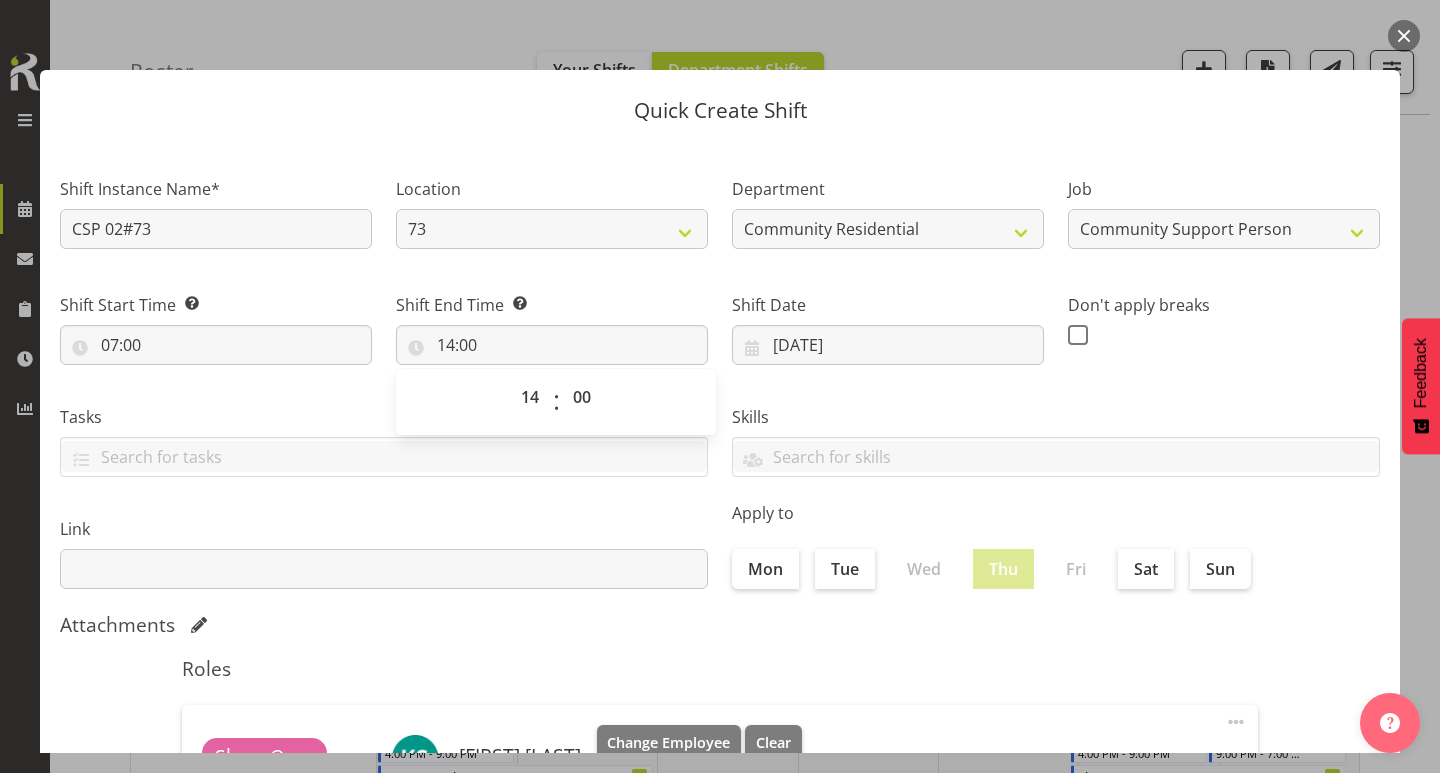 click on "Skills" at bounding box center (1056, 417) 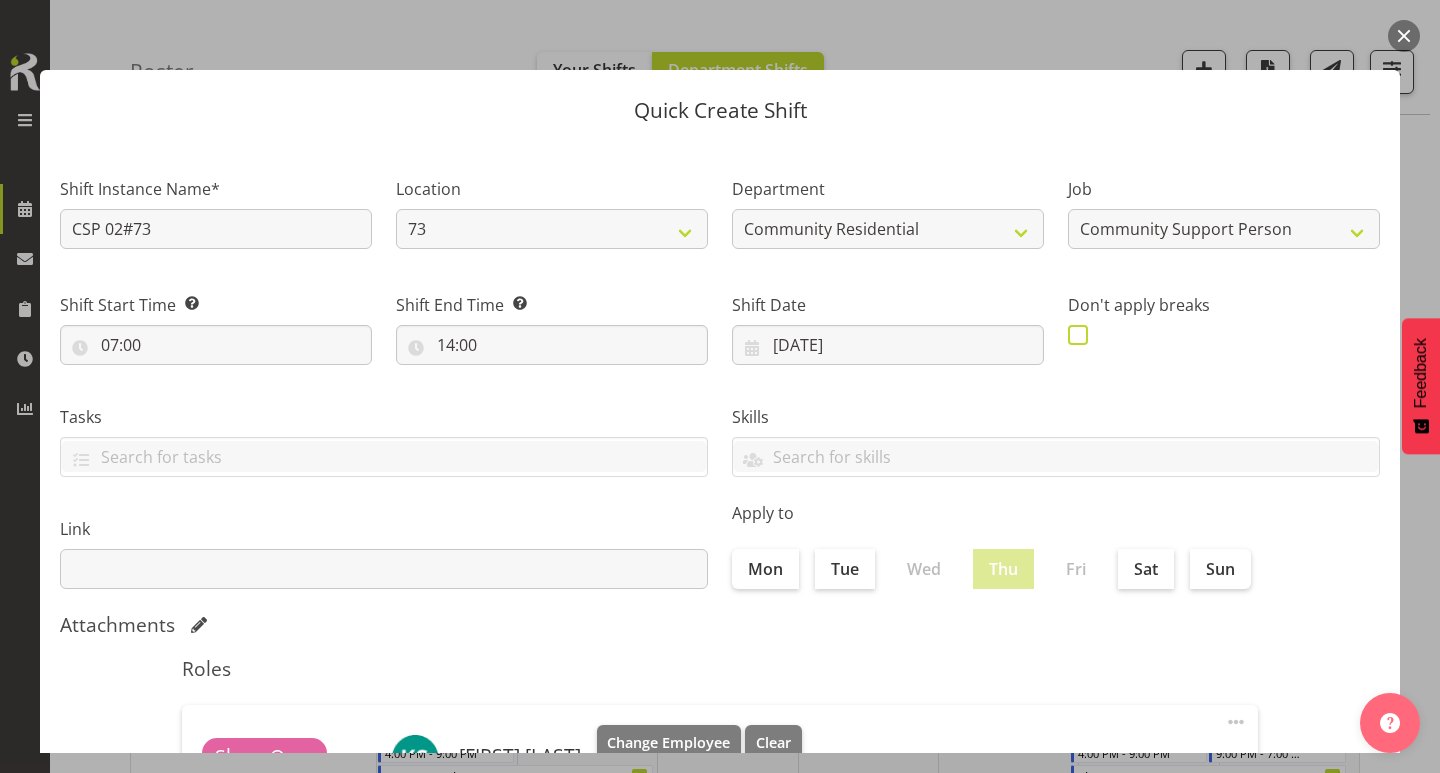 click at bounding box center (1078, 335) 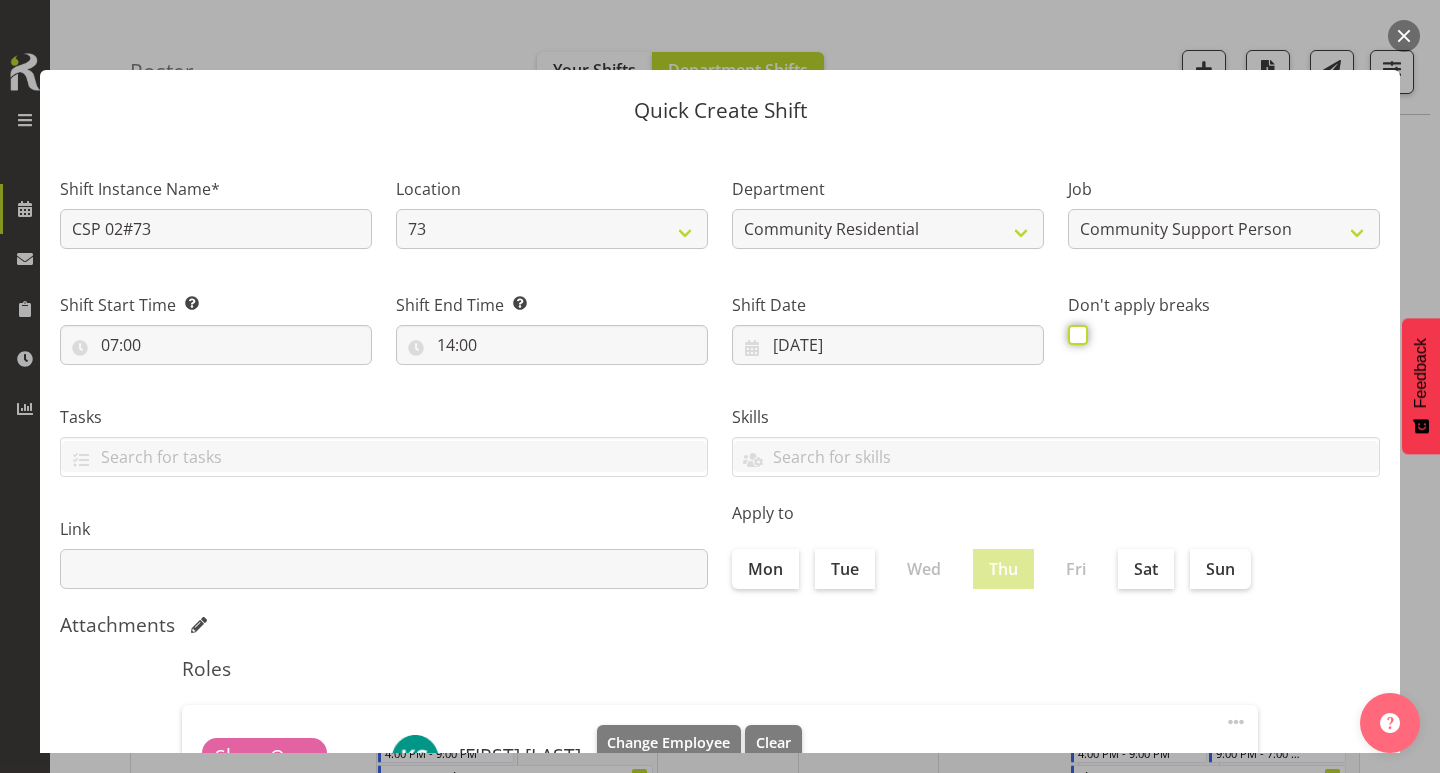 click at bounding box center [1074, 334] 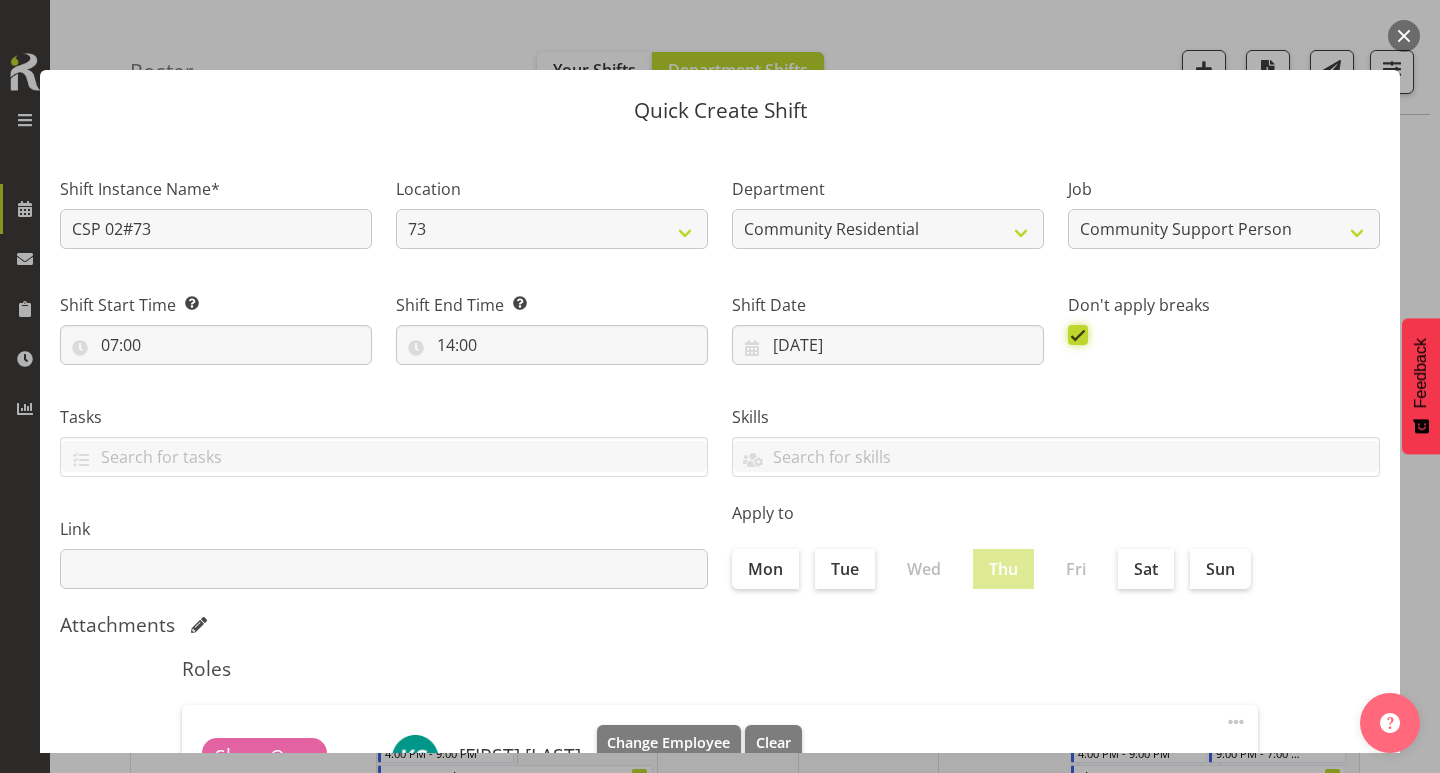 scroll, scrollTop: 287, scrollLeft: 0, axis: vertical 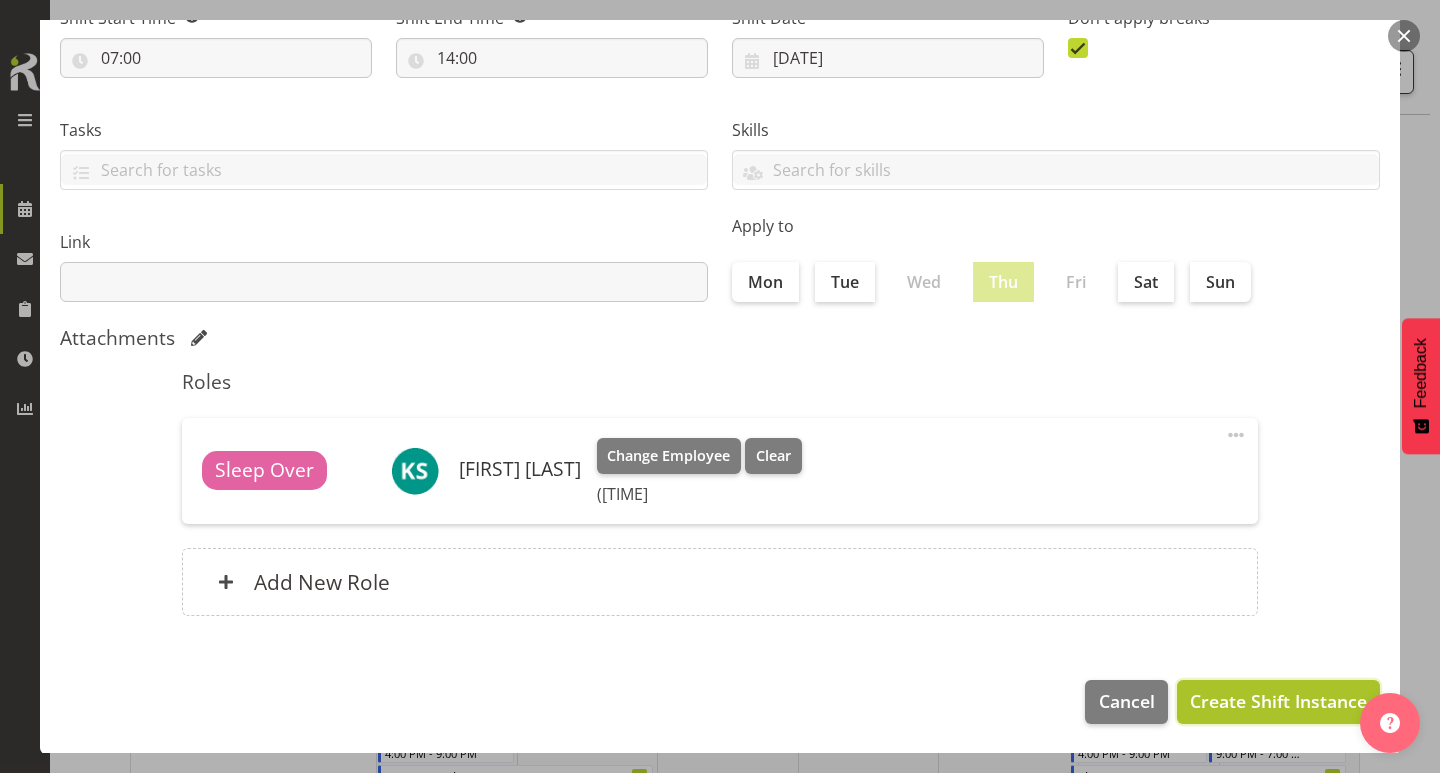 click on "Create Shift Instance" at bounding box center (1278, 701) 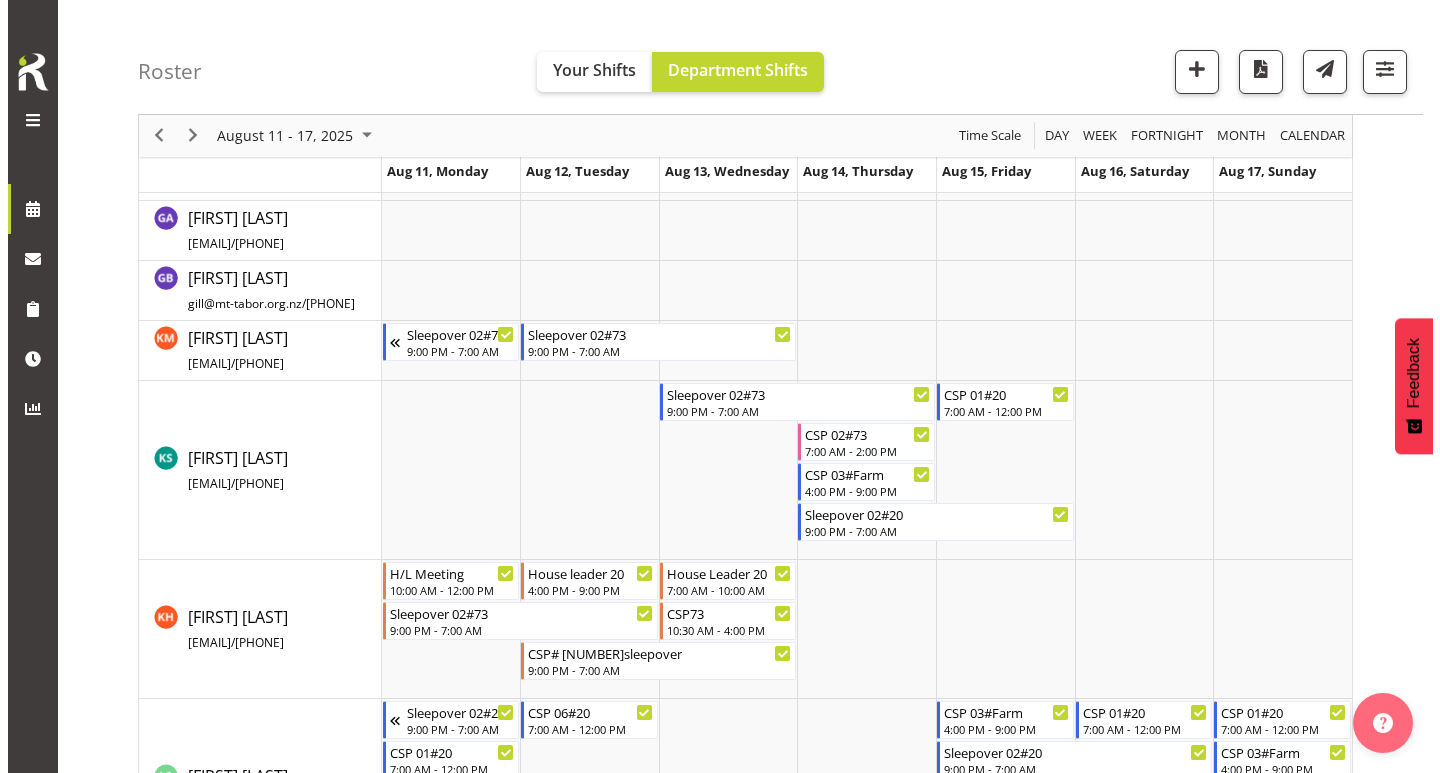 scroll, scrollTop: 597, scrollLeft: 0, axis: vertical 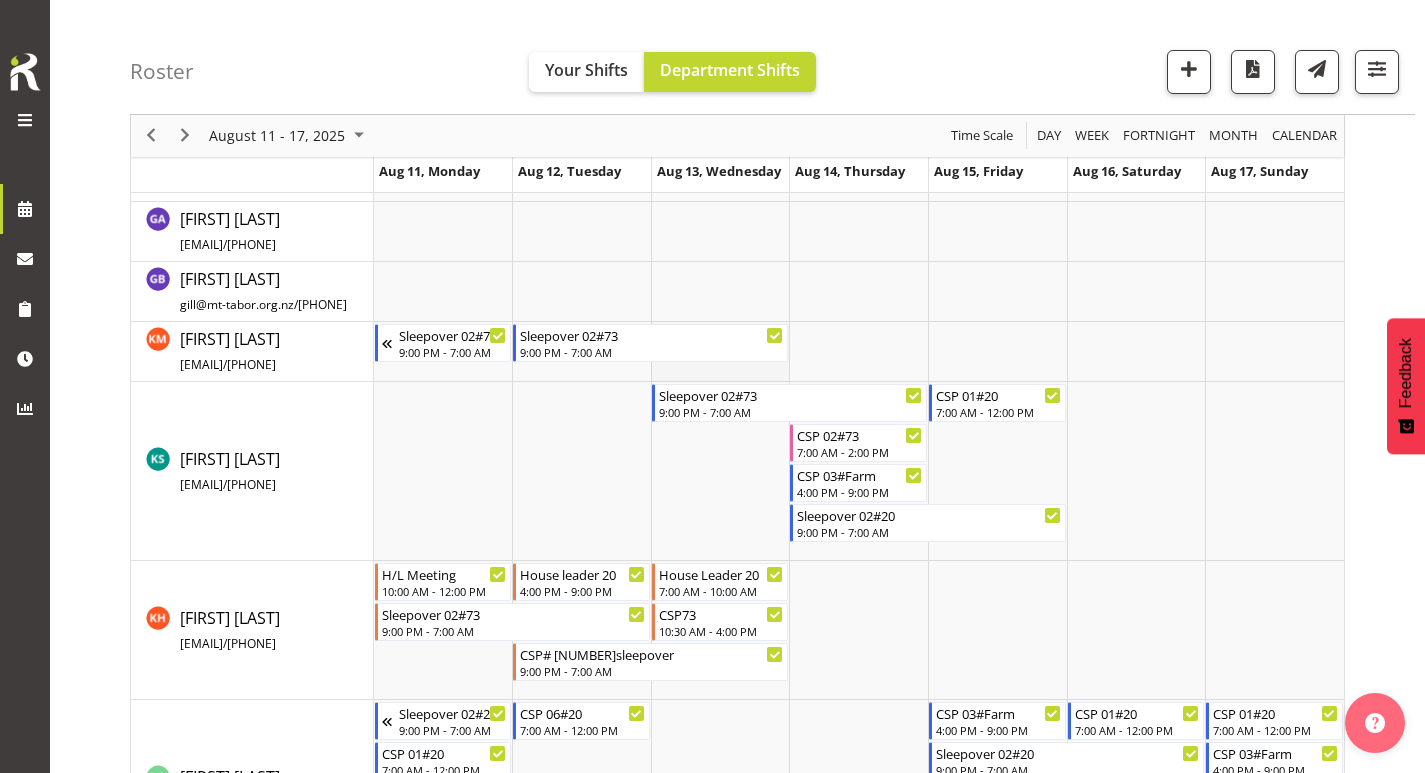 click at bounding box center (720, 352) 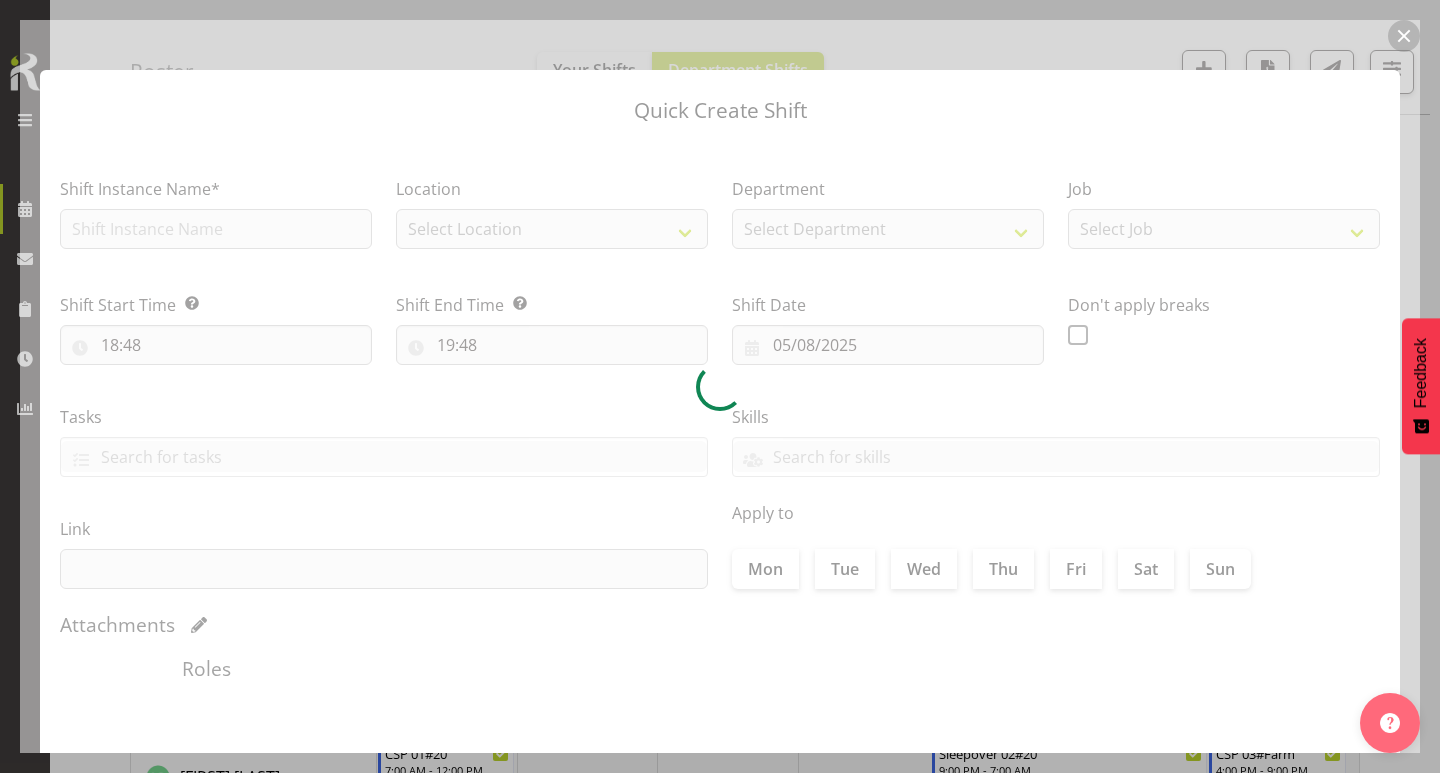 type on "13/08/2025" 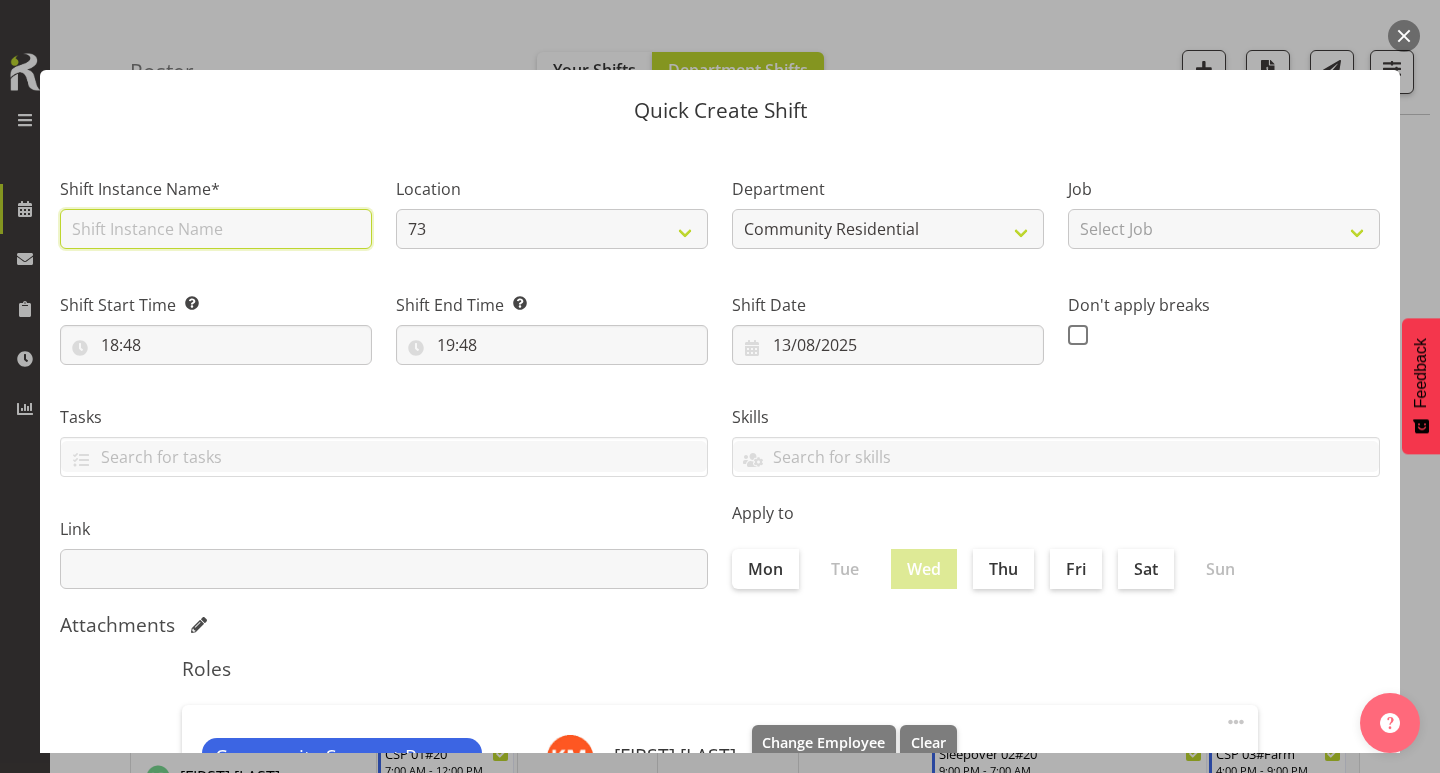 click at bounding box center [216, 229] 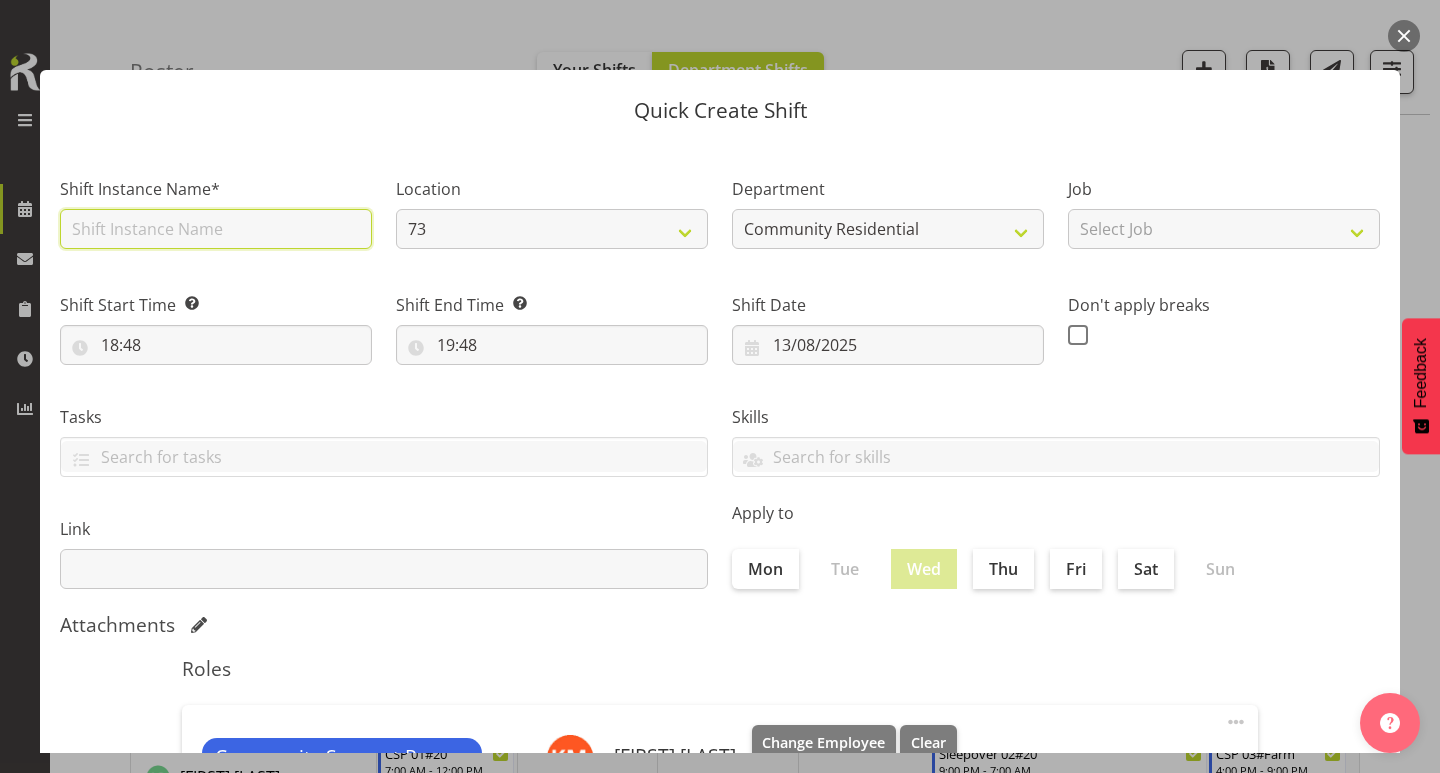 type on "CSP 02#73" 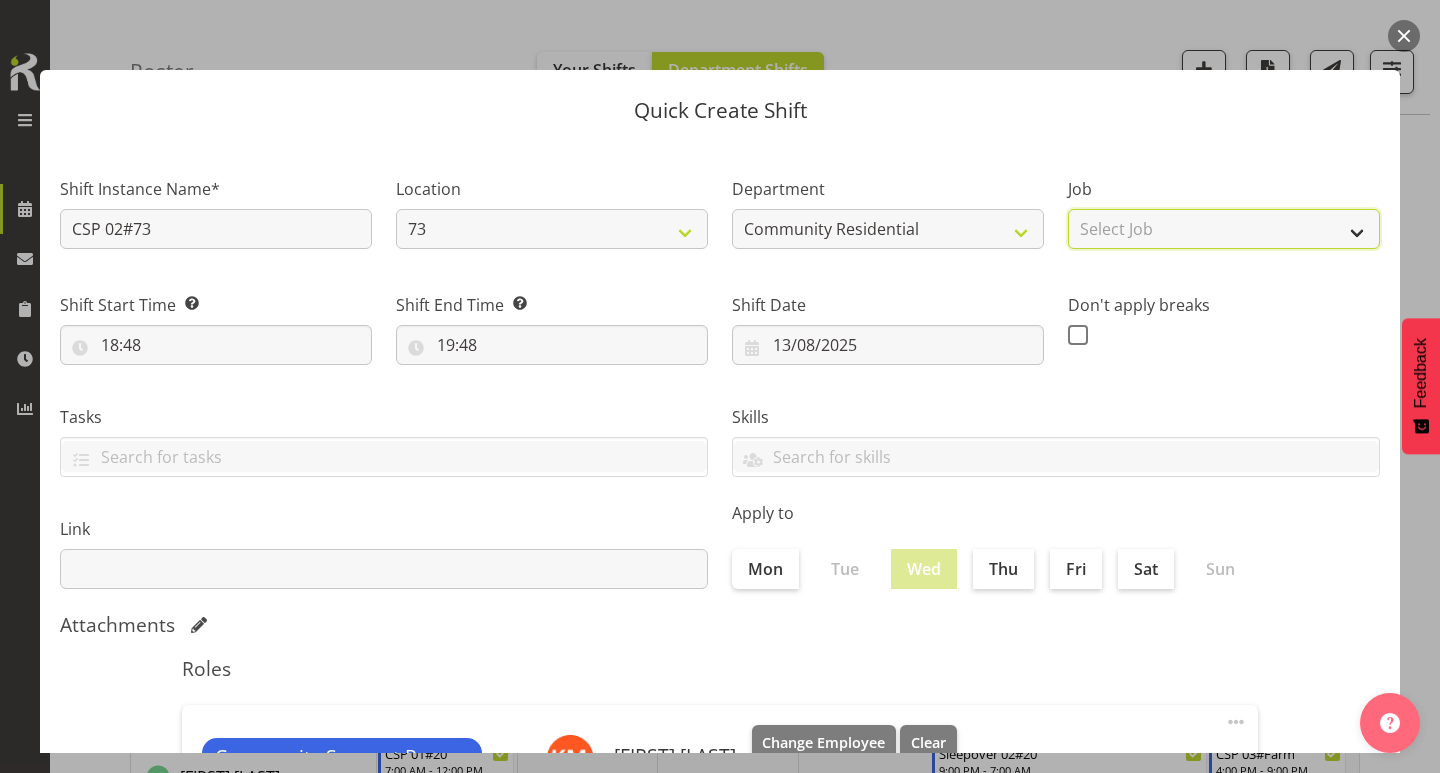 click on "Select Job  Accounts Admin Art Coordinator Community Leader Community Support Person Community Support Person-Casual House Leader Office Admin Senior Coordinator Service Manager Volunteer" at bounding box center (1224, 229) 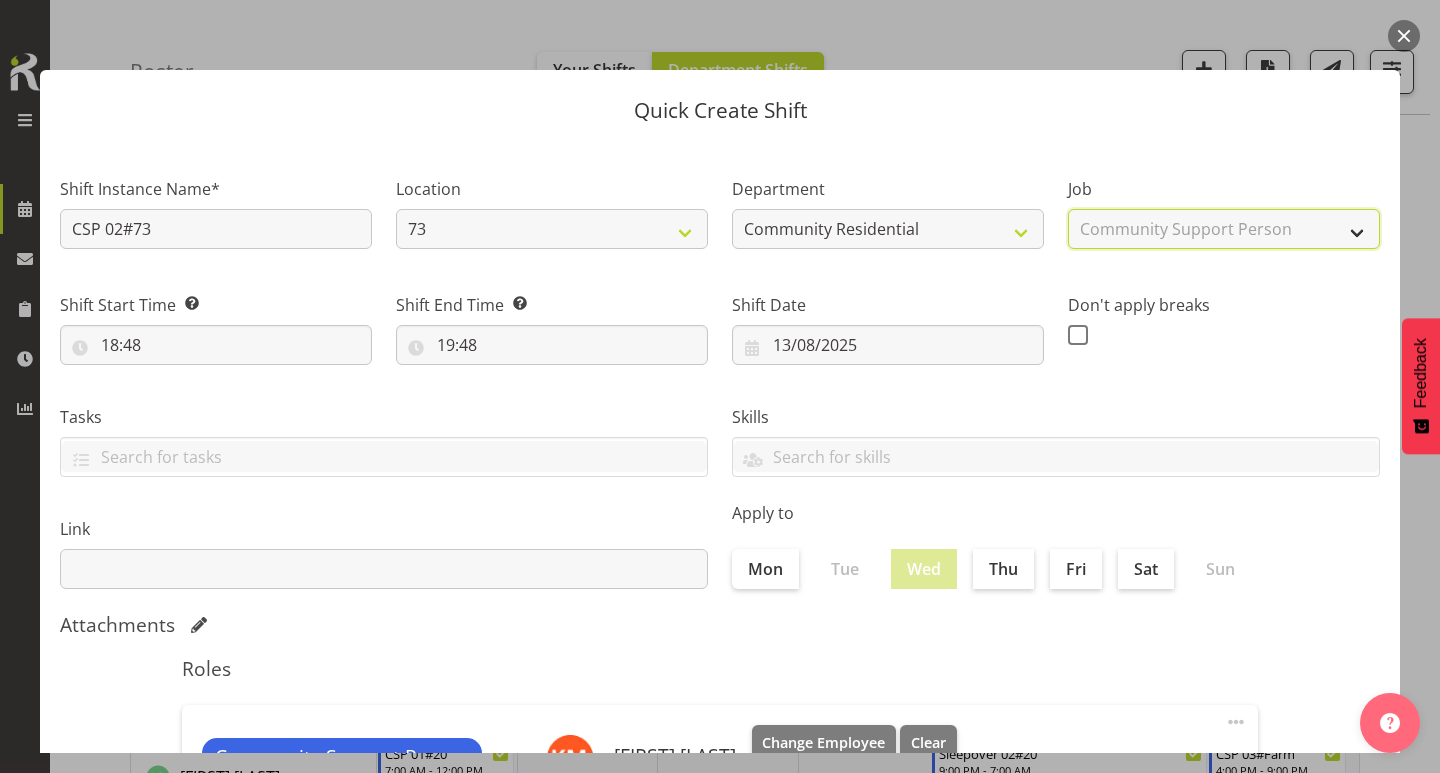 click on "Select Job  Accounts Admin Art Coordinator Community Leader Community Support Person Community Support Person-Casual House Leader Office Admin Senior Coordinator Service Manager Volunteer" at bounding box center [1224, 229] 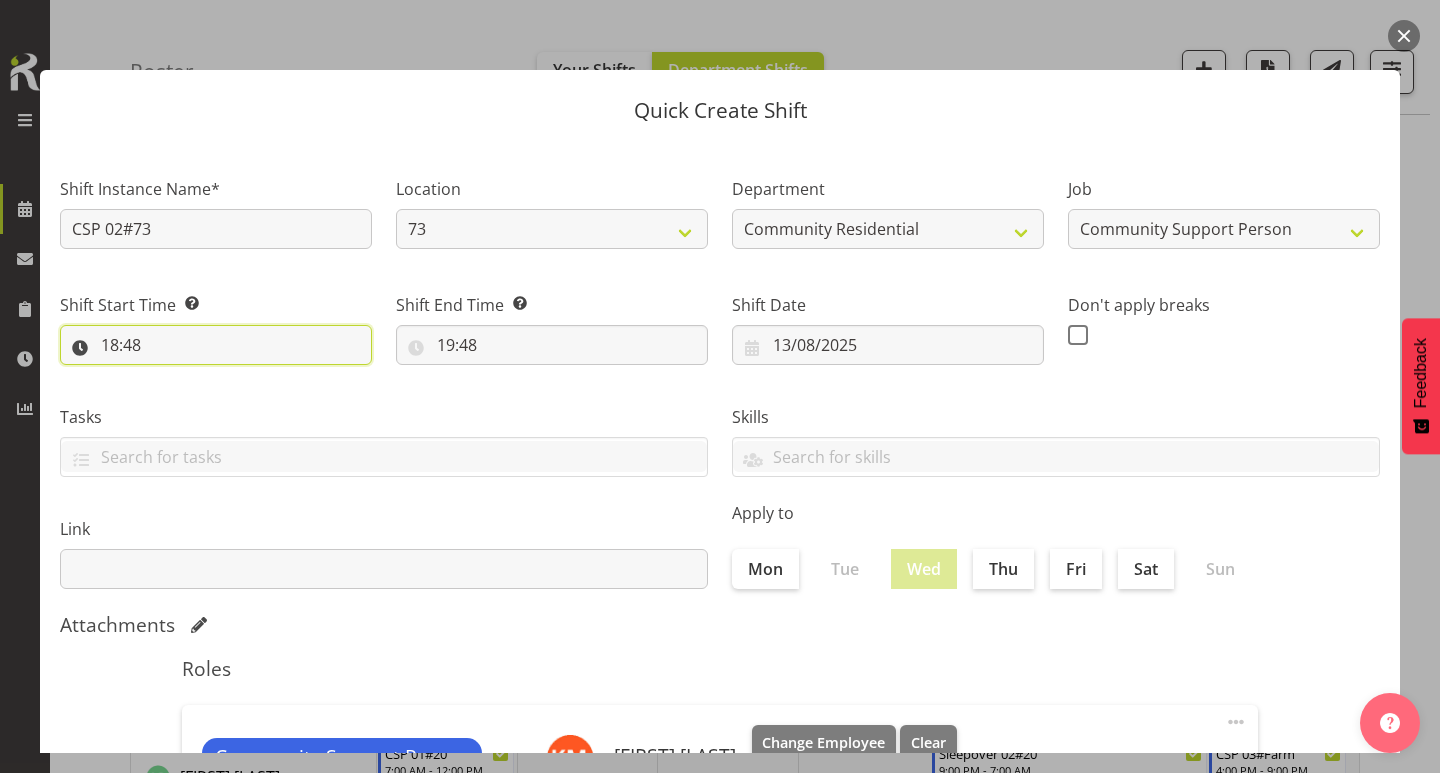 click on "18:48" at bounding box center (216, 345) 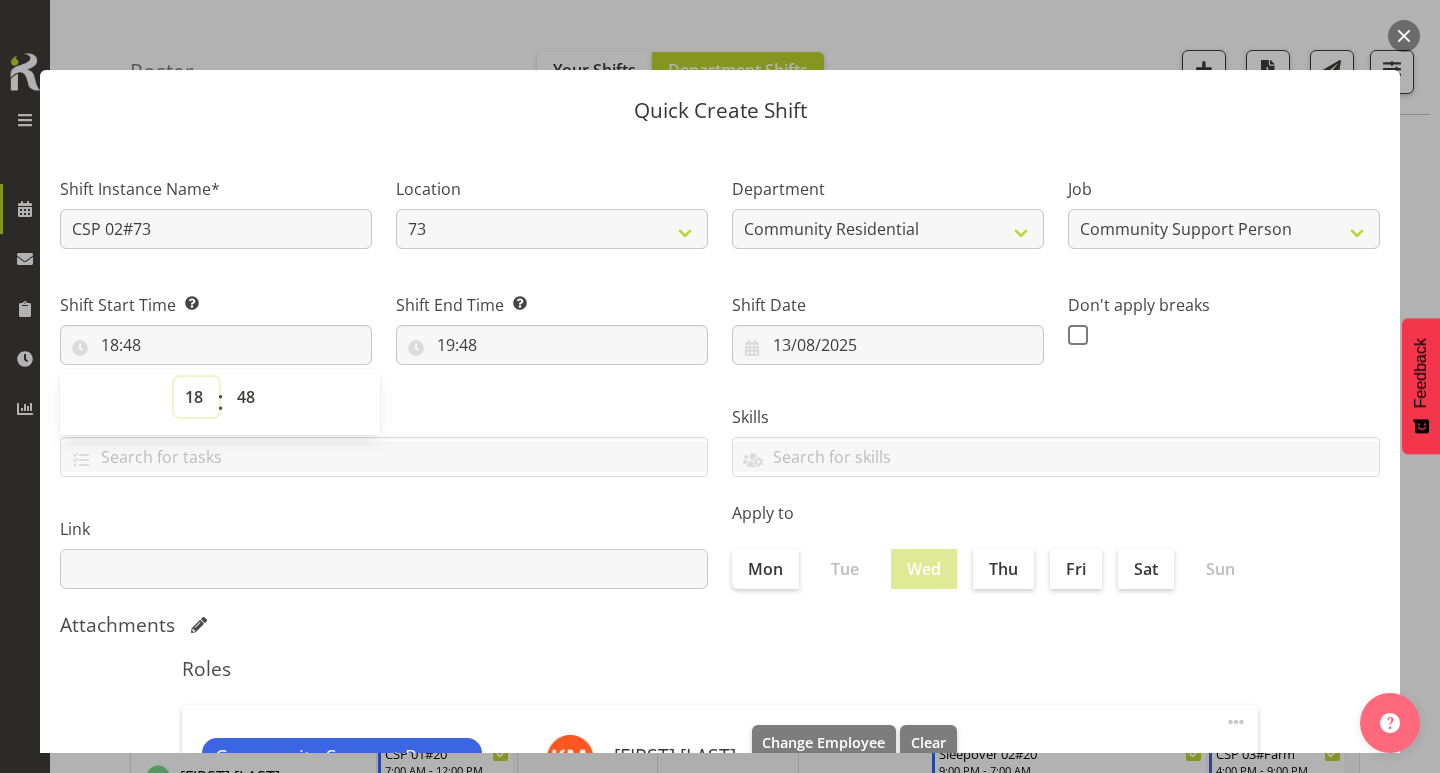 click on "00   01   02   03   04   05   06   07   08   09   10   11   12   13   14   15   16   17   18   19   20   21   22   23" at bounding box center [196, 397] 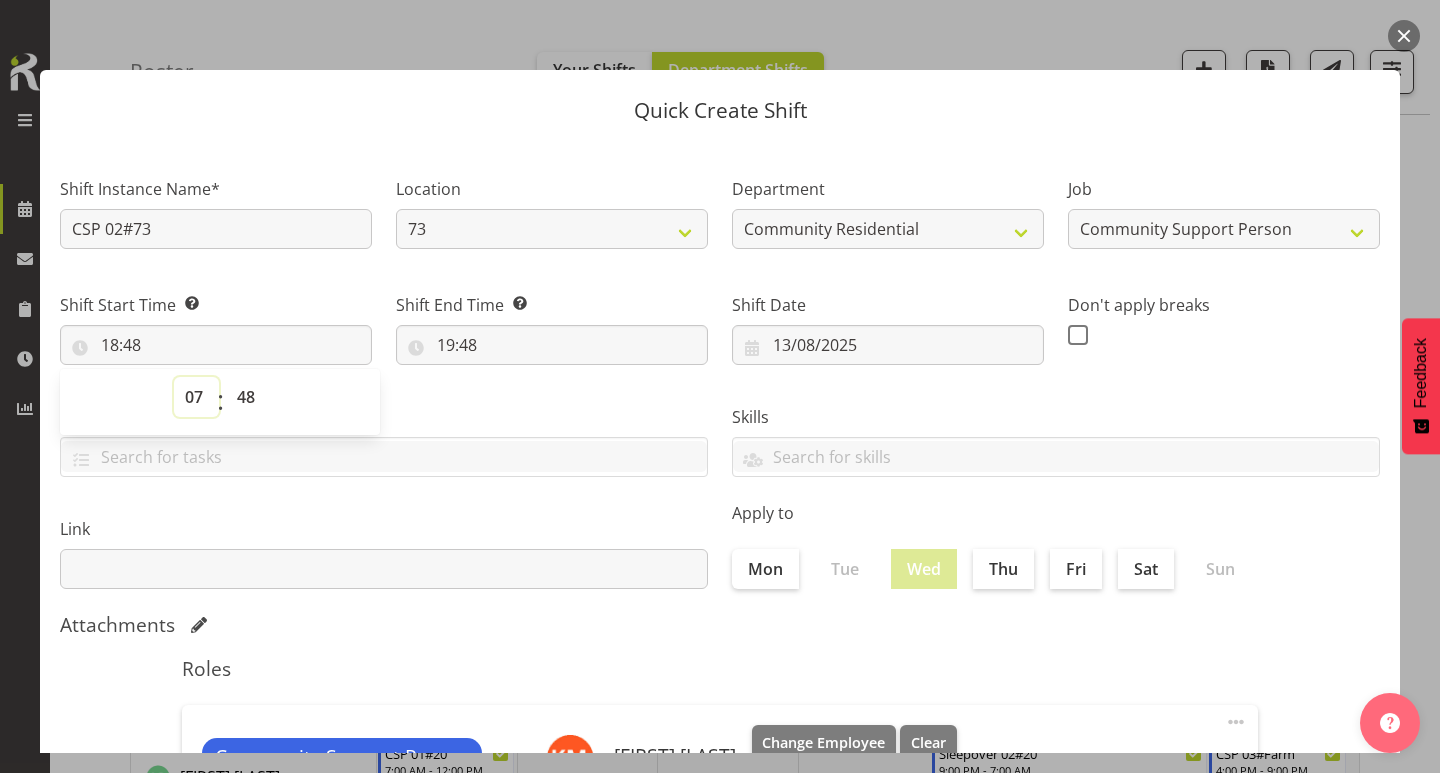 click on "00   01   02   03   04   05   06   07   08   09   10   11   12   13   14   15   16   17   18   19   20   21   22   23" at bounding box center (196, 397) 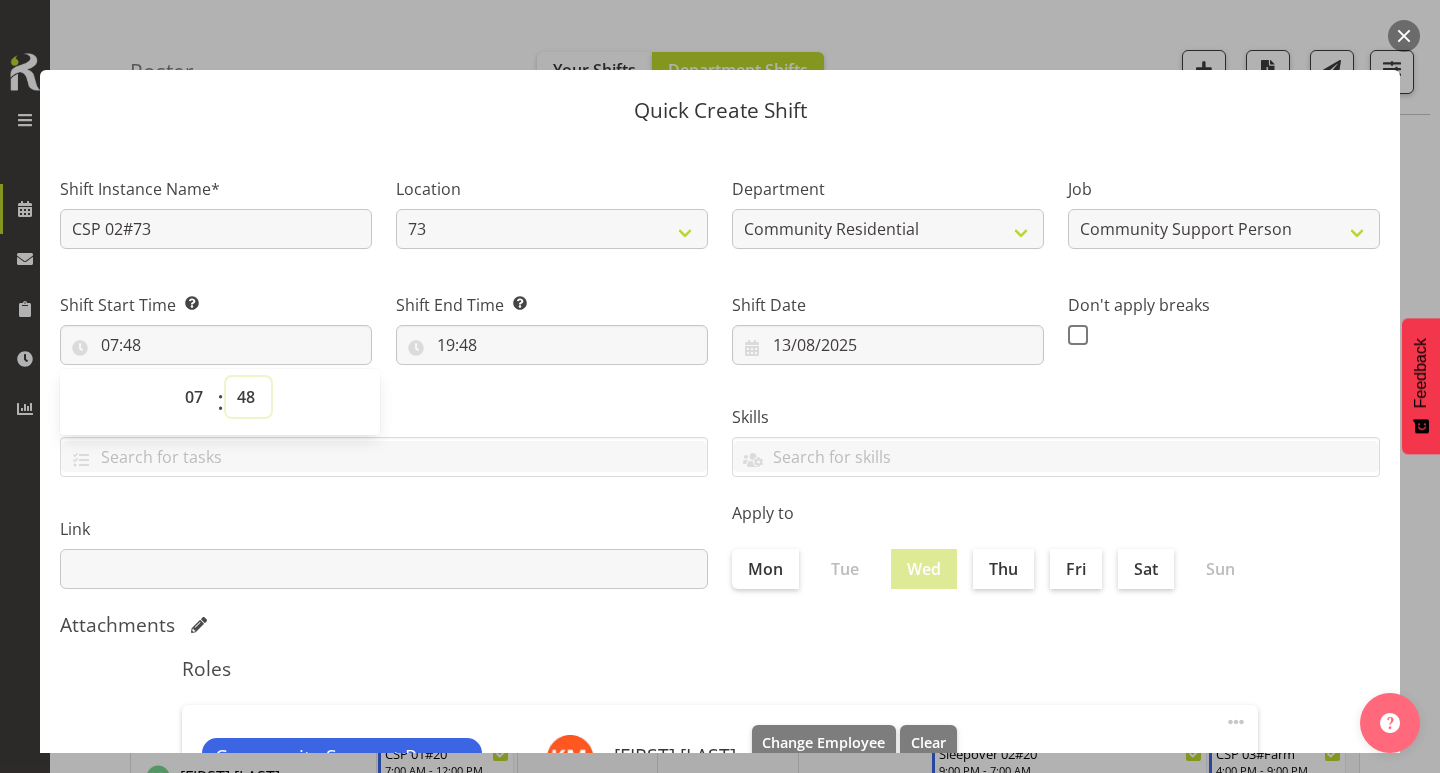 click on "00   01   02   03   04   05   06   07   08   09   10   11   12   13   14   15   16   17   18   19   20   21   22   23   24   25   26   27   28   29   30   31   32   33   34   35   36   37   38   39   40   41   42   43   44   45   46   47   48   49   50   51   52   53   54   55   56   57   58   59" at bounding box center [248, 397] 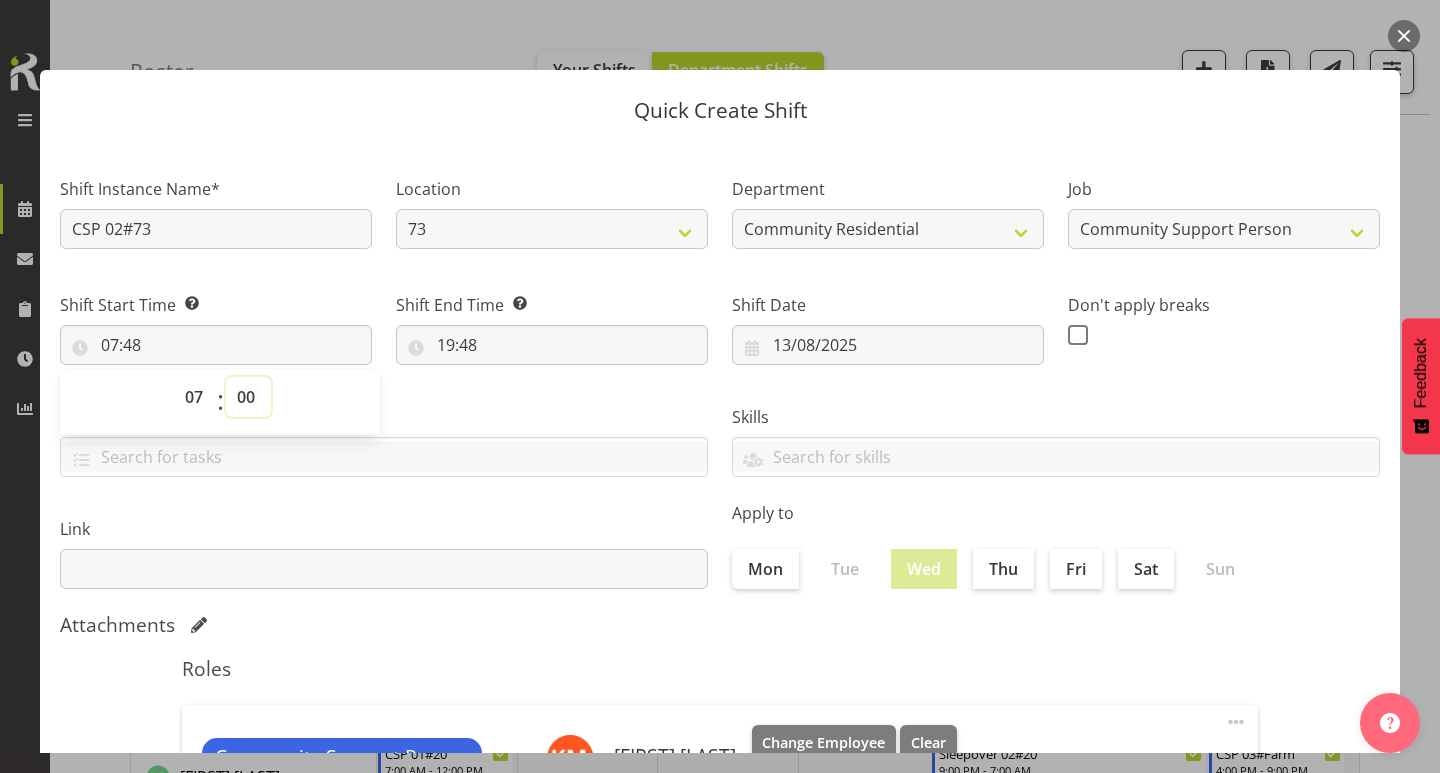 click on "00   01   02   03   04   05   06   07   08   09   10   11   12   13   14   15   16   17   18   19   20   21   22   23   24   25   26   27   28   29   30   31   32   33   34   35   36   37   38   39   40   41   42   43   44   45   46   47   48   49   50   51   52   53   54   55   56   57   58   59" at bounding box center [248, 397] 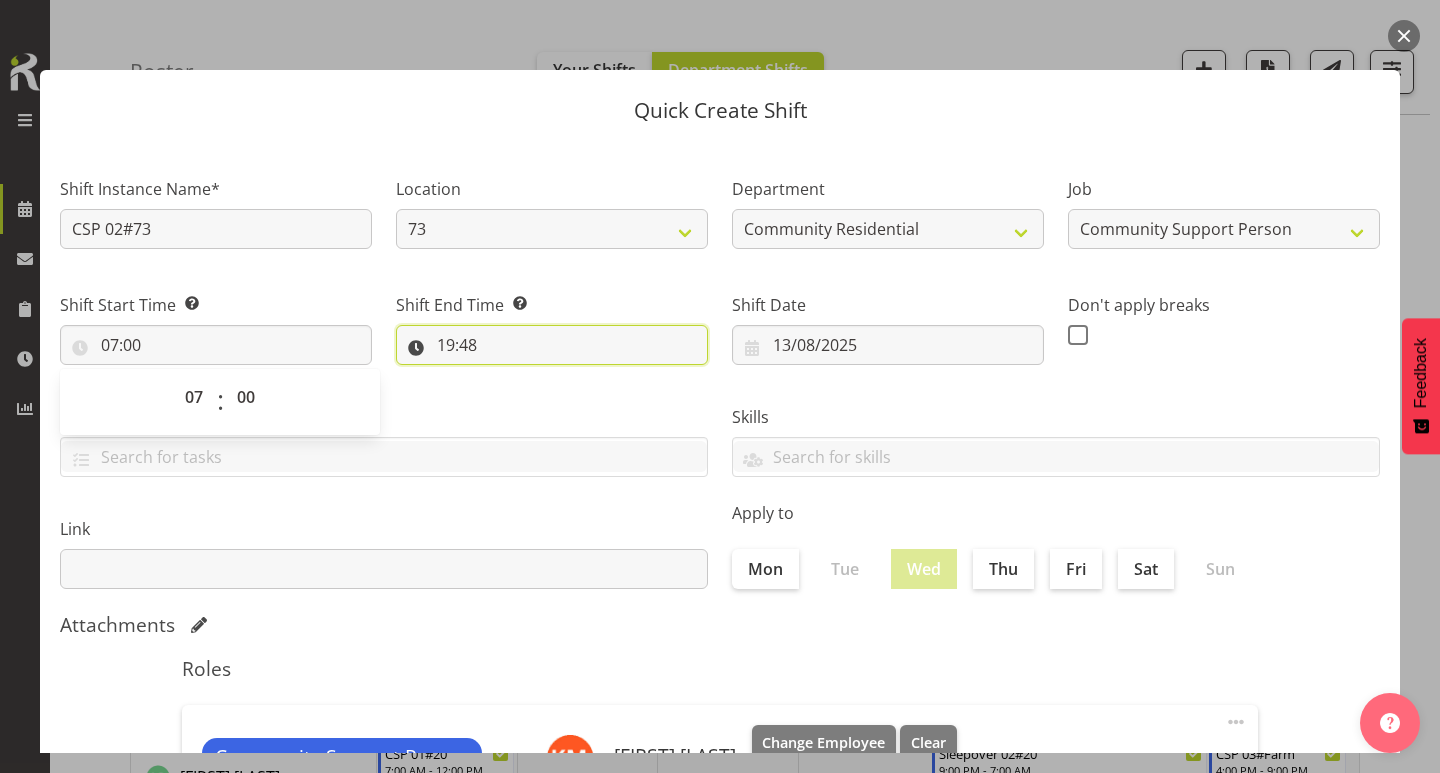 click on "19:48" at bounding box center [552, 345] 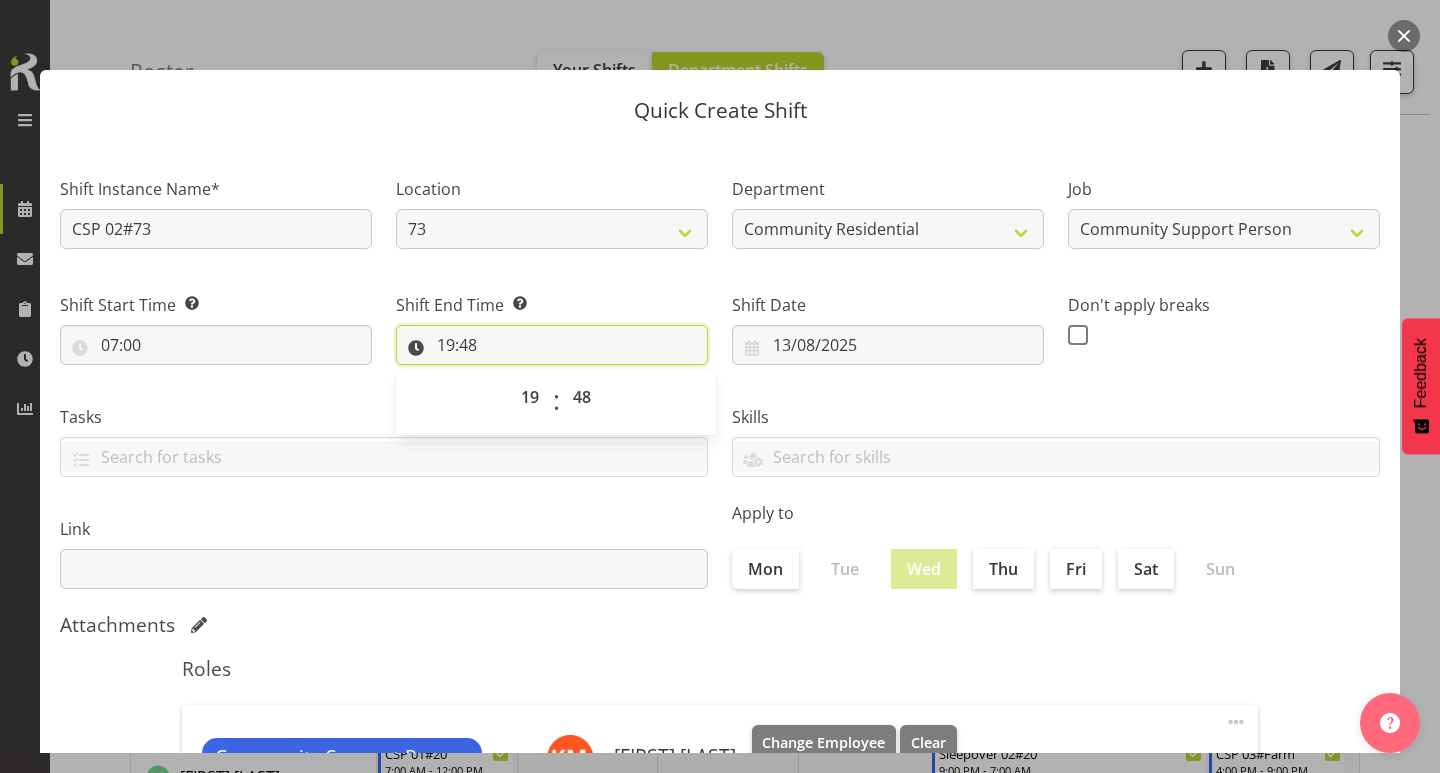 click on "19:48" at bounding box center [552, 345] 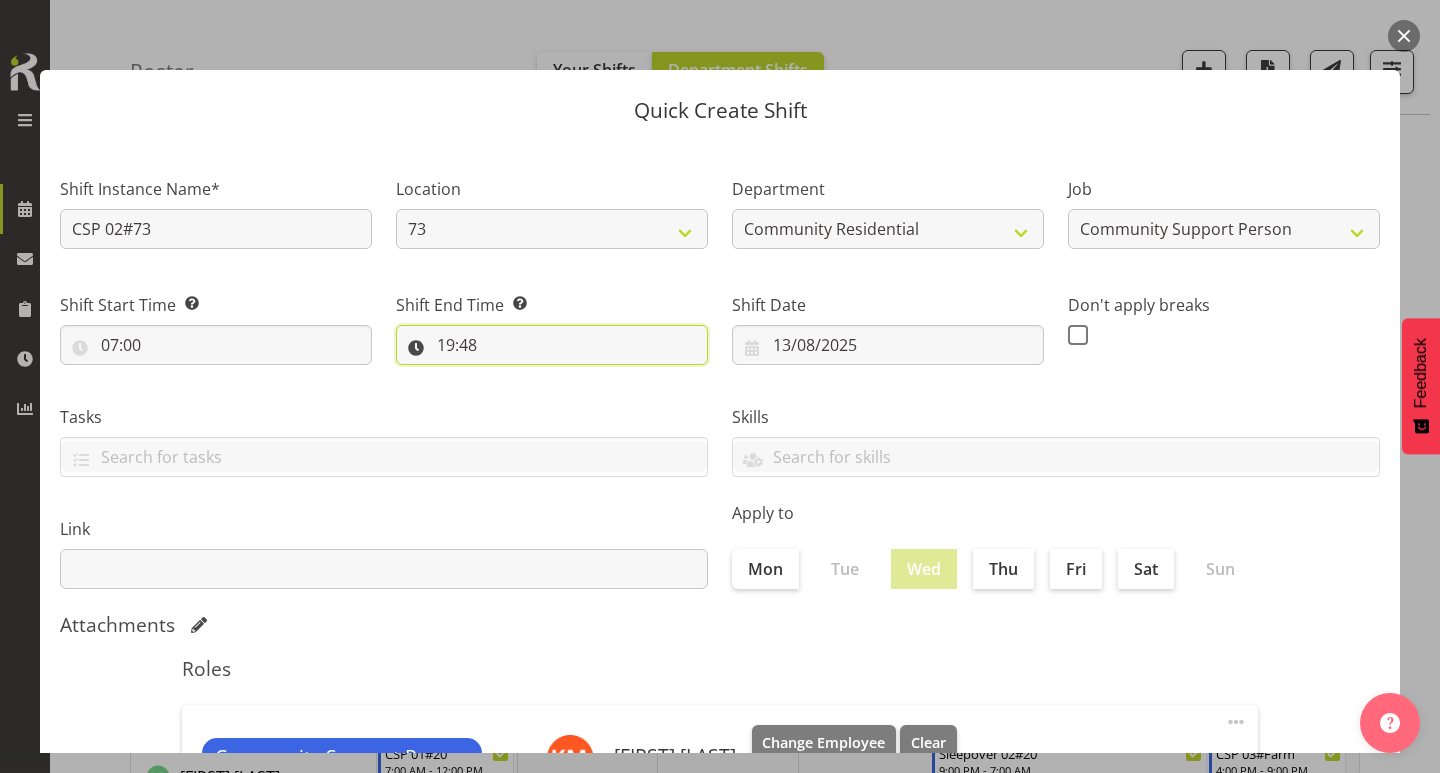 click on "19:48" at bounding box center [552, 345] 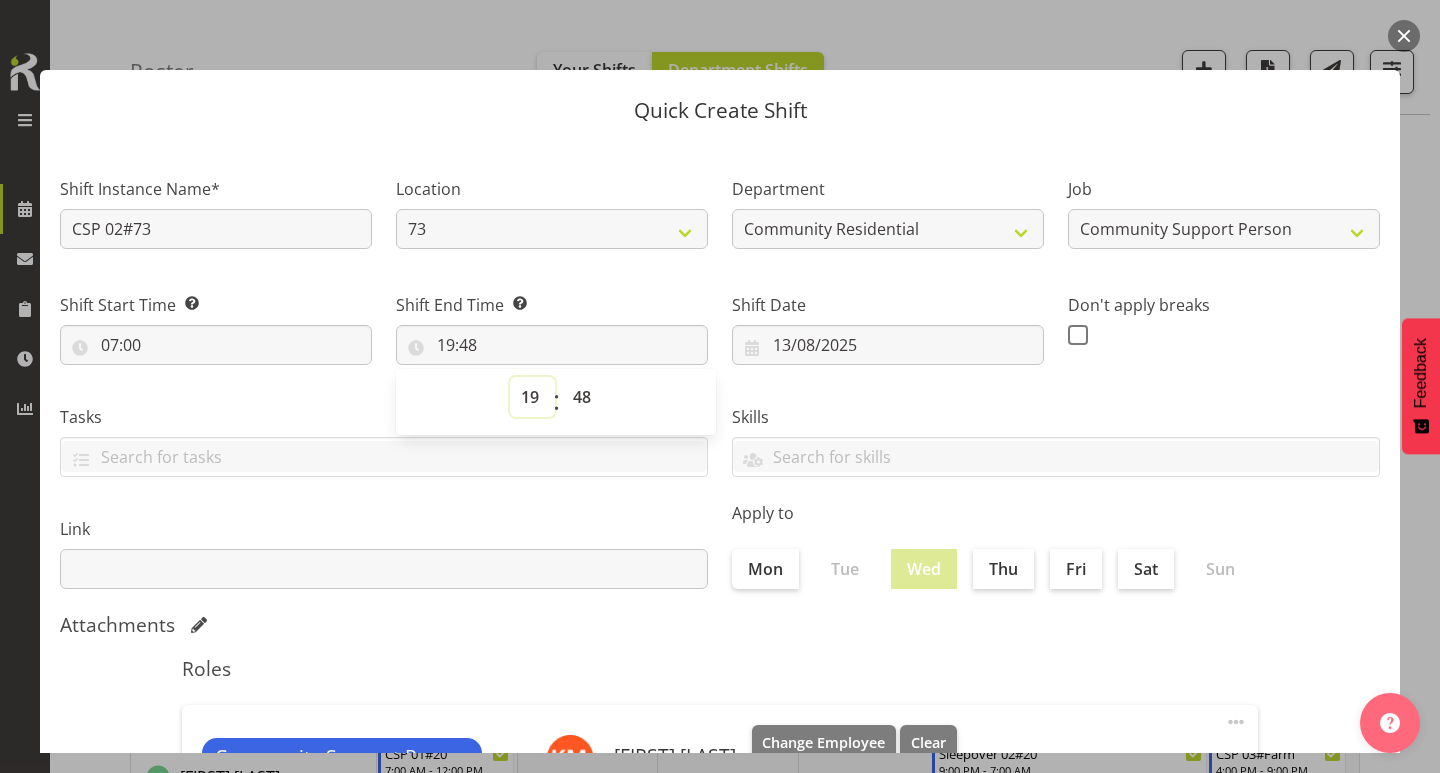 click on "00   01   02   03   04   05   06   07   08   09   10   11   12   13   14   15   16   17   18   19   20   21   22   23" at bounding box center (532, 397) 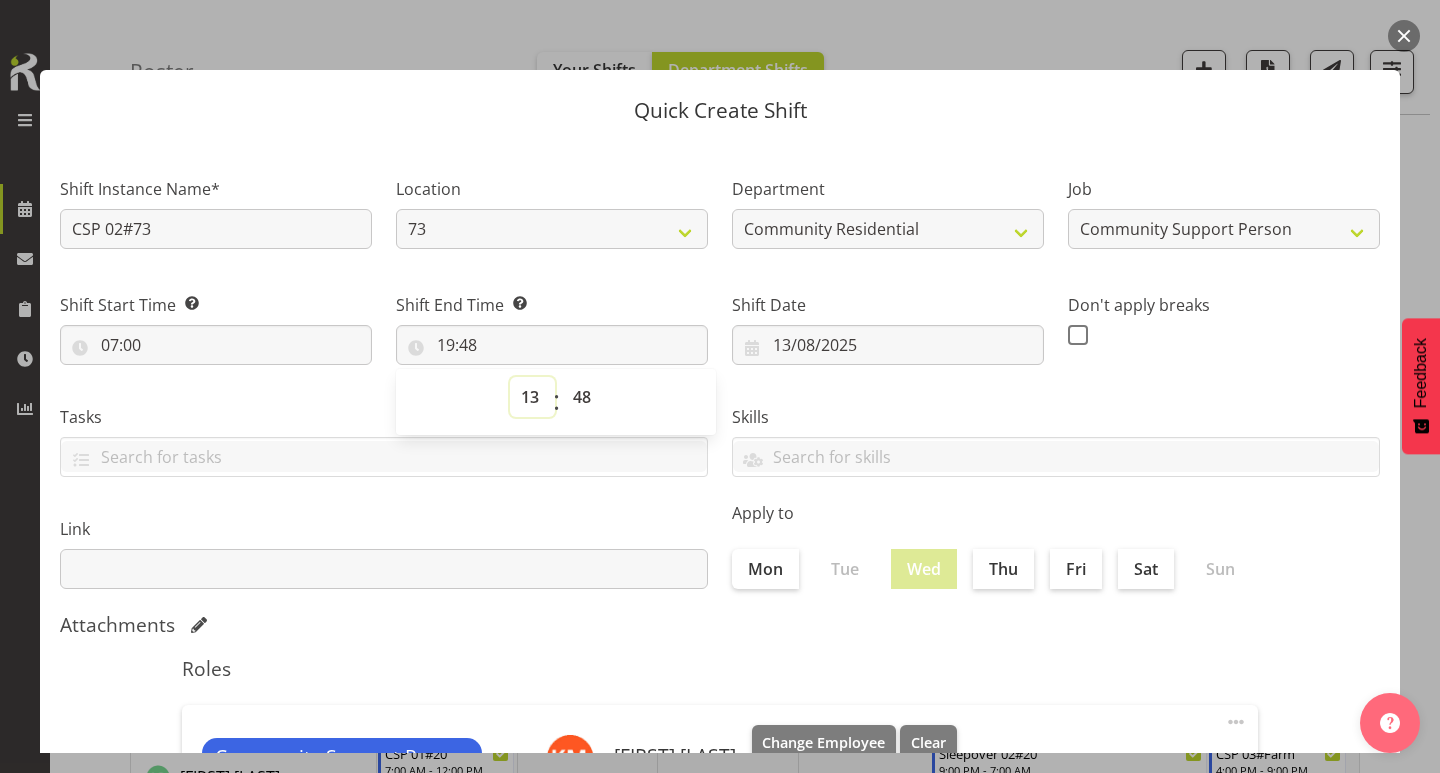 click on "00   01   02   03   04   05   06   07   08   09   10   11   12   13   14   15   16   17   18   19   20   21   22   23" at bounding box center (532, 397) 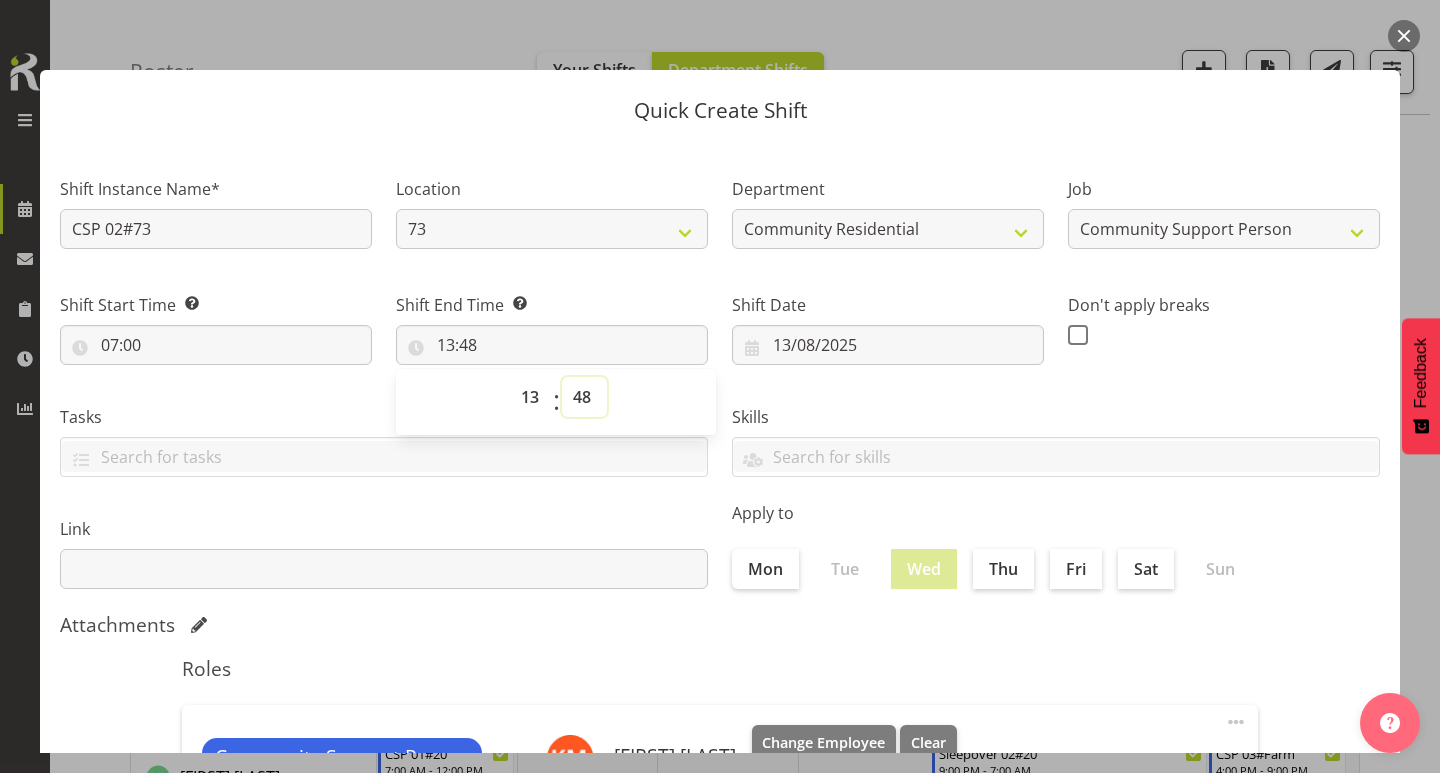 click on "00   01   02   03   04   05   06   07   08   09   10   11   12   13   14   15   16   17   18   19   20   21   22   23   24   25   26   27   28   29   30   31   32   33   34   35   36   37   38   39   40   41   42   43   44   45   46   47   48   49   50   51   52   53   54   55   56   57   58   59" at bounding box center (584, 397) 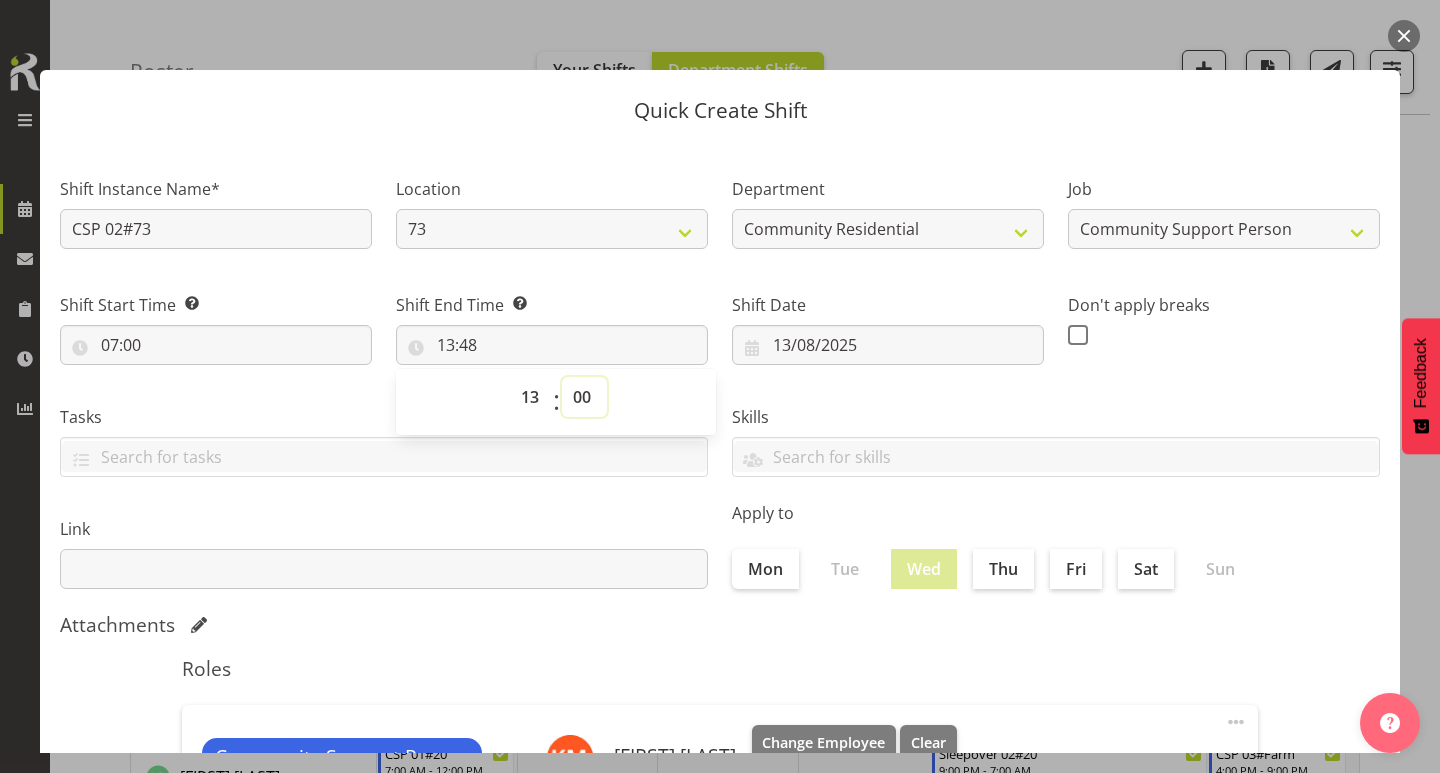 click on "00   01   02   03   04   05   06   07   08   09   10   11   12   13   14   15   16   17   18   19   20   21   22   23   24   25   26   27   28   29   30   31   32   33   34   35   36   37   38   39   40   41   42   43   44   45   46   47   48   49   50   51   52   53   54   55   56   57   58   59" at bounding box center [584, 397] 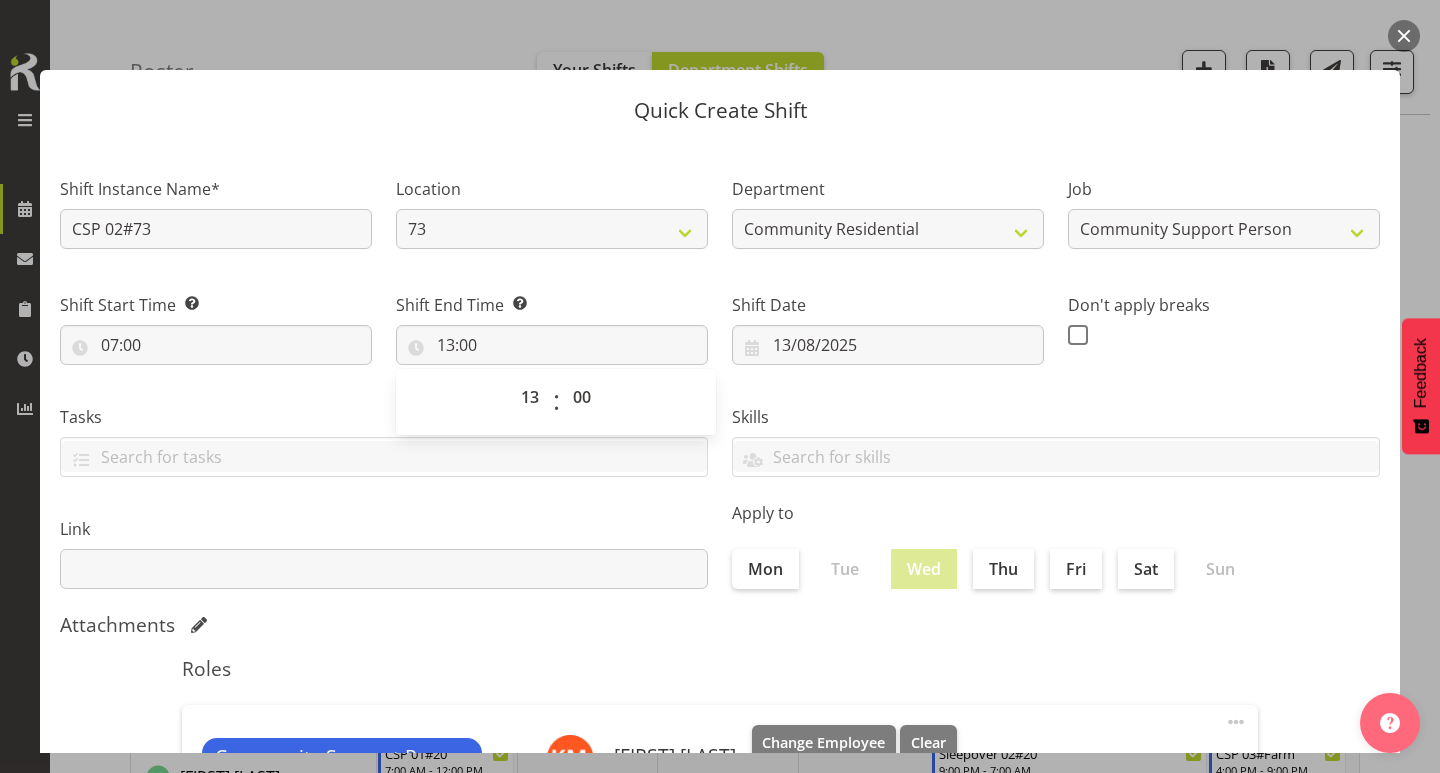 click on "Skills  Senate   Senate" at bounding box center [1056, 433] 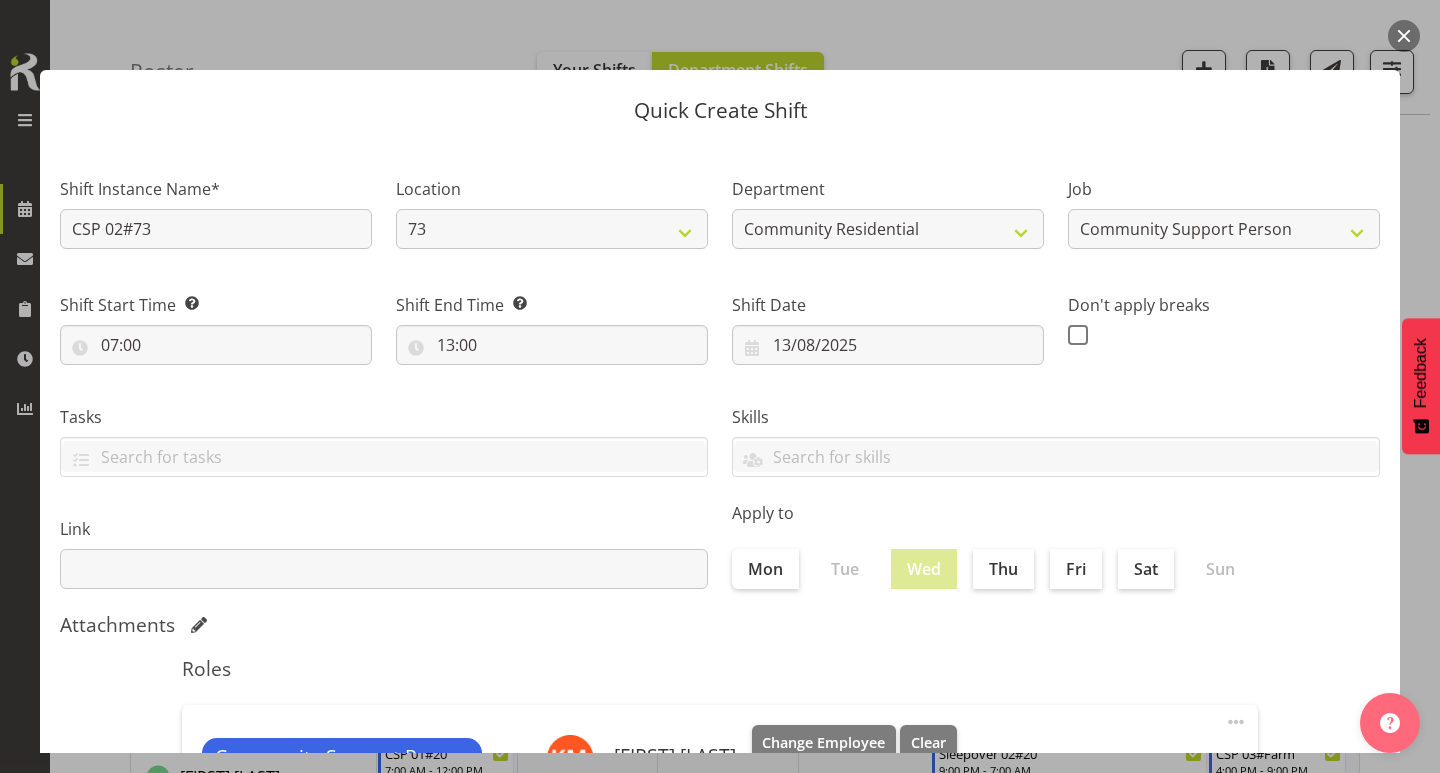 scroll, scrollTop: 287, scrollLeft: 0, axis: vertical 